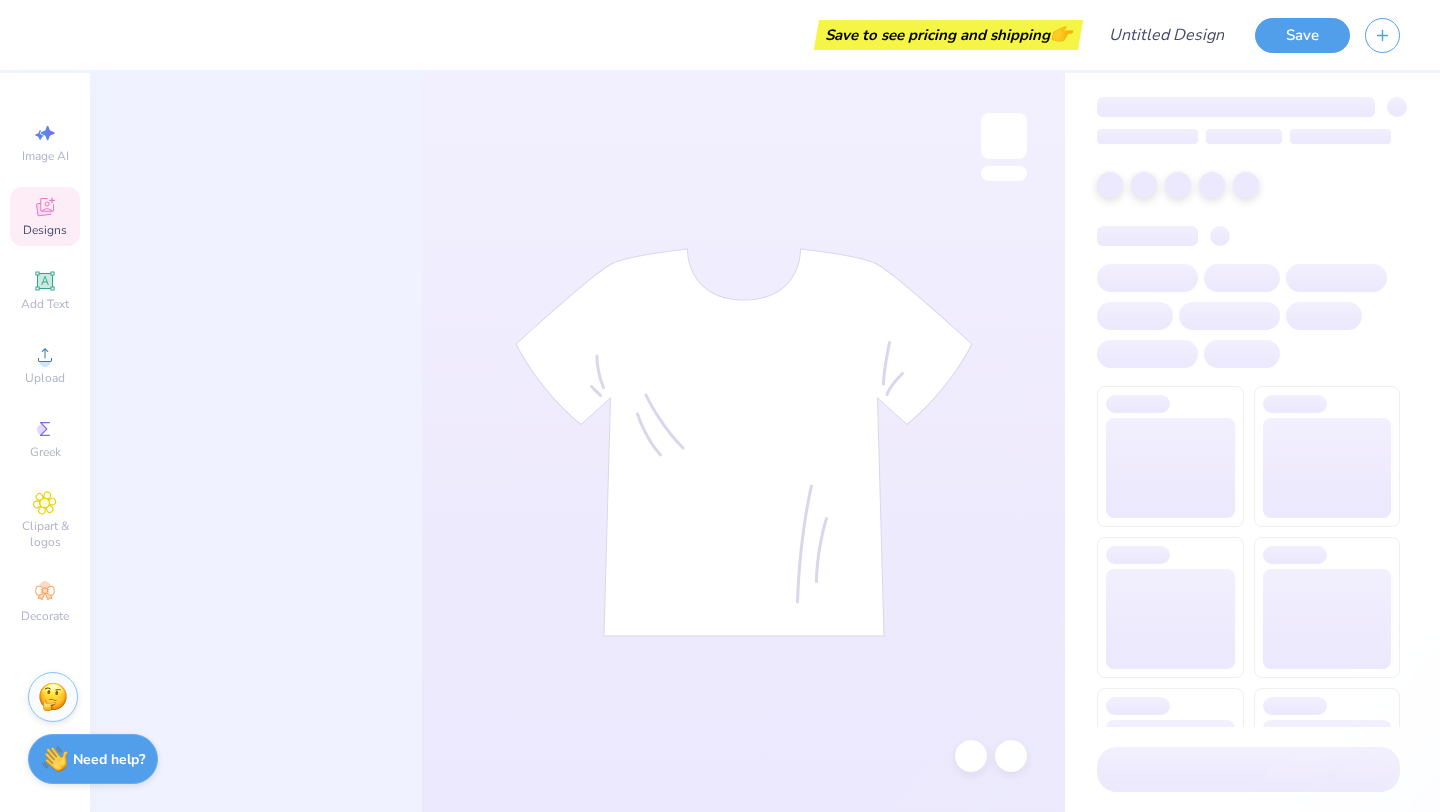 scroll, scrollTop: 0, scrollLeft: 0, axis: both 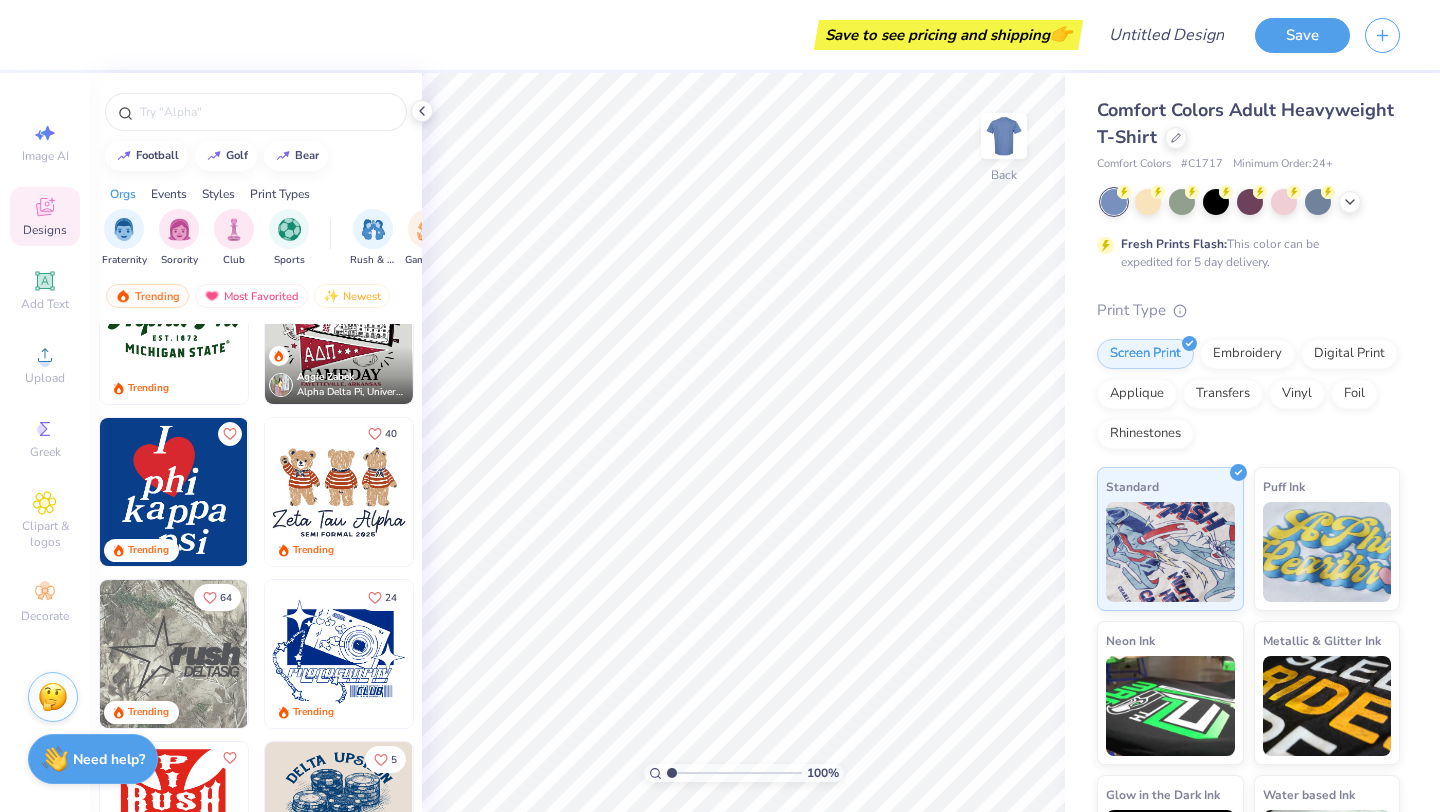 click 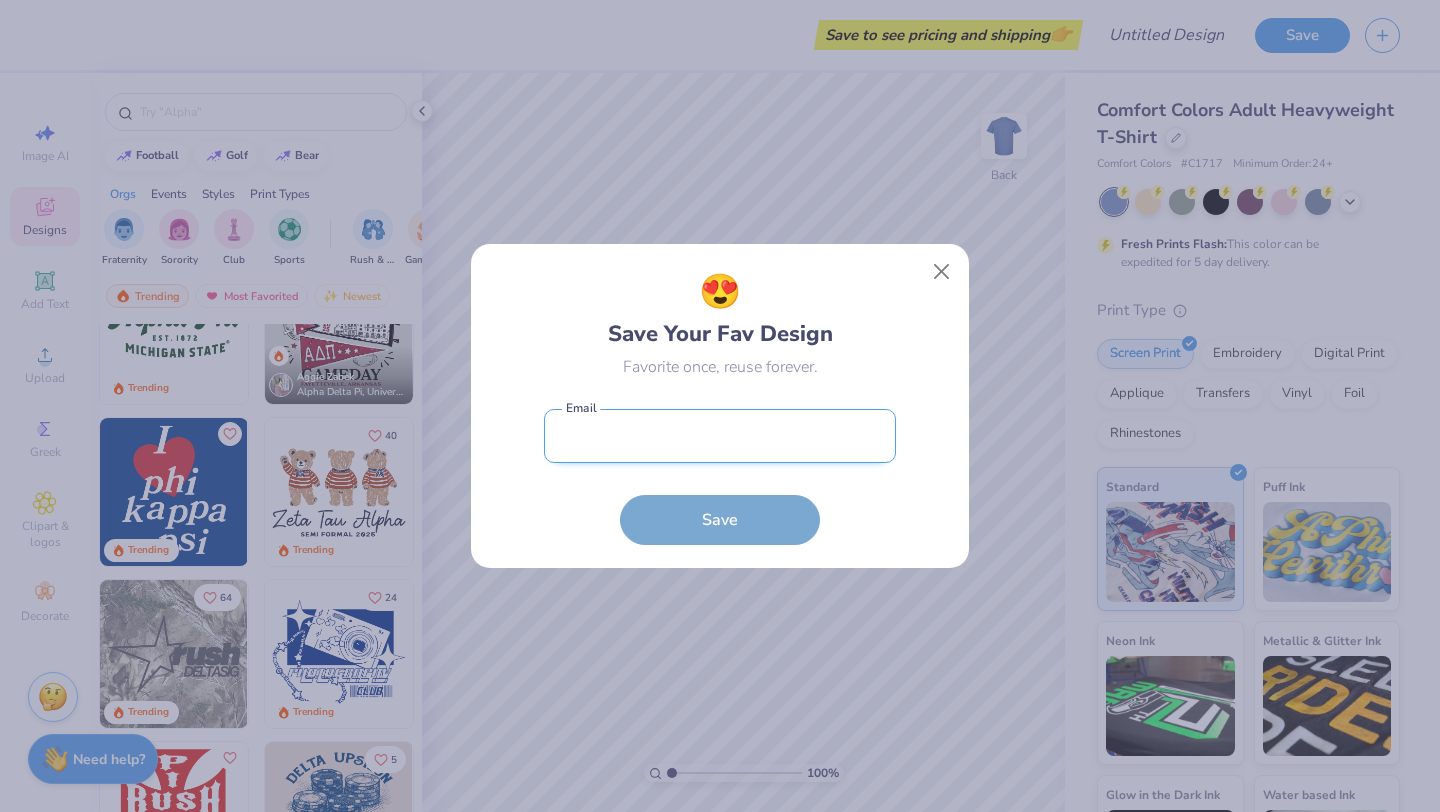 click at bounding box center (720, 436) 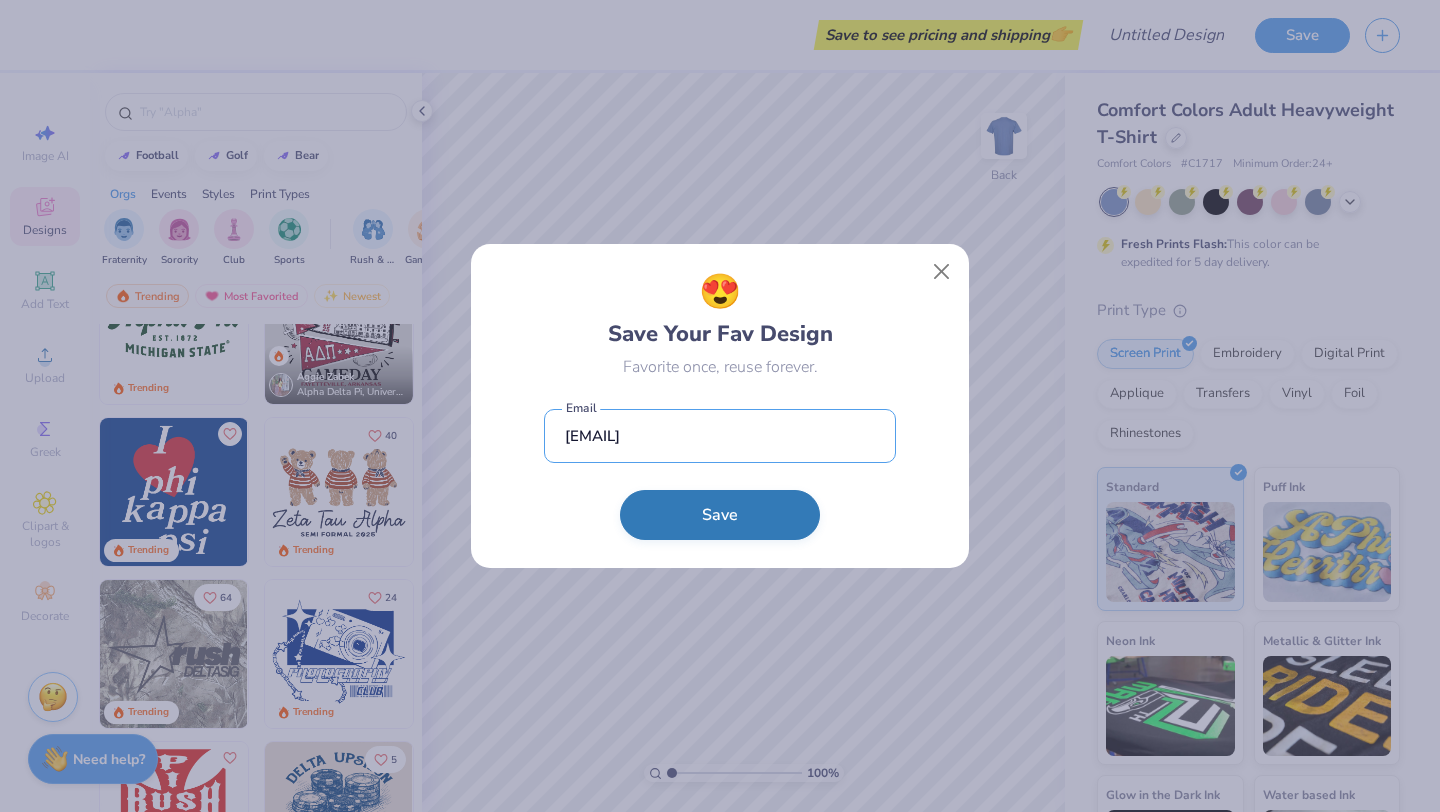 type on "[EMAIL]" 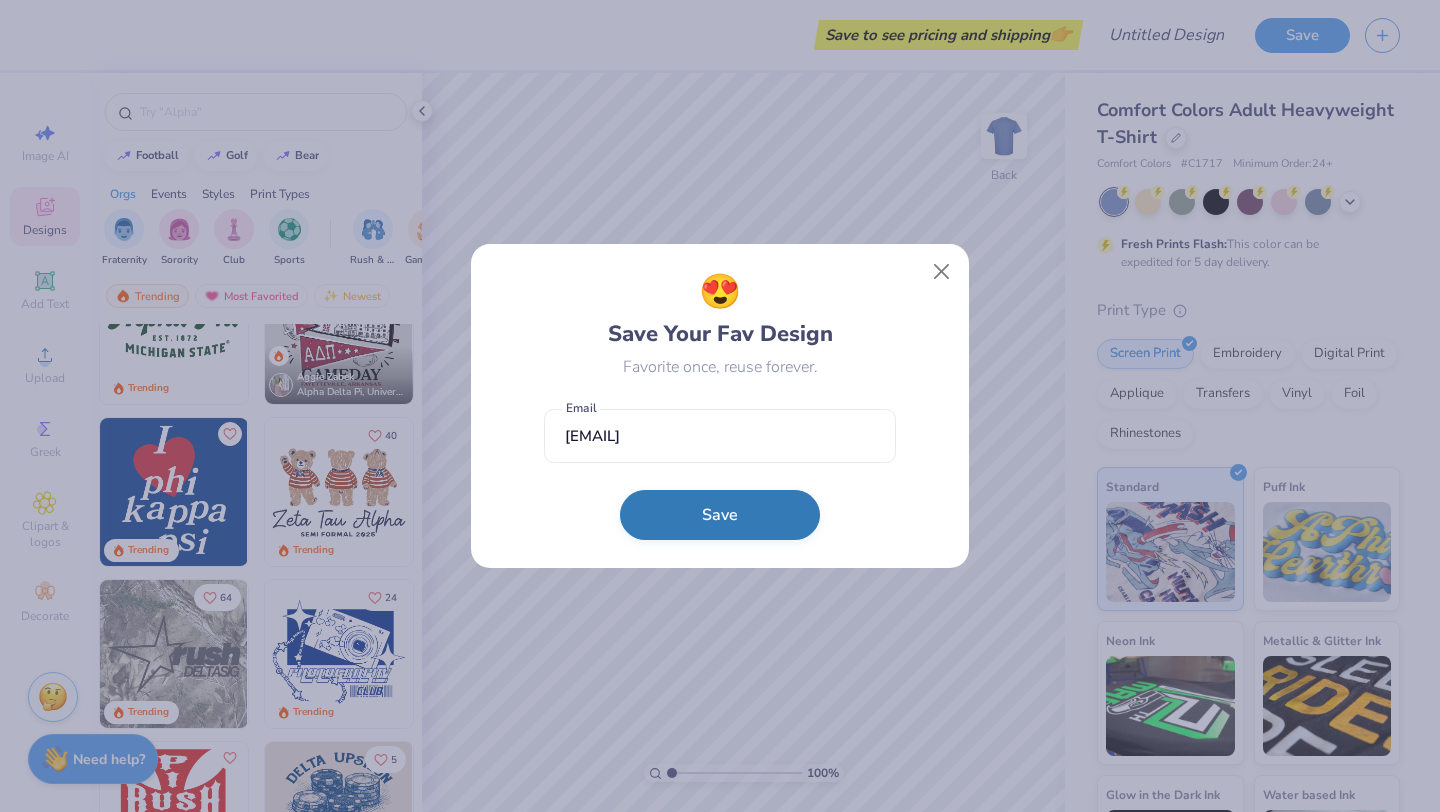 click on "Save" at bounding box center (720, 515) 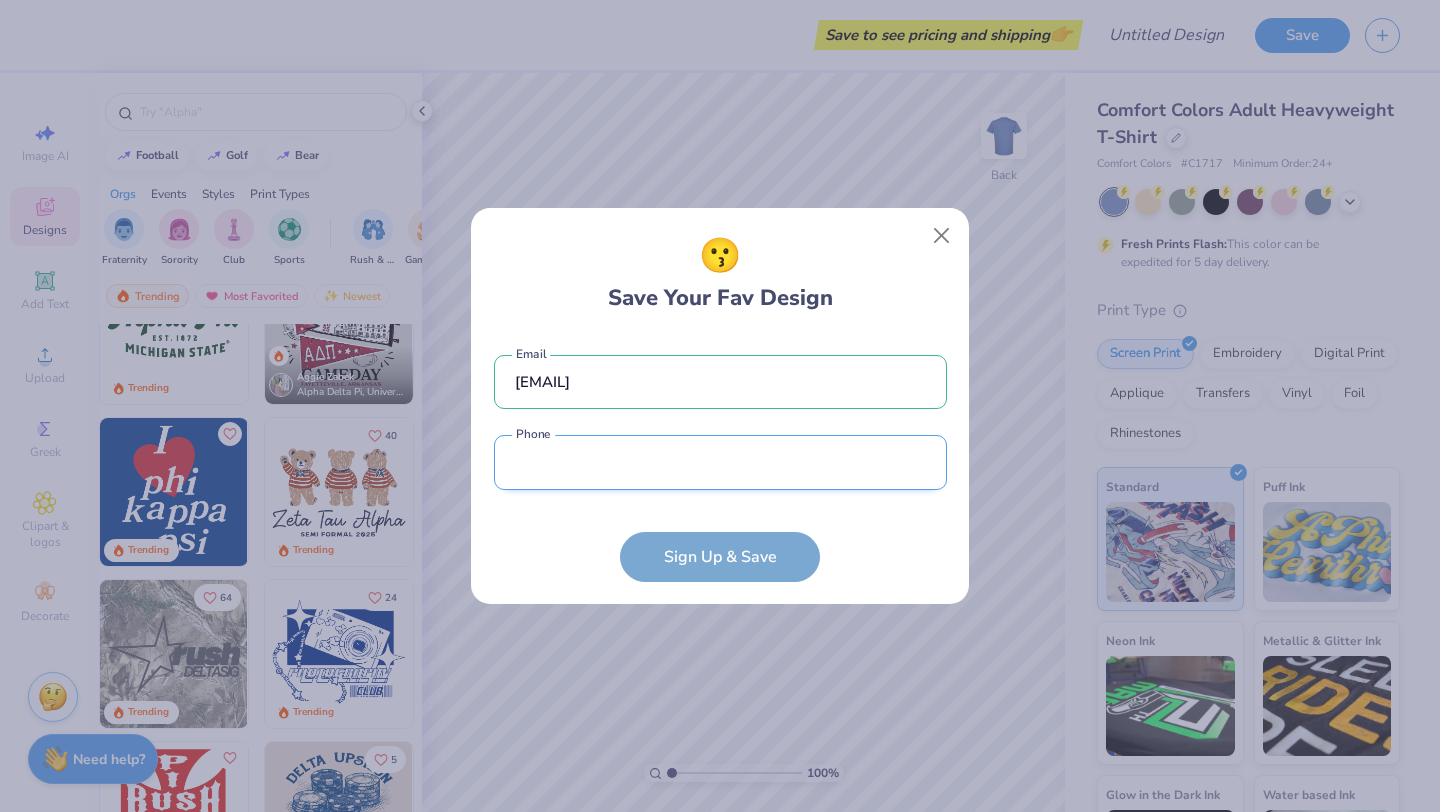 click at bounding box center [720, 462] 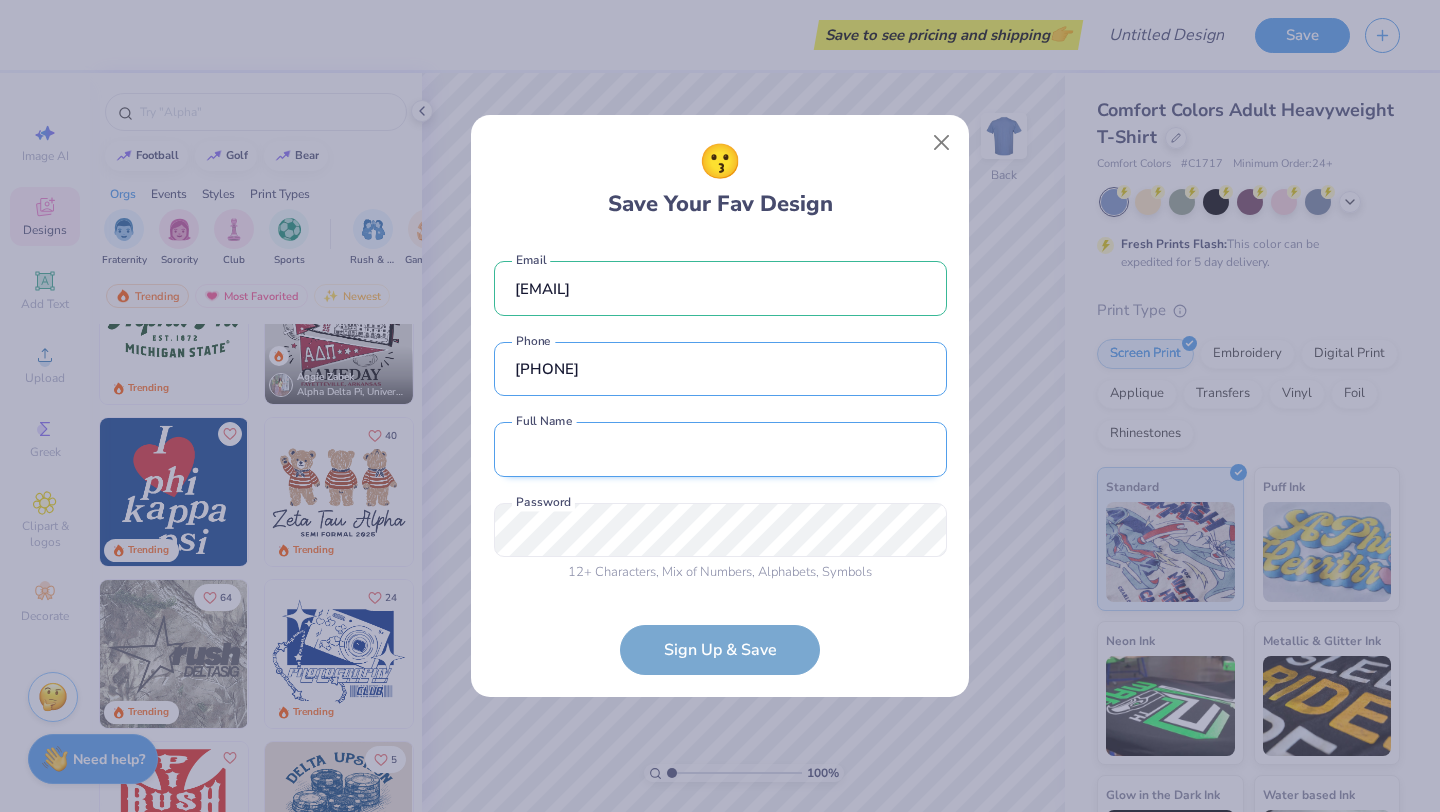 type on "[PHONE]" 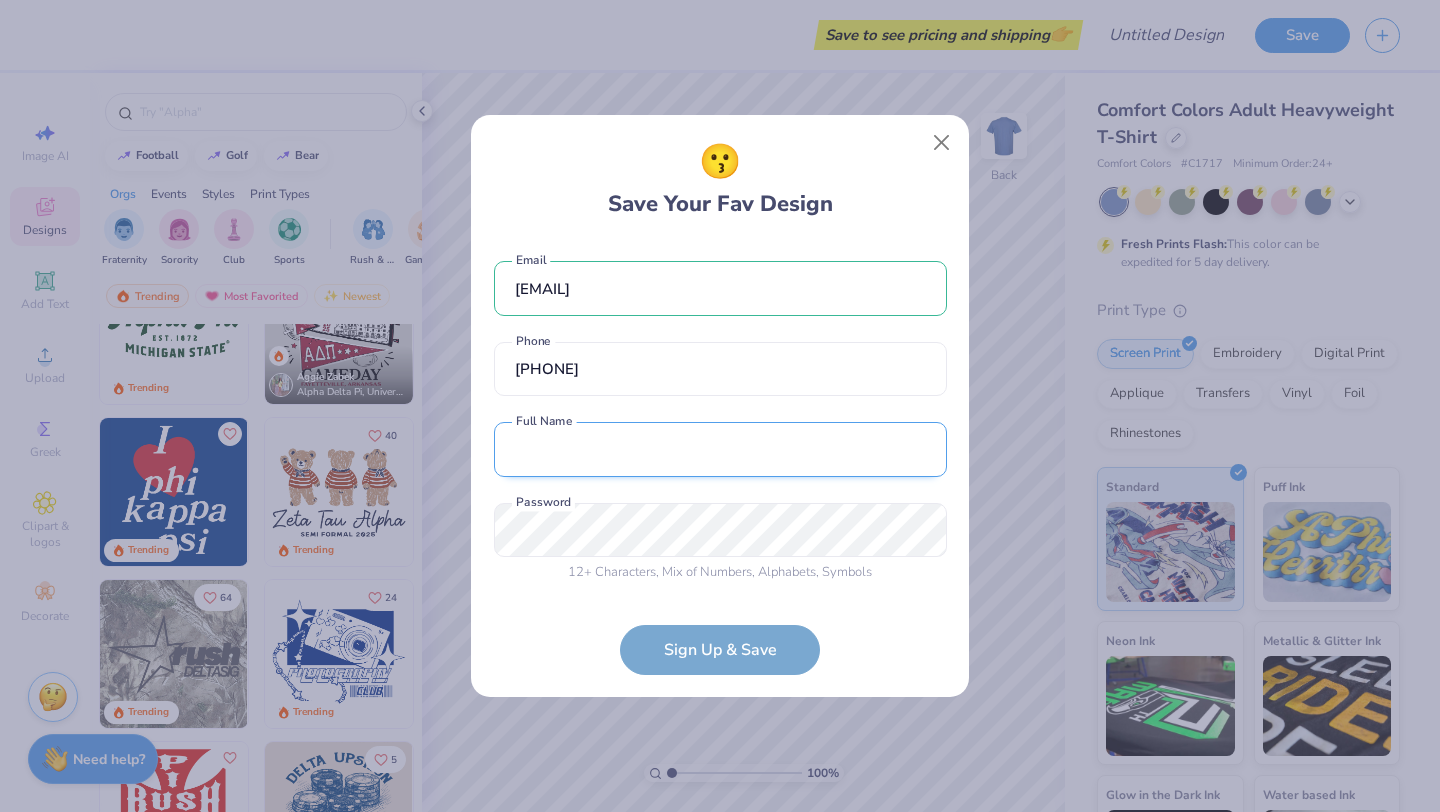 click at bounding box center [720, 449] 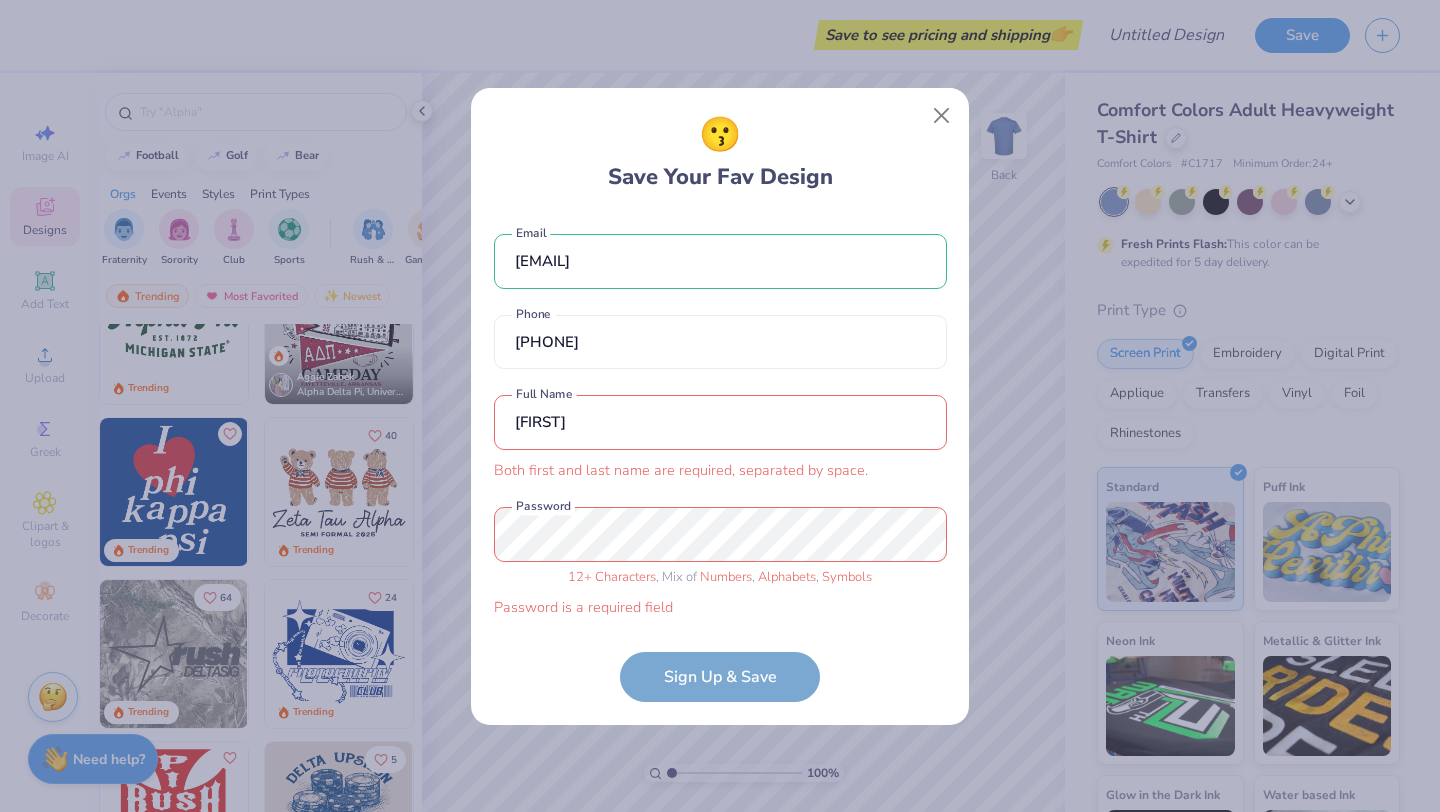 click on "[FIRST]" at bounding box center [720, 422] 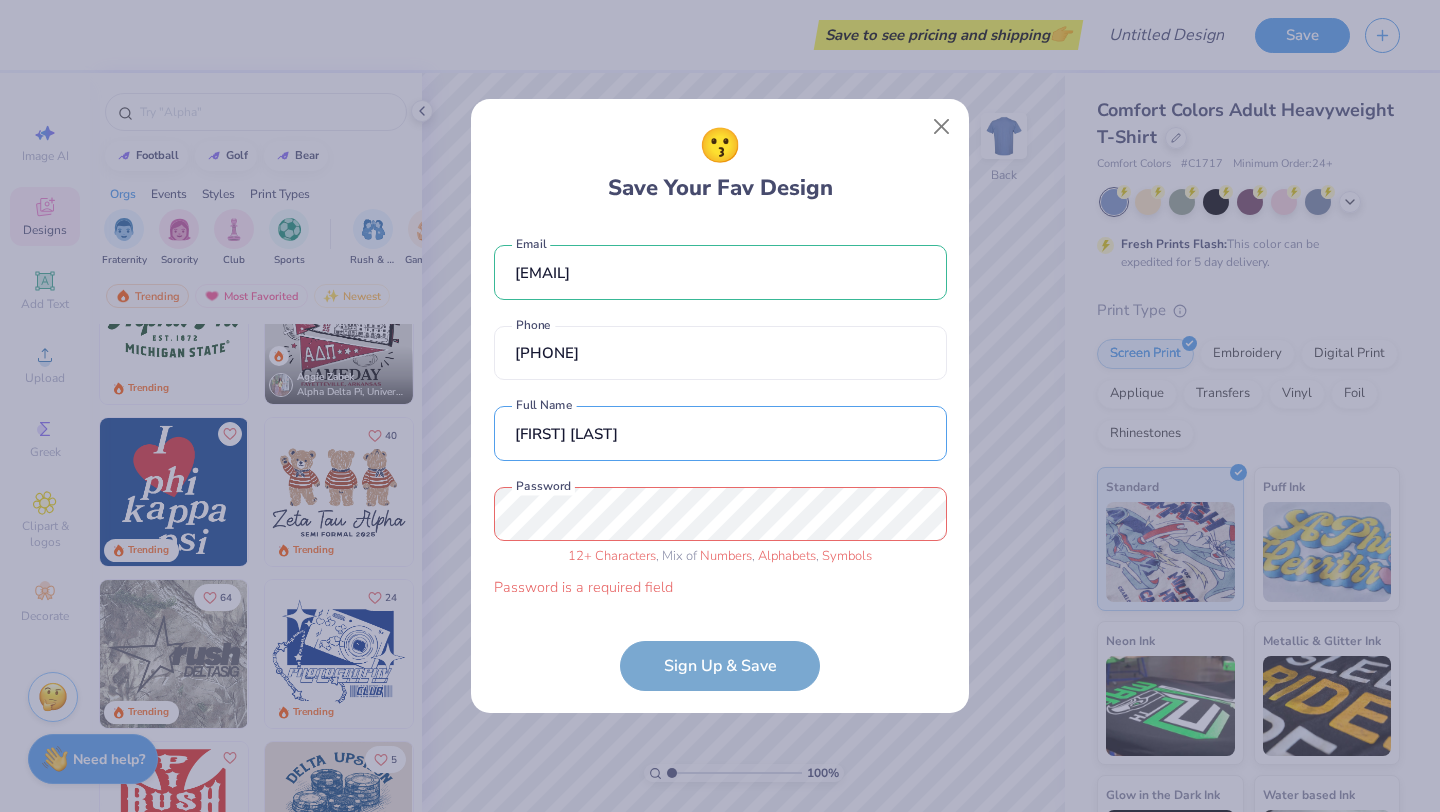 type on "[FIRST] [LAST]" 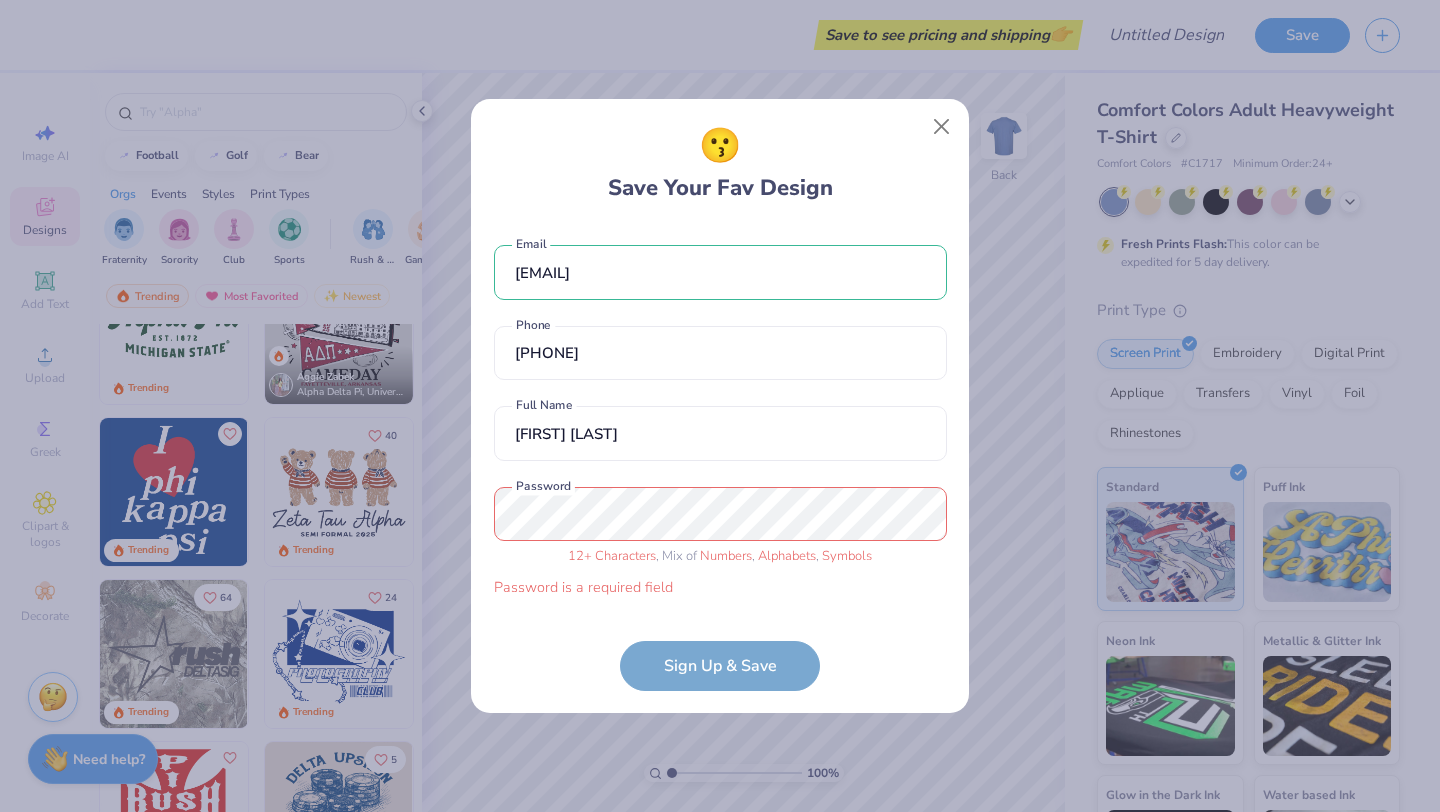 click at bounding box center [720, 812] 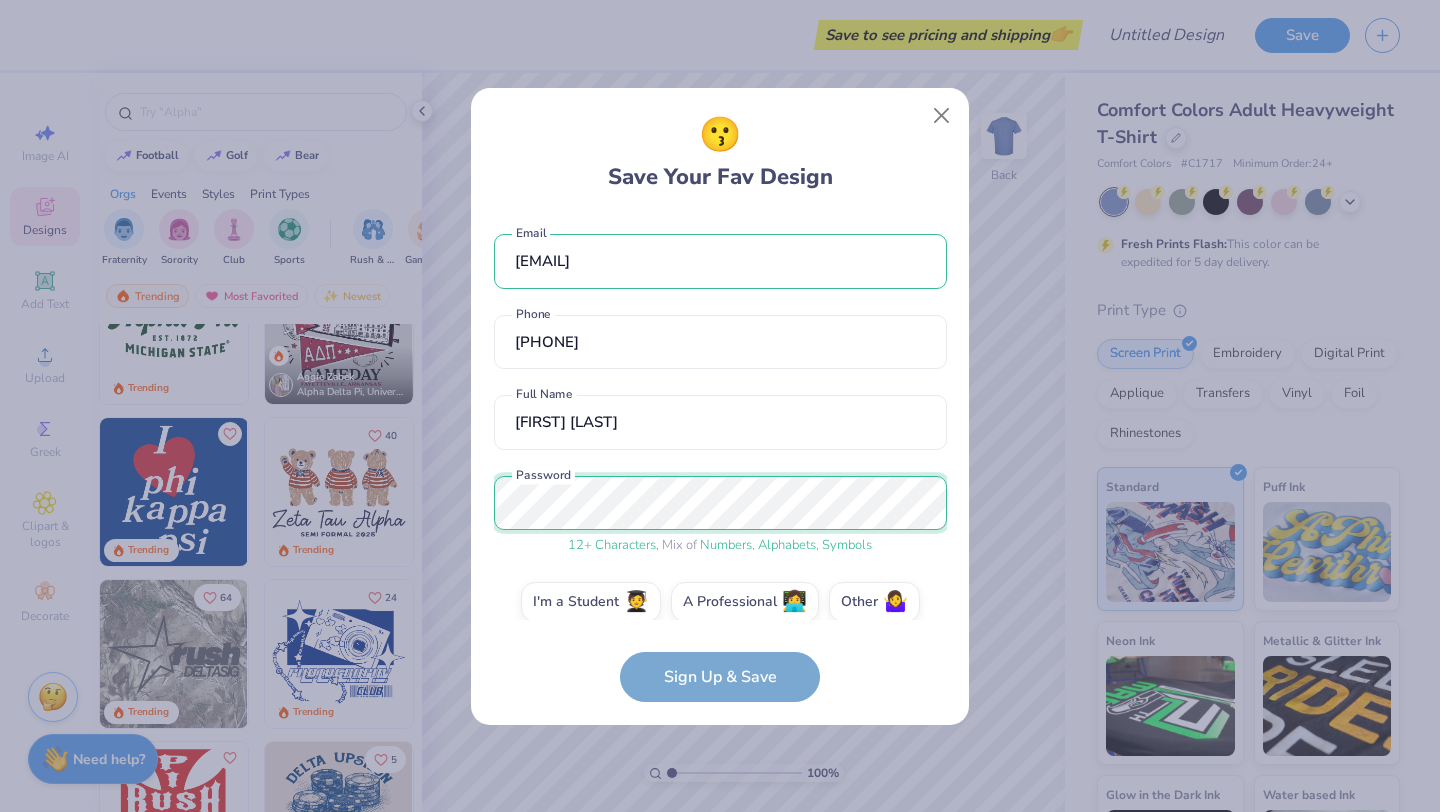 scroll, scrollTop: 21, scrollLeft: 0, axis: vertical 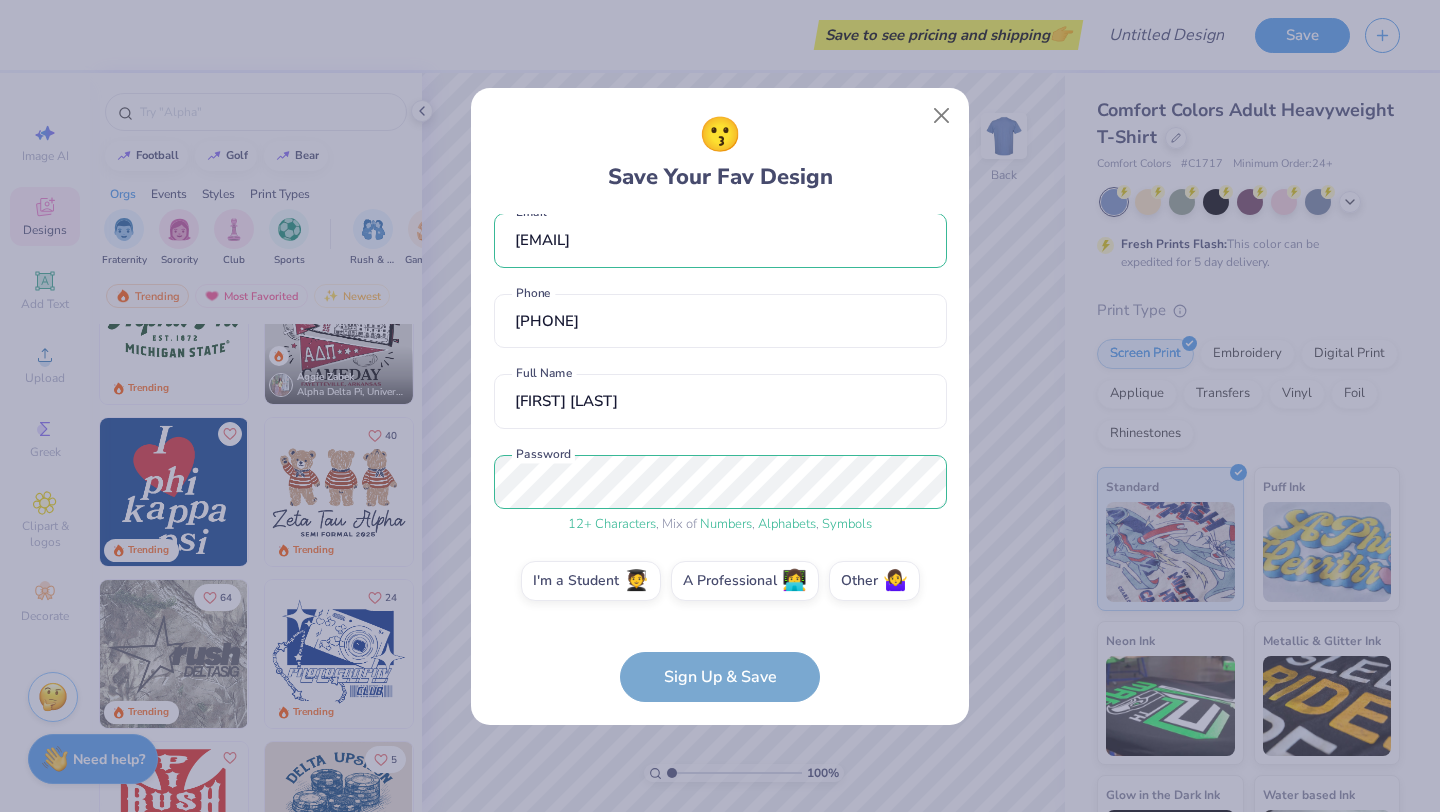 click on "[EMAIL] Email ([PHONE]) Phone [FIRST] [LAST] Full Name" at bounding box center [720, 458] 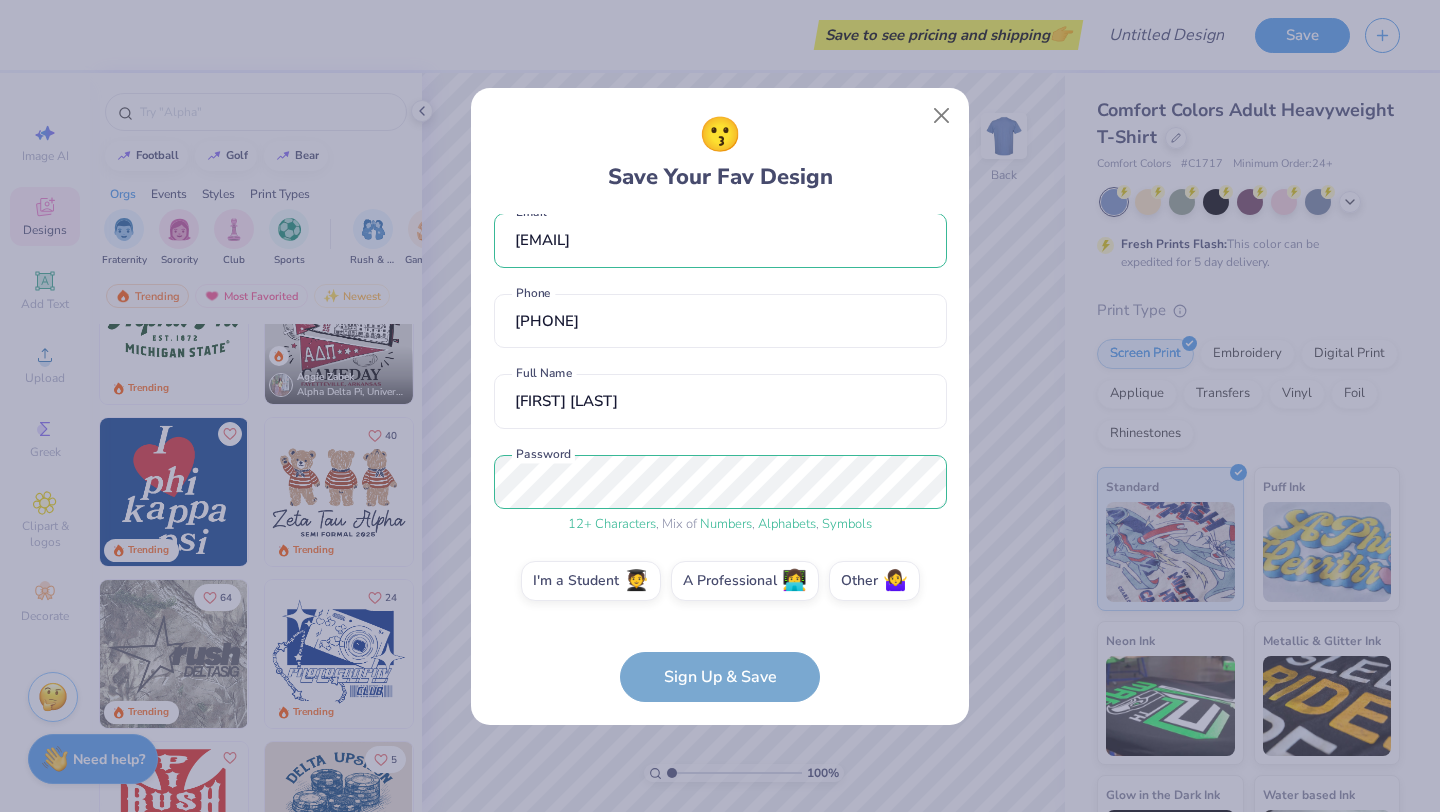 click on "[EMAIL] Email ([PHONE]) Phone [FIRST] [LAST] Full Name" at bounding box center [720, 458] 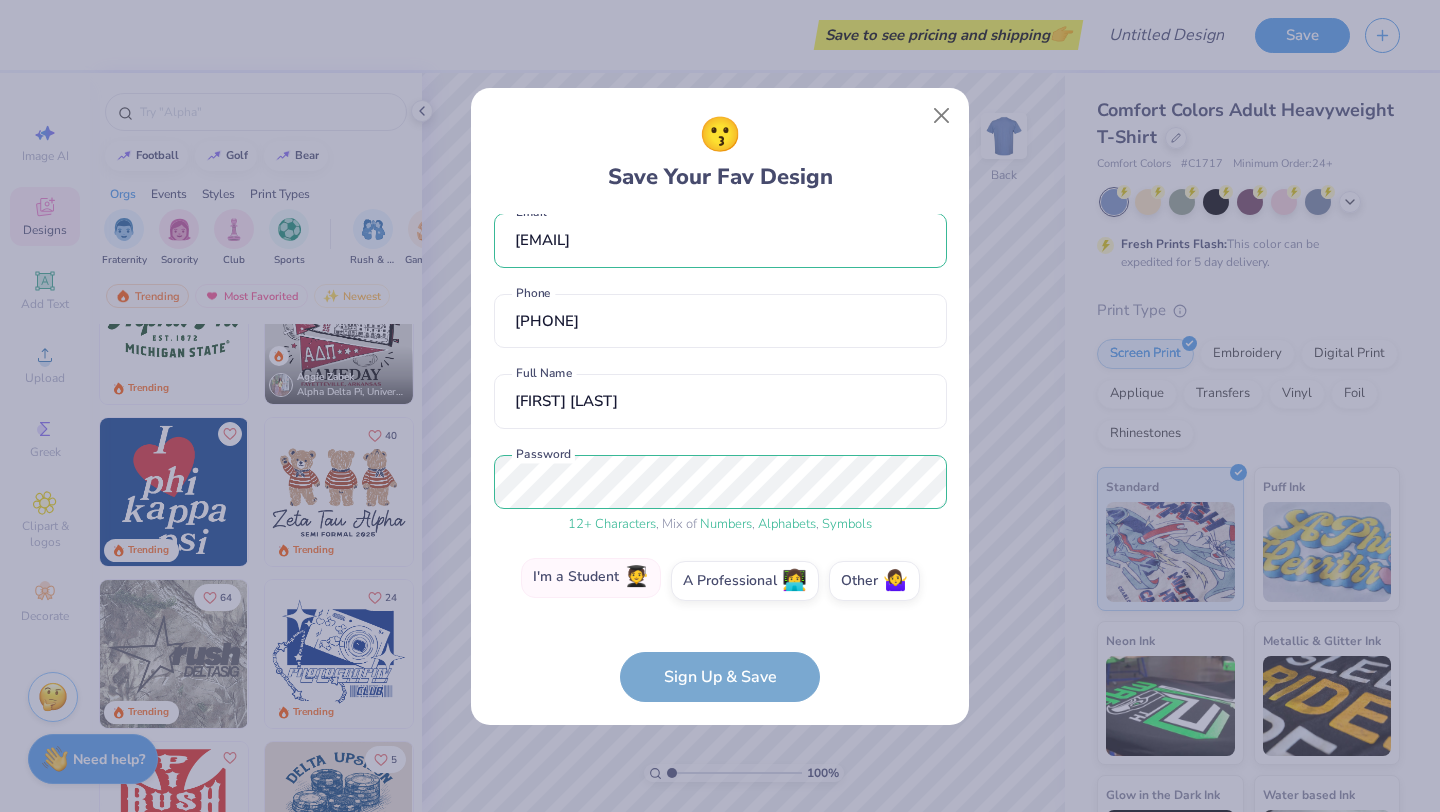 click on "I'm a Student 🧑‍🎓" at bounding box center (591, 578) 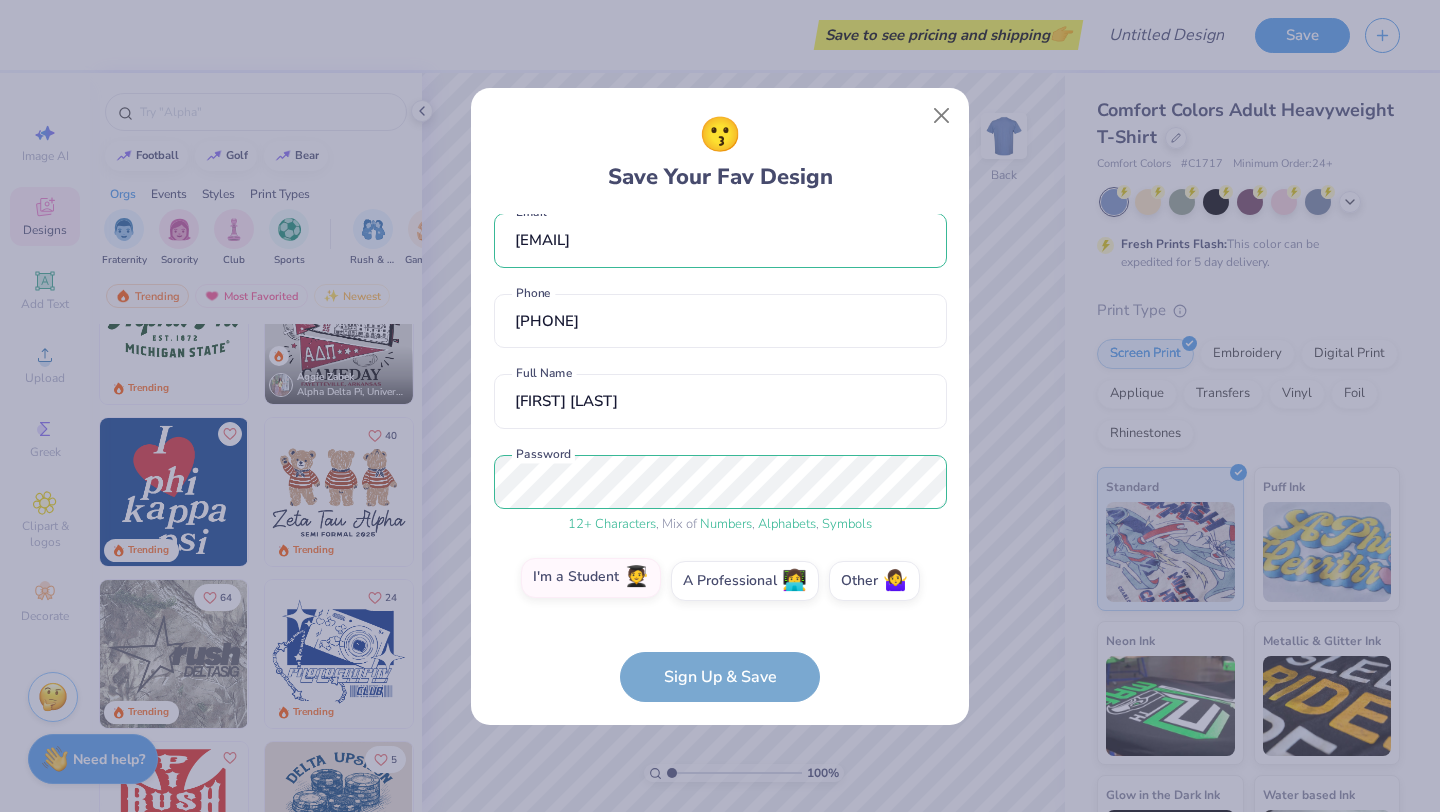 click on "I'm a Student 🧑‍🎓" at bounding box center (720, 606) 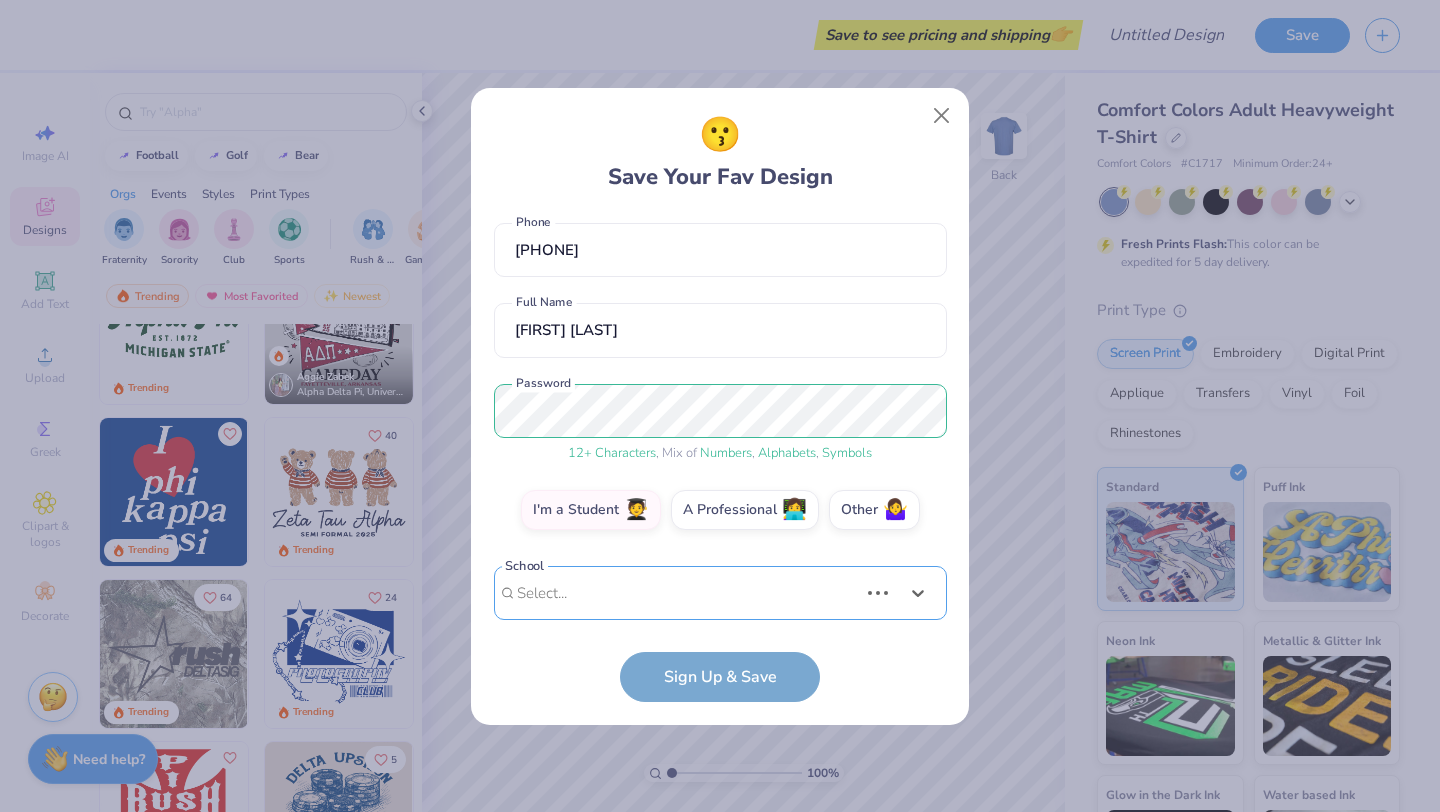 click on "Use Up and Down to choose options, press Enter to select the currently focused option, press Escape to exit the menu, press Tab to select the option and exit the menu. Select... Loading..." at bounding box center [720, 623] 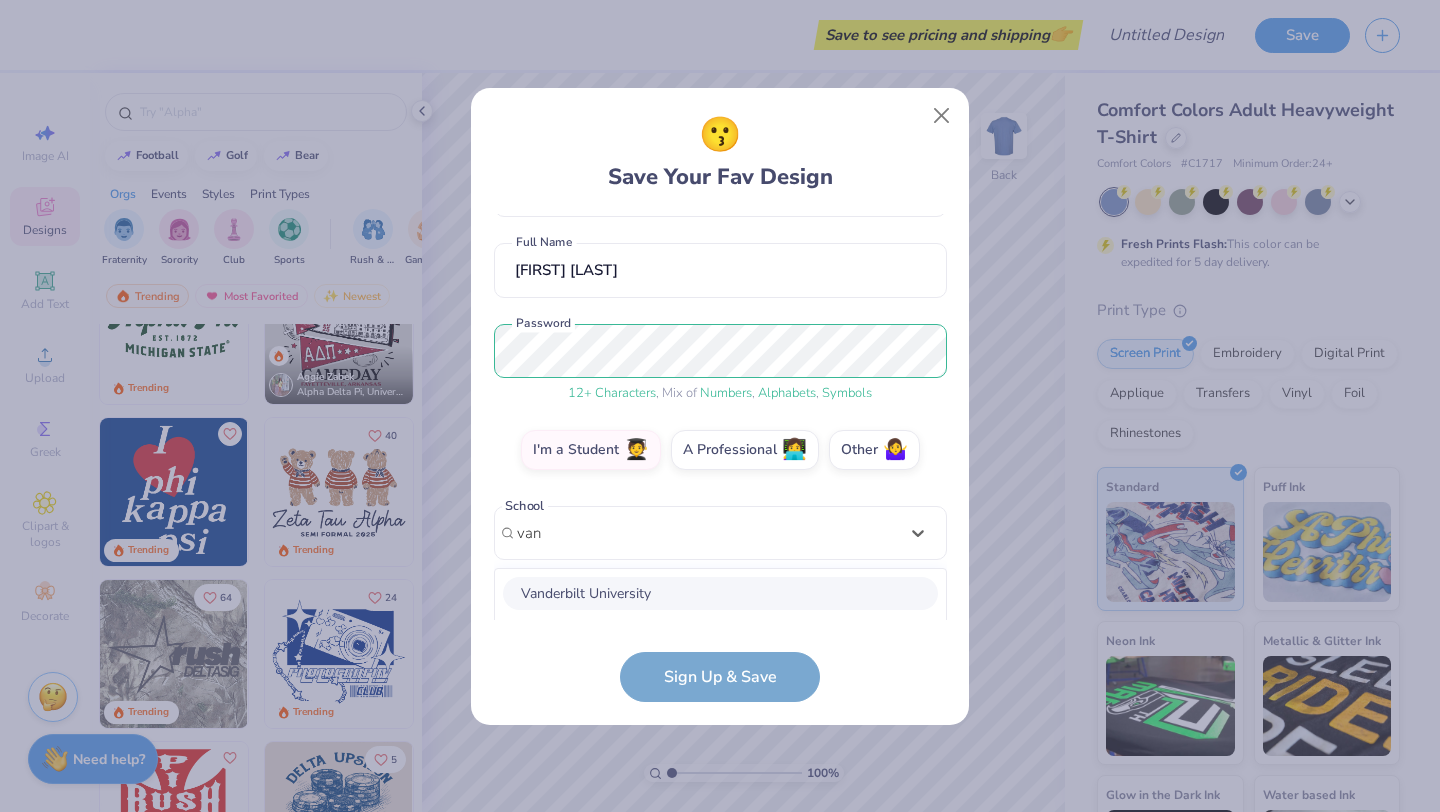 scroll, scrollTop: 402, scrollLeft: 0, axis: vertical 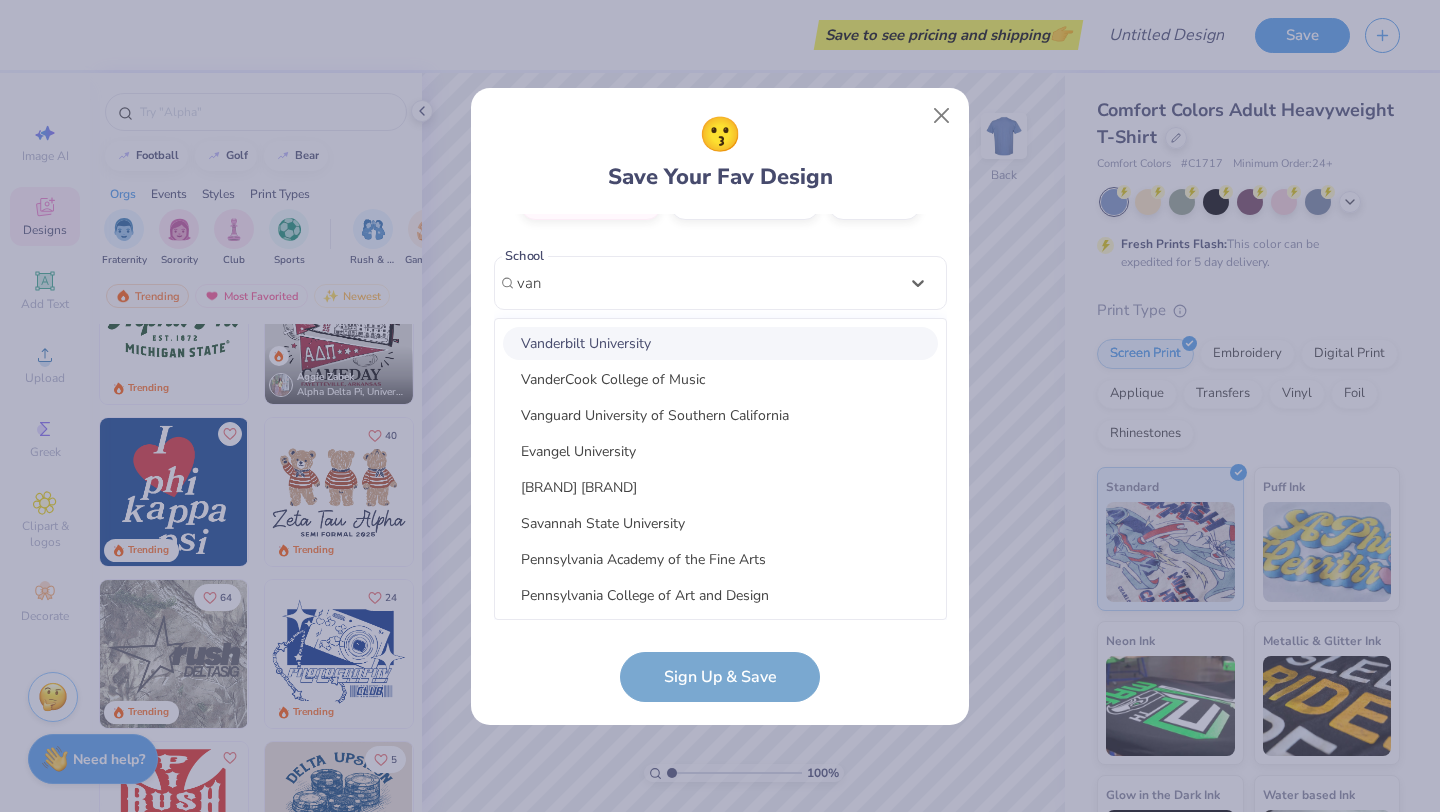 click on "Vanderbilt University" at bounding box center [720, 343] 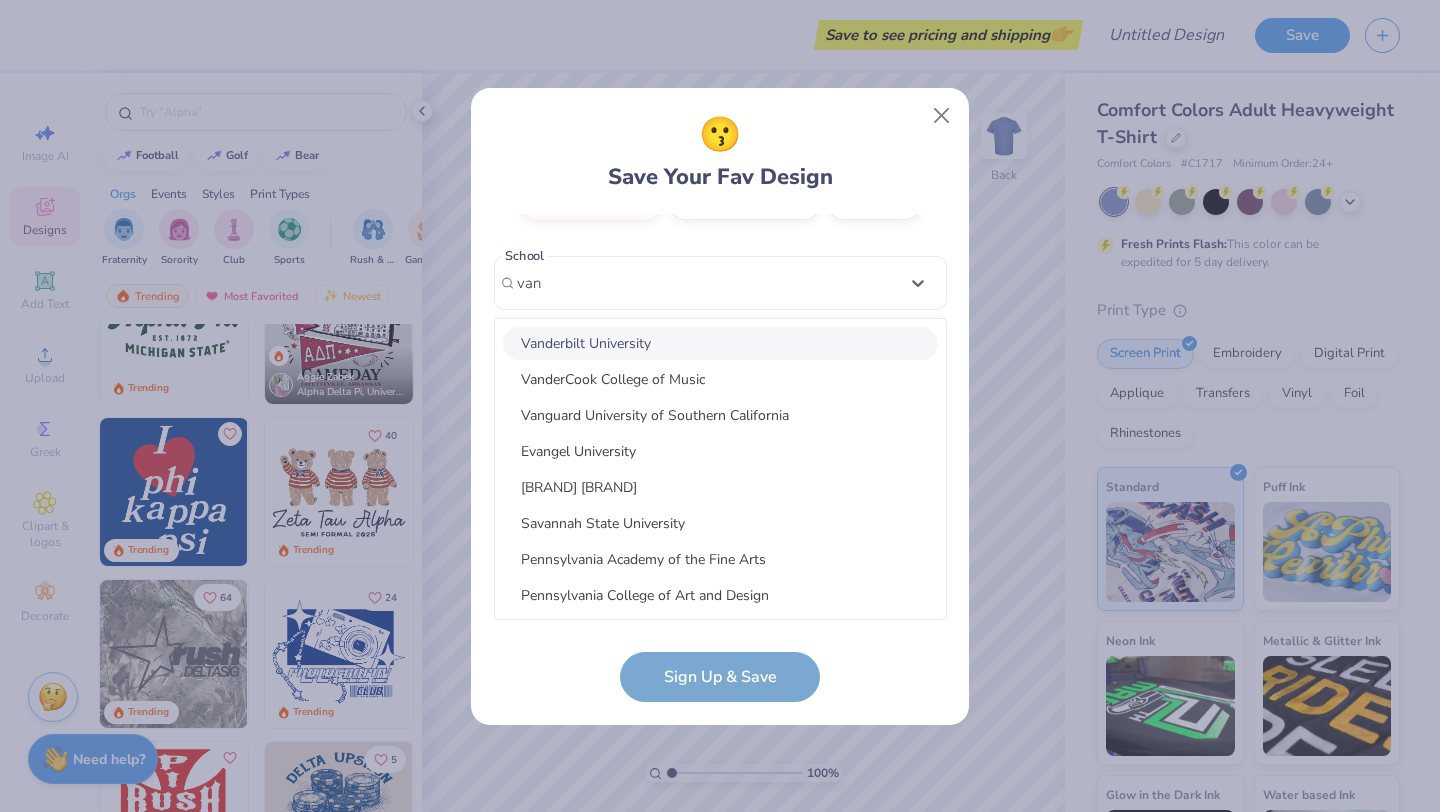 type on "van" 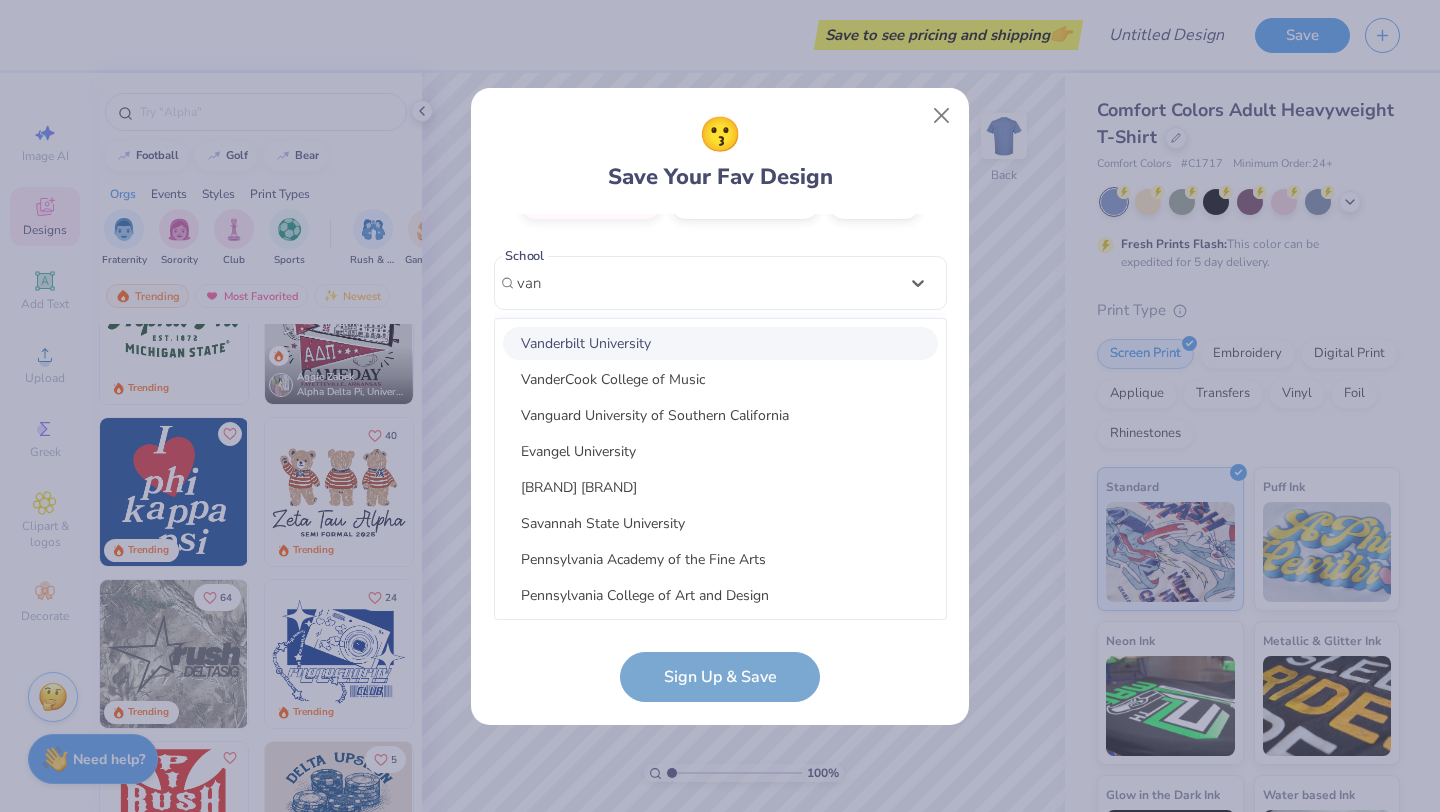 type 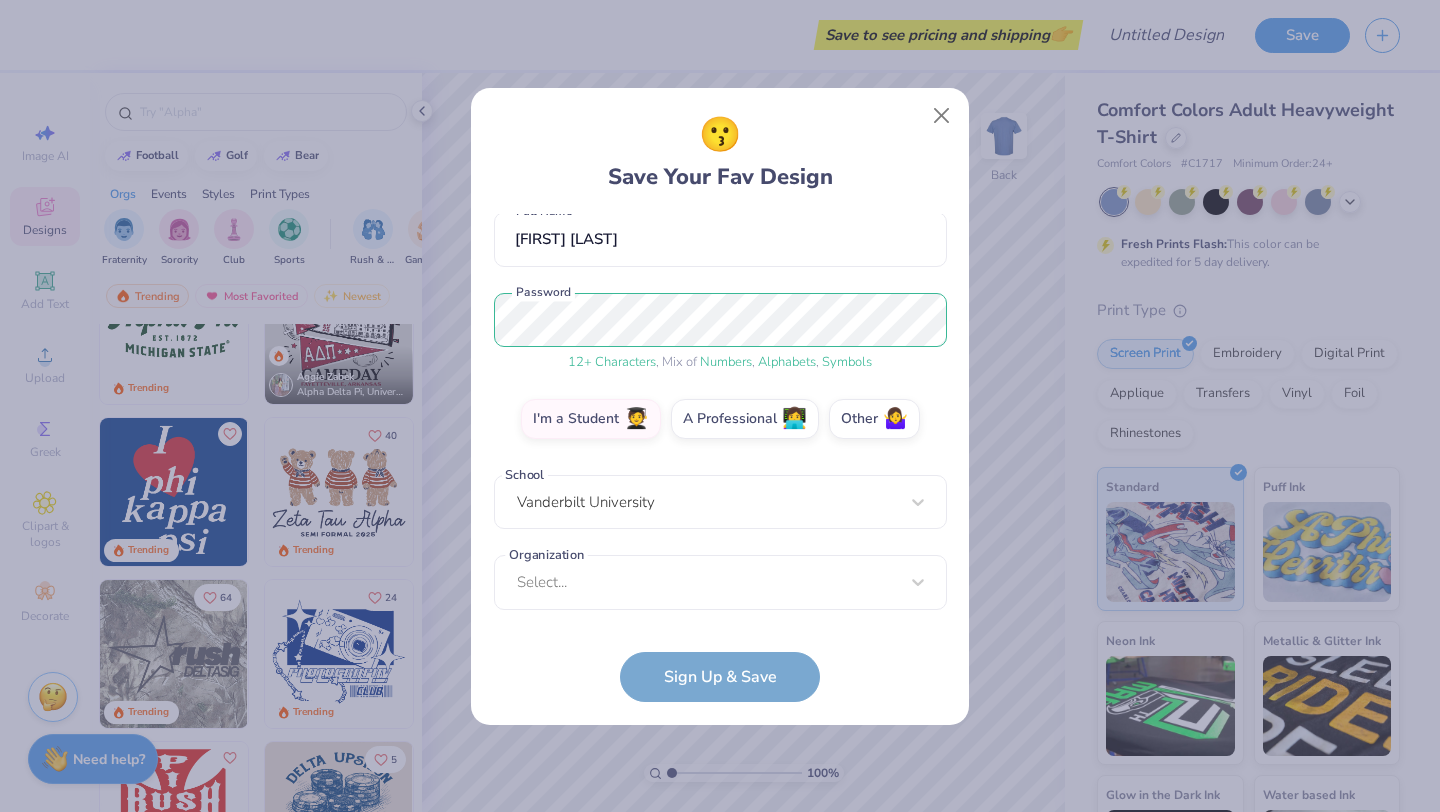 scroll, scrollTop: 182, scrollLeft: 0, axis: vertical 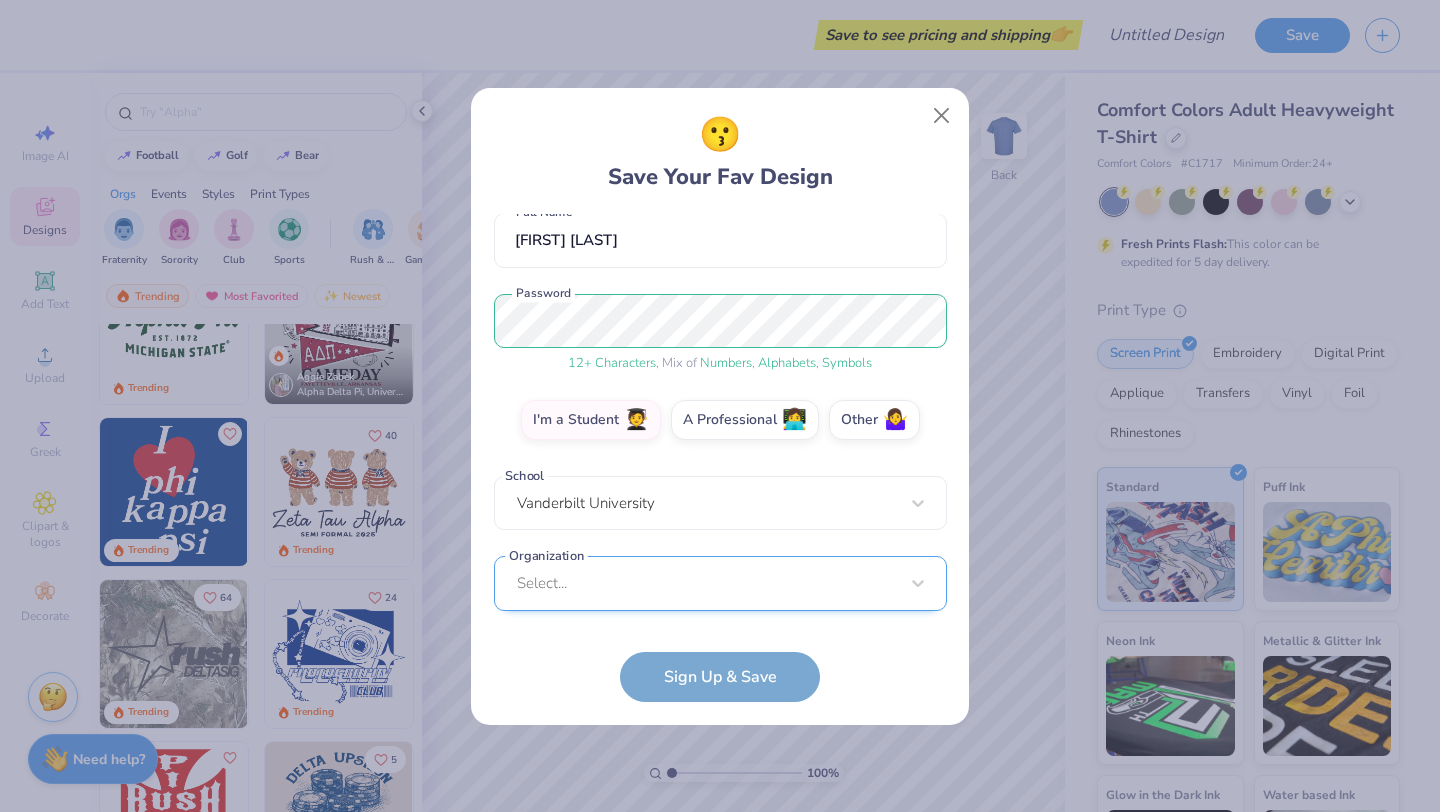 click on "Select..." at bounding box center (720, 583) 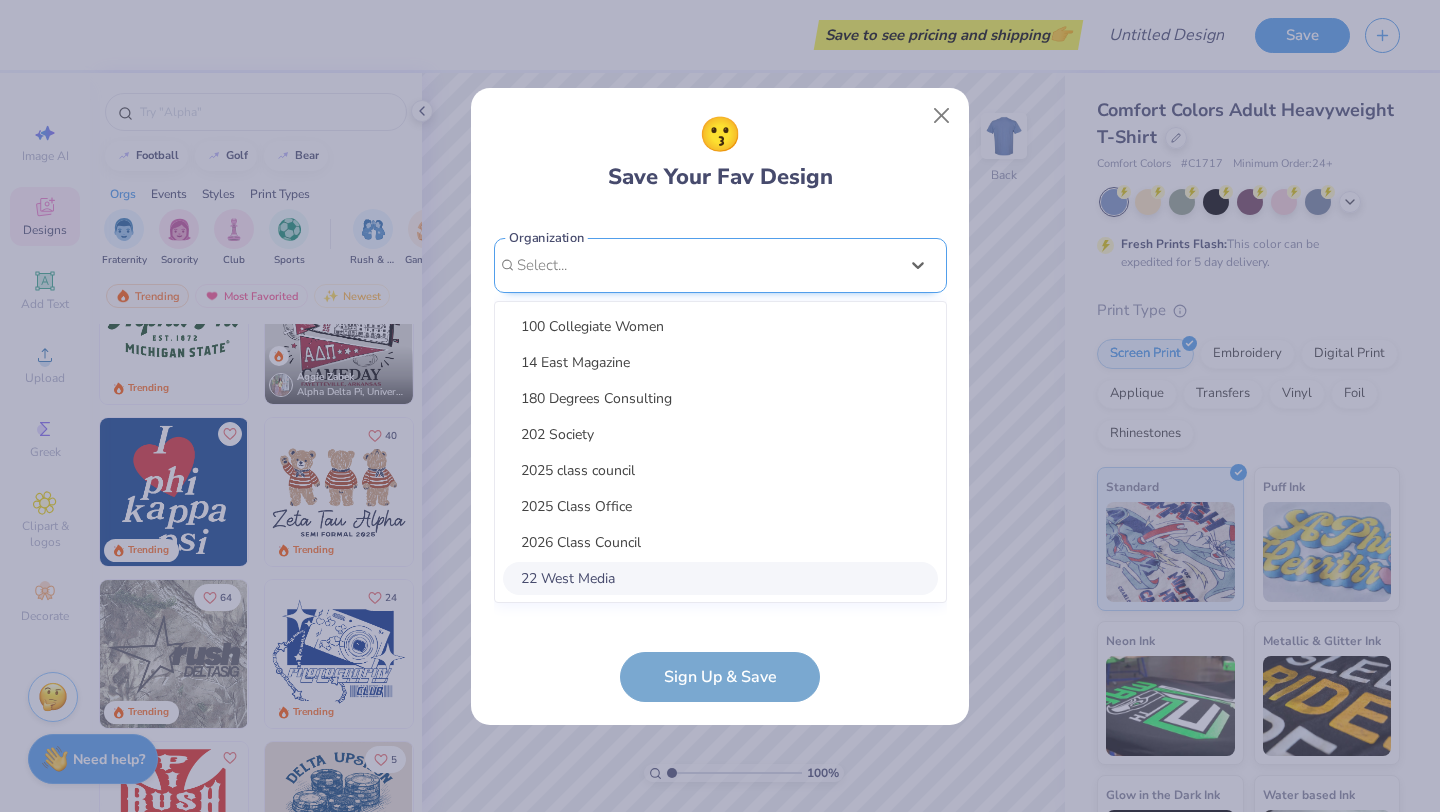 scroll, scrollTop: 482, scrollLeft: 0, axis: vertical 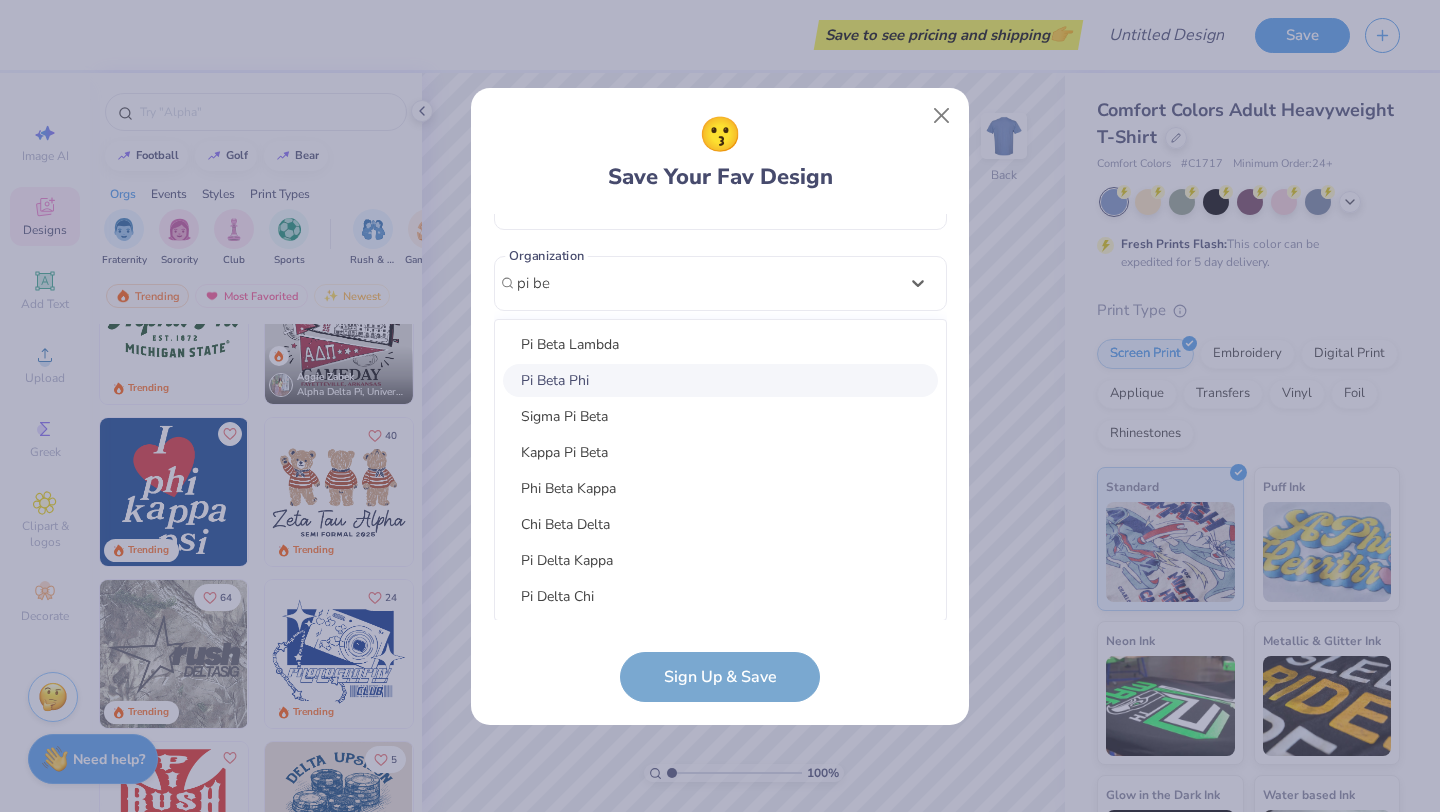 click on "Pi Beta Phi" at bounding box center (720, 380) 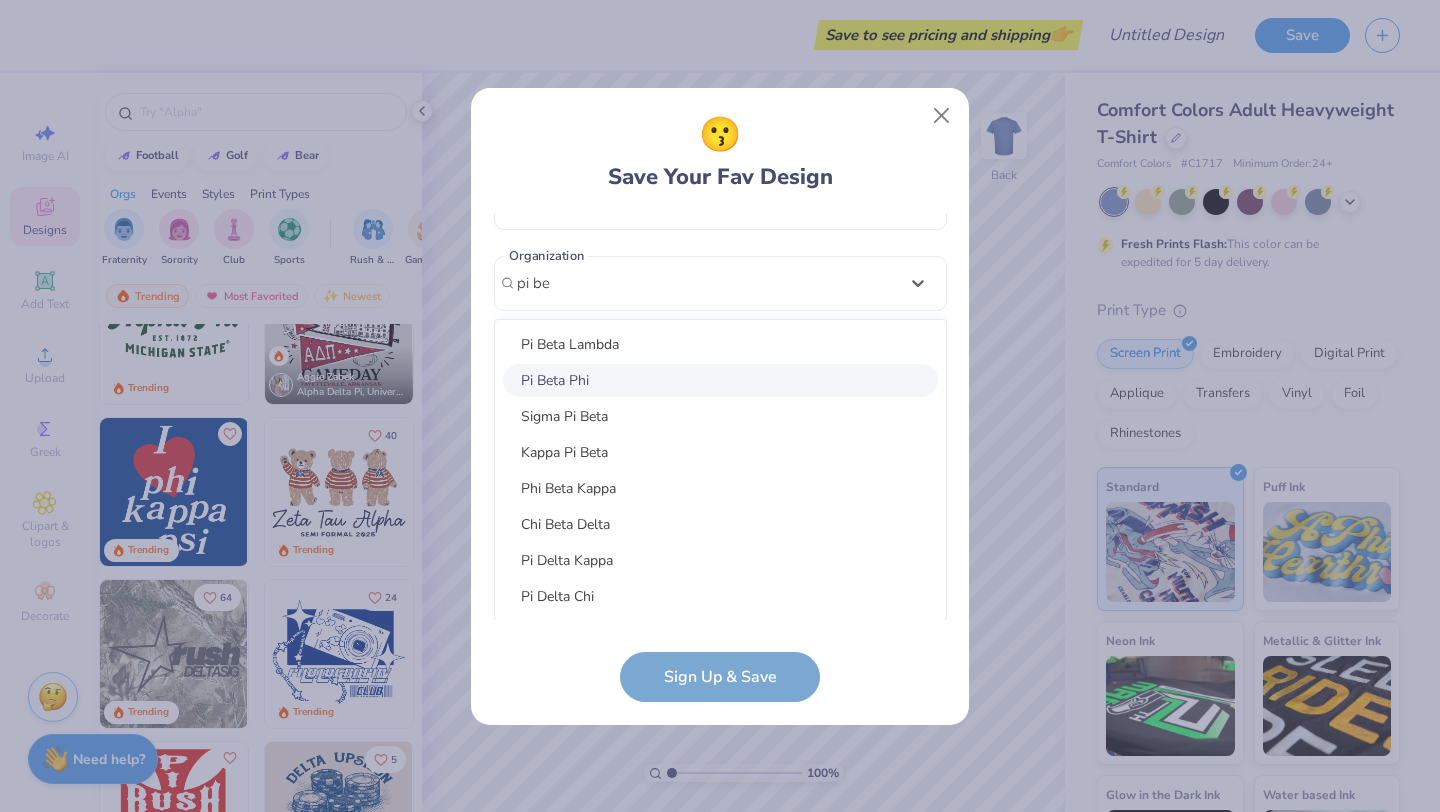 type on "pi be" 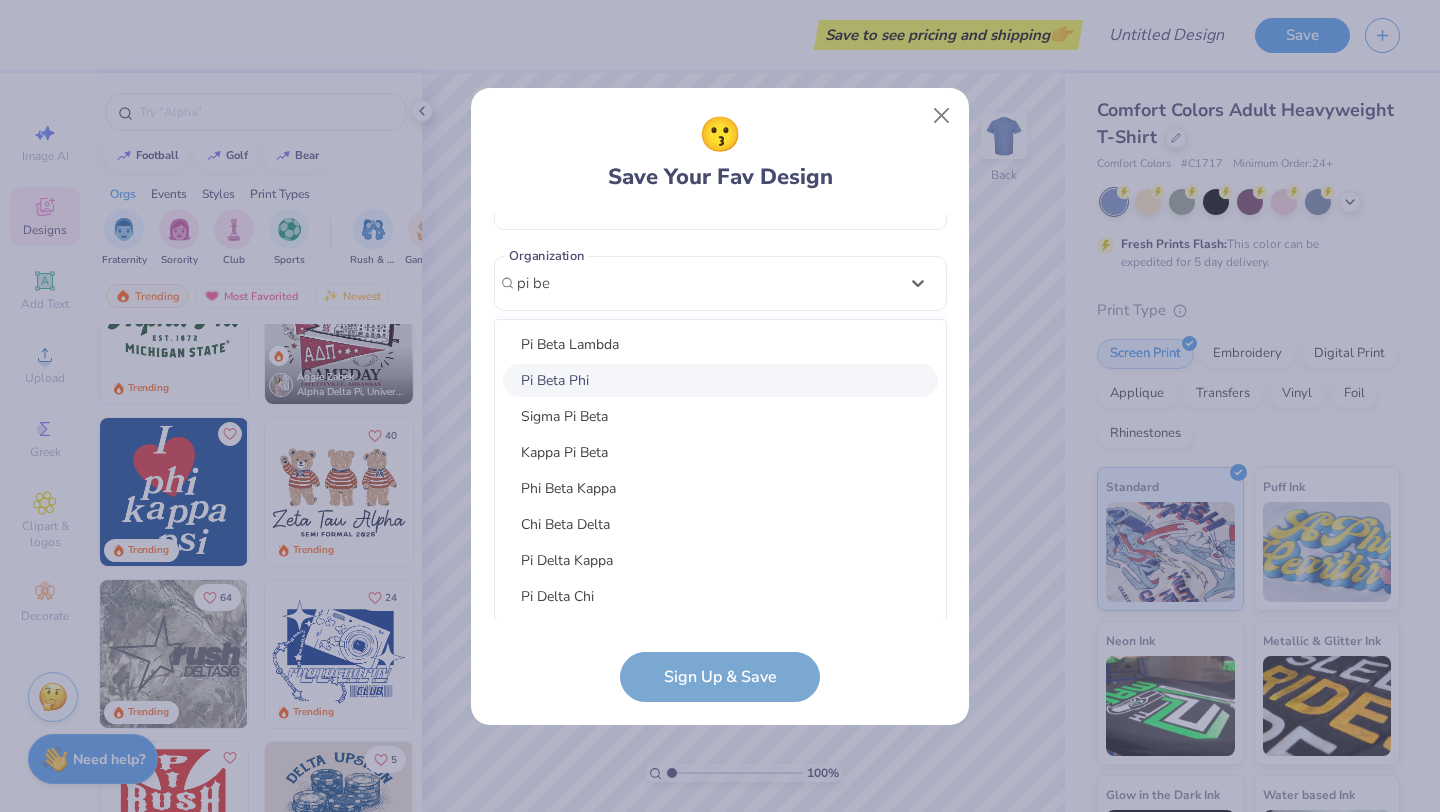 type 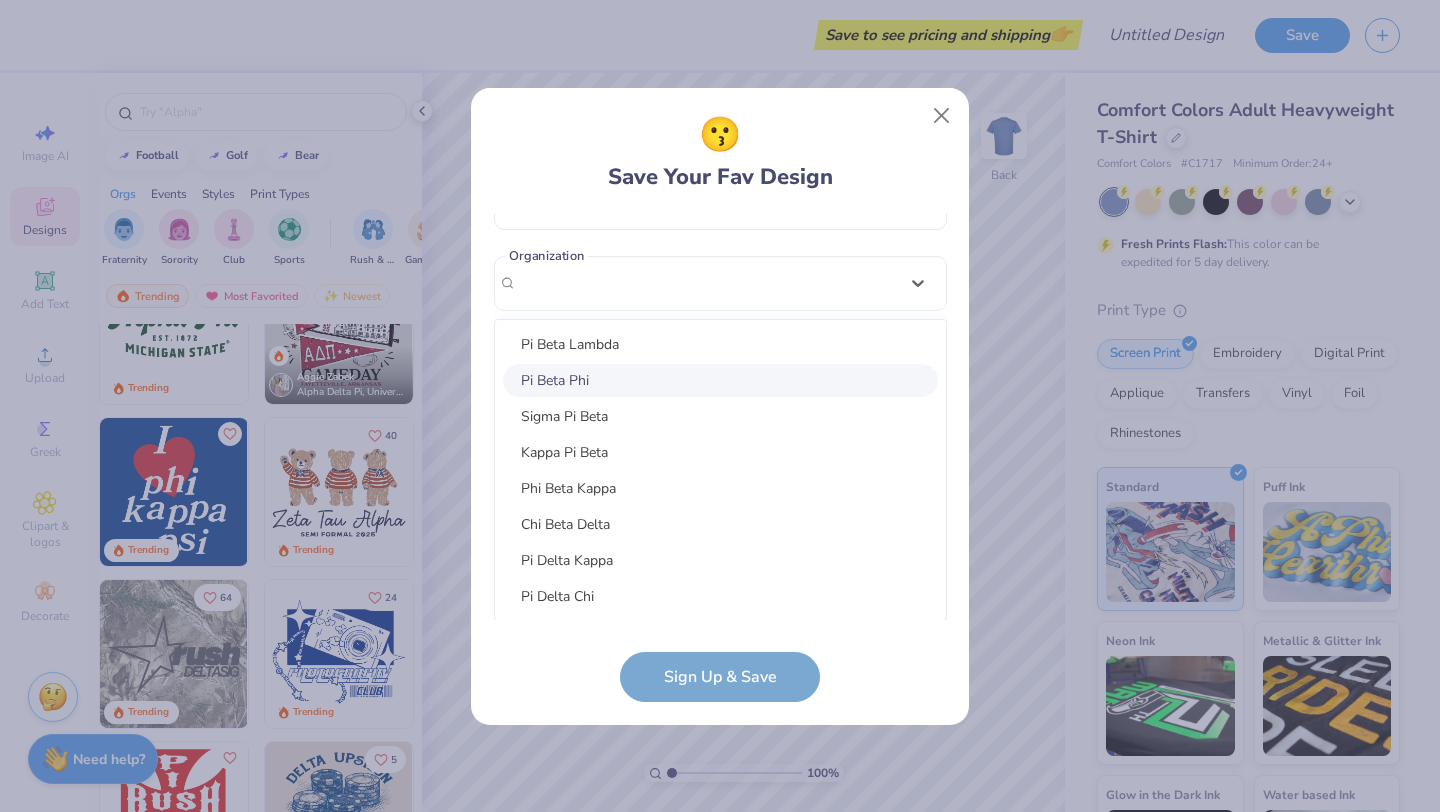 scroll, scrollTop: 264, scrollLeft: 0, axis: vertical 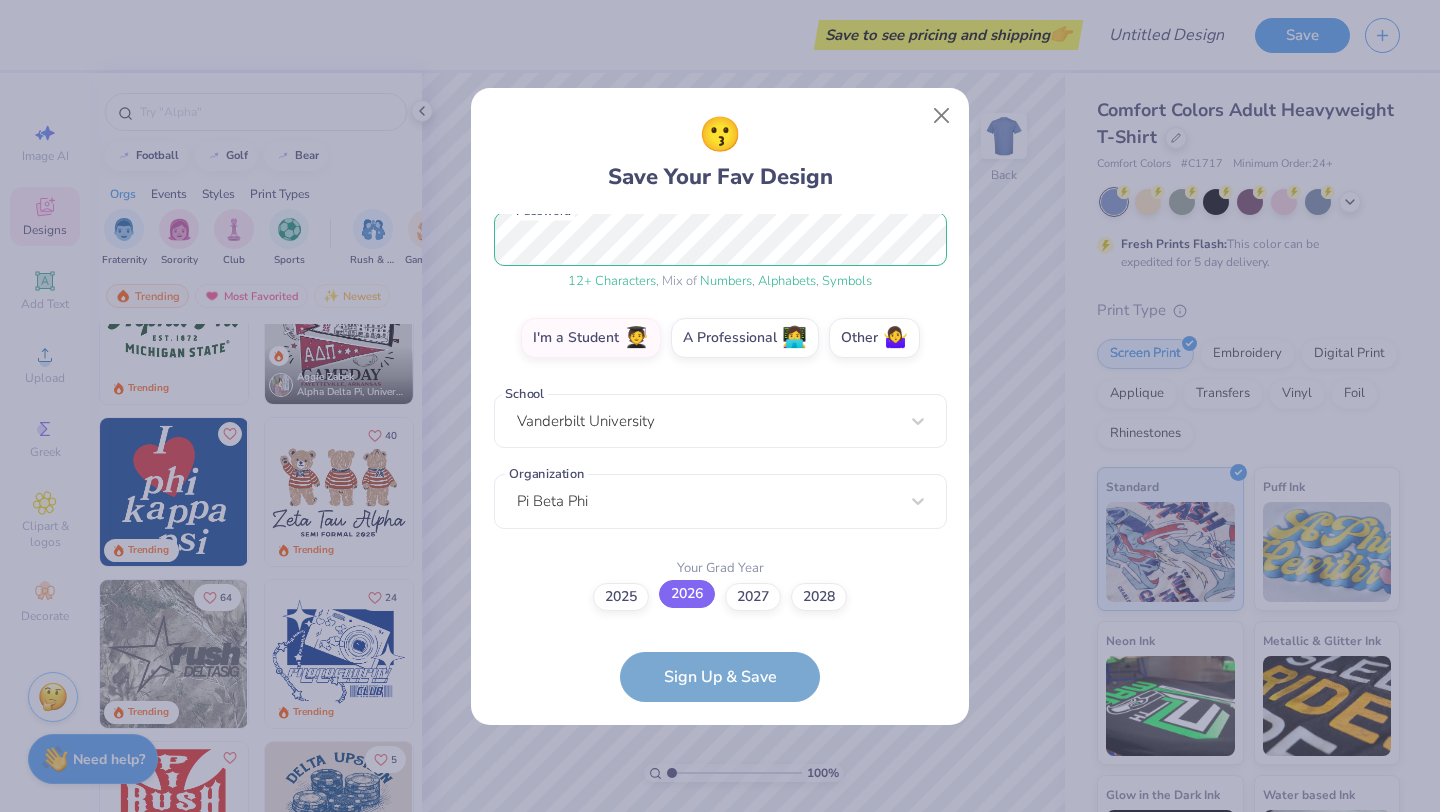 click on "2026" at bounding box center (687, 594) 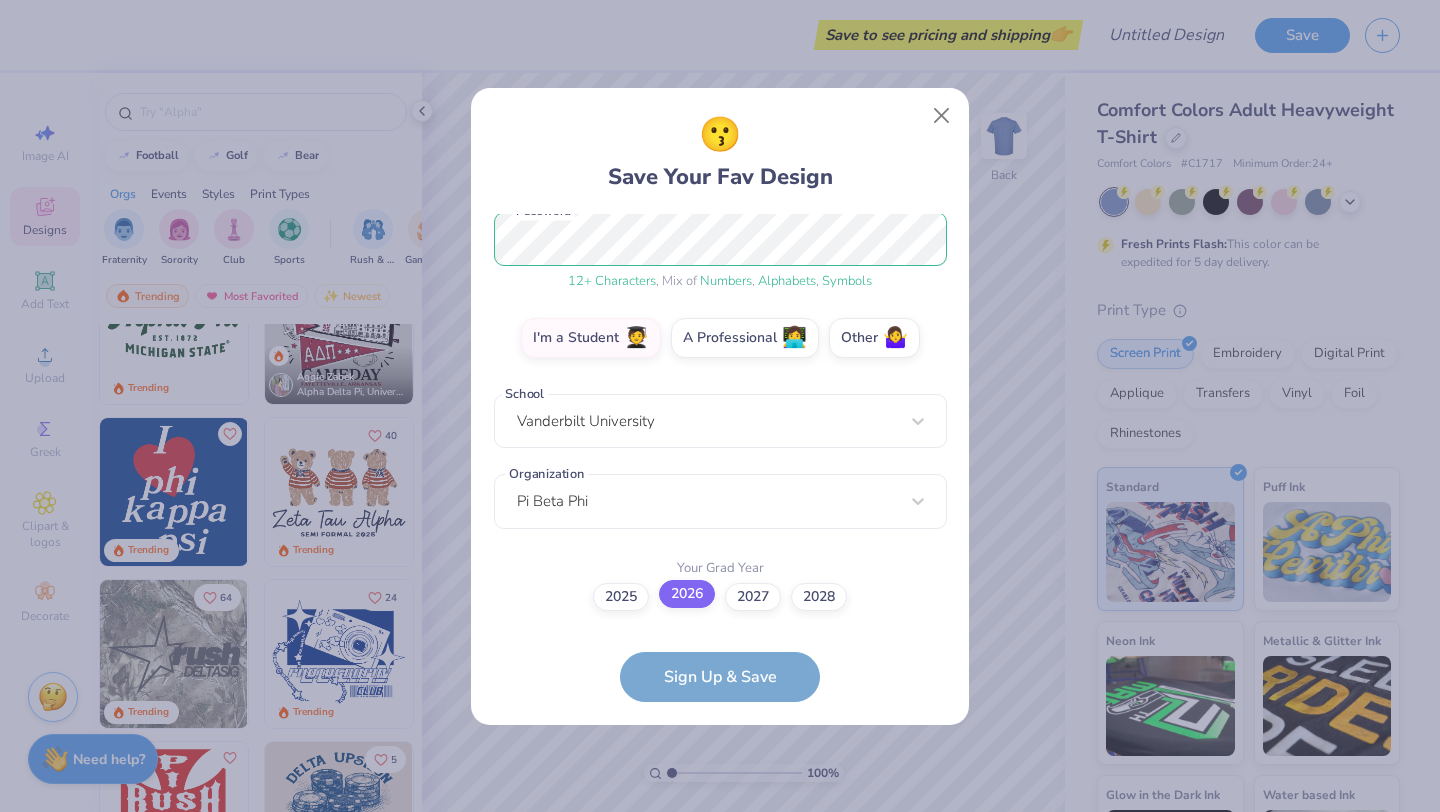 click on "2026" at bounding box center [720, 861] 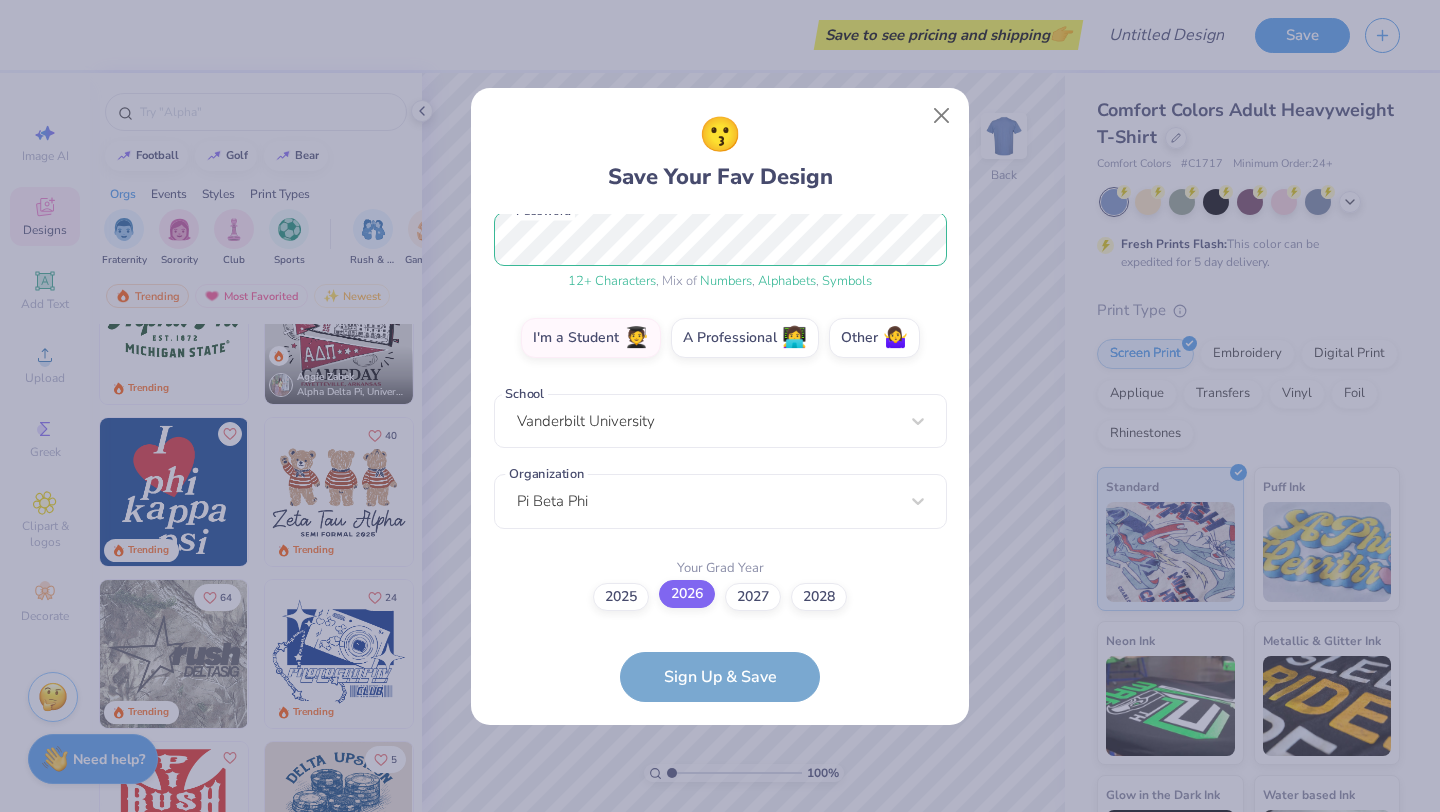 scroll, scrollTop: 142, scrollLeft: 0, axis: vertical 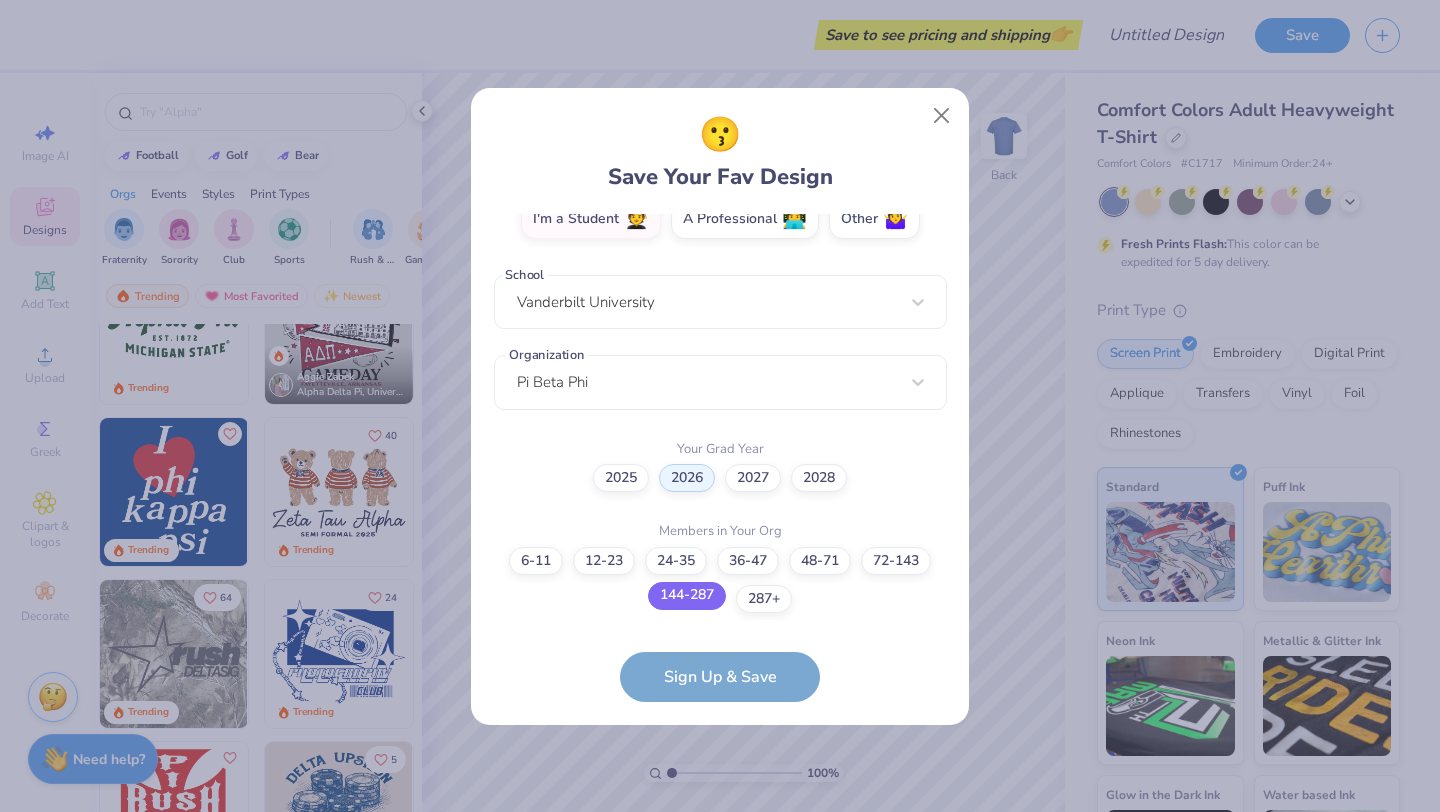 click on "144-287" at bounding box center (687, 596) 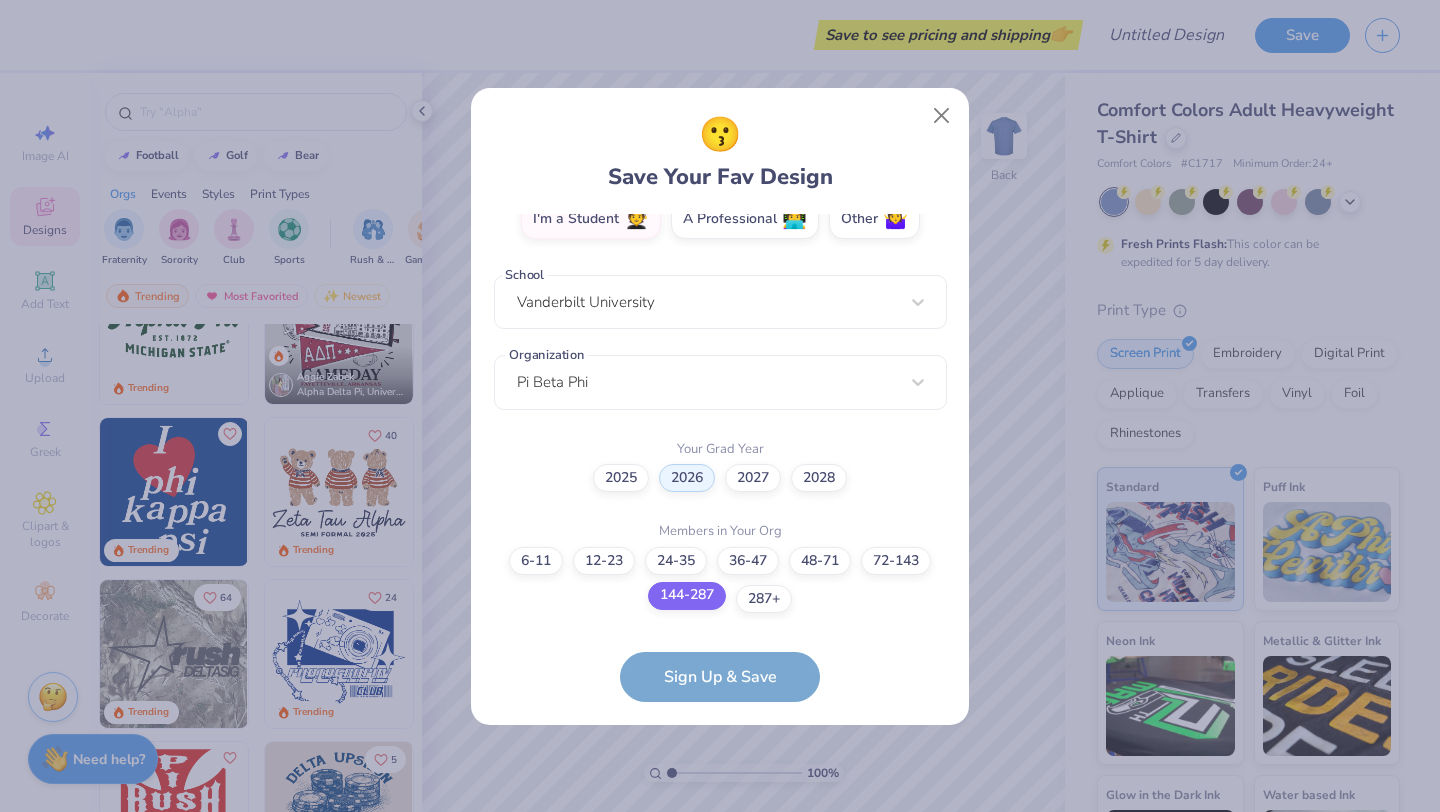 click on "144-287" at bounding box center [720, 962] 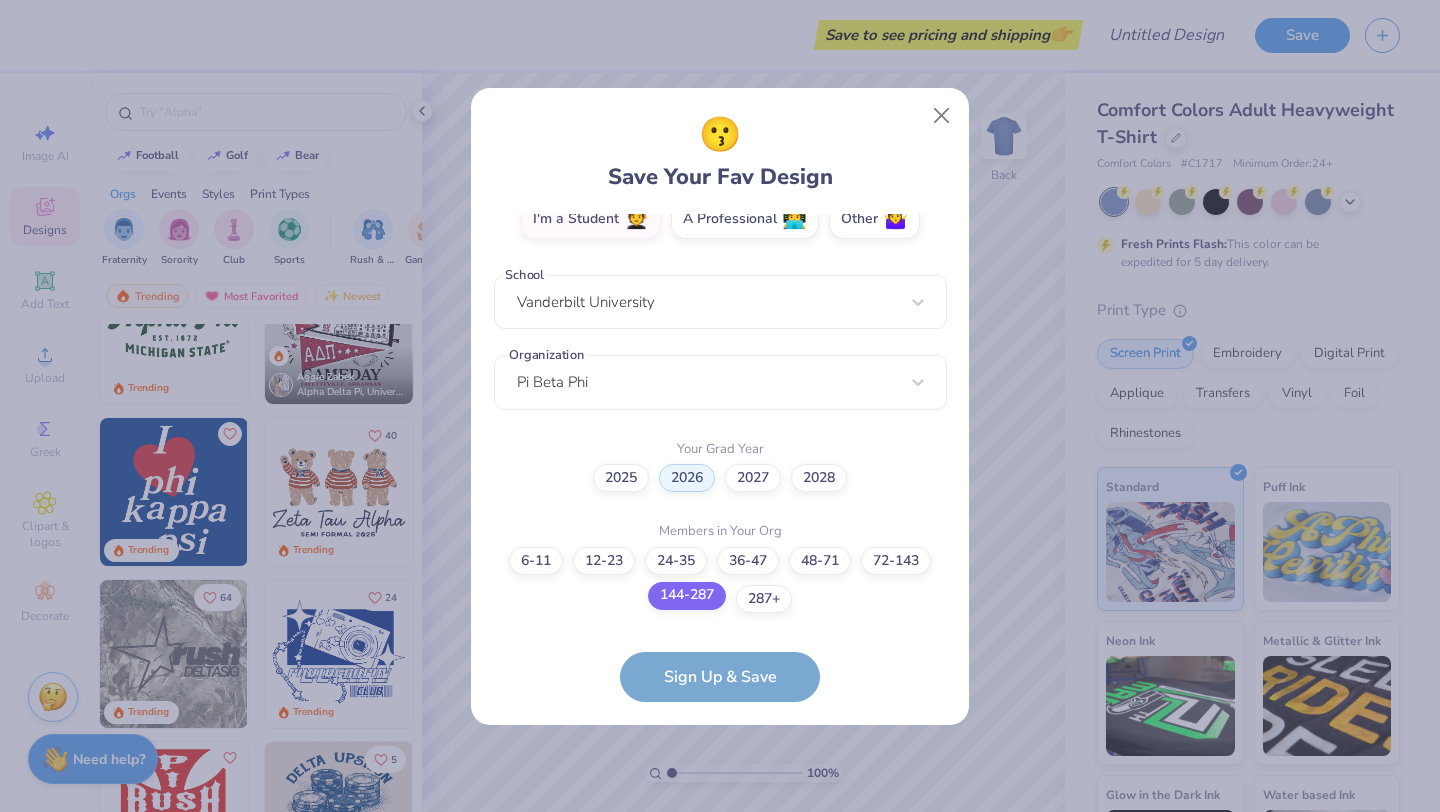 scroll, scrollTop: 0, scrollLeft: 0, axis: both 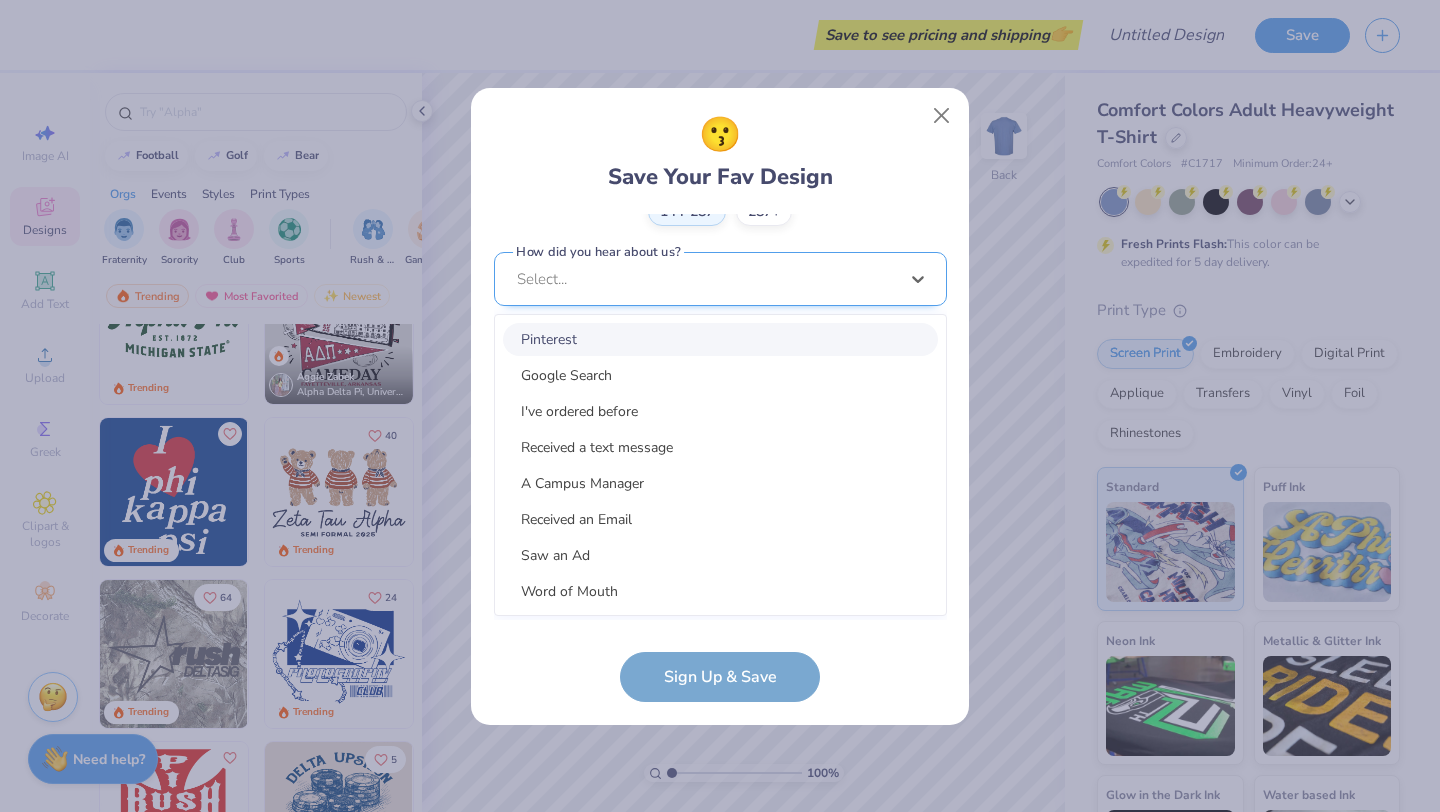 click on "option Pinterest focused, 1 of 15. 15 results available. Use Up and Down to choose options, press Enter to select the currently focused option, press Escape to exit the menu, press Tab to select the option and exit the menu. Select... Pinterest Google Search I've ordered before Received a text message A Campus Manager Received an Email Saw an Ad Word of Mouth LinkedIn Tik Tok Instagram Blog/Article Reddit An AI Chatbot Other" at bounding box center (720, 434) 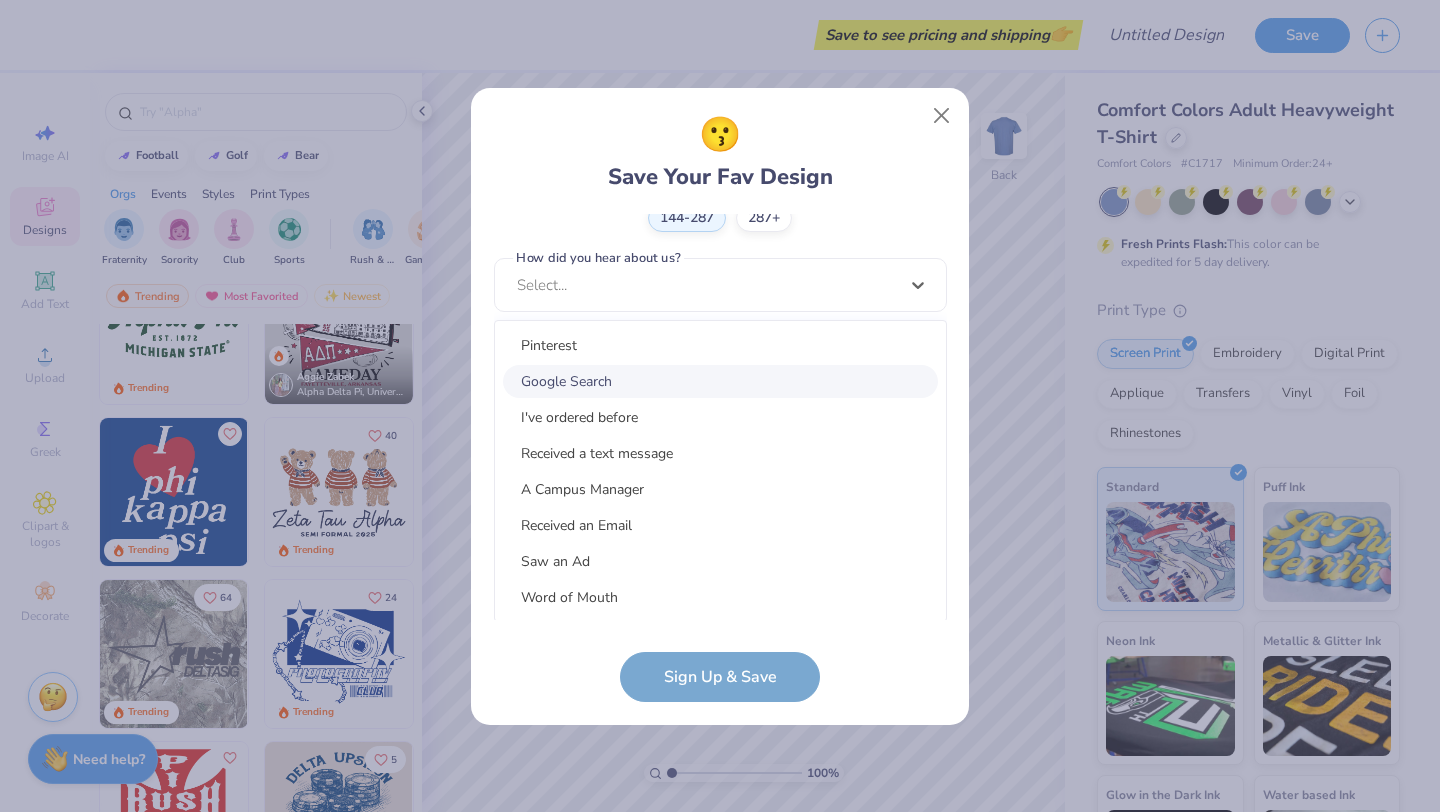 click on "Google Search" at bounding box center [720, 381] 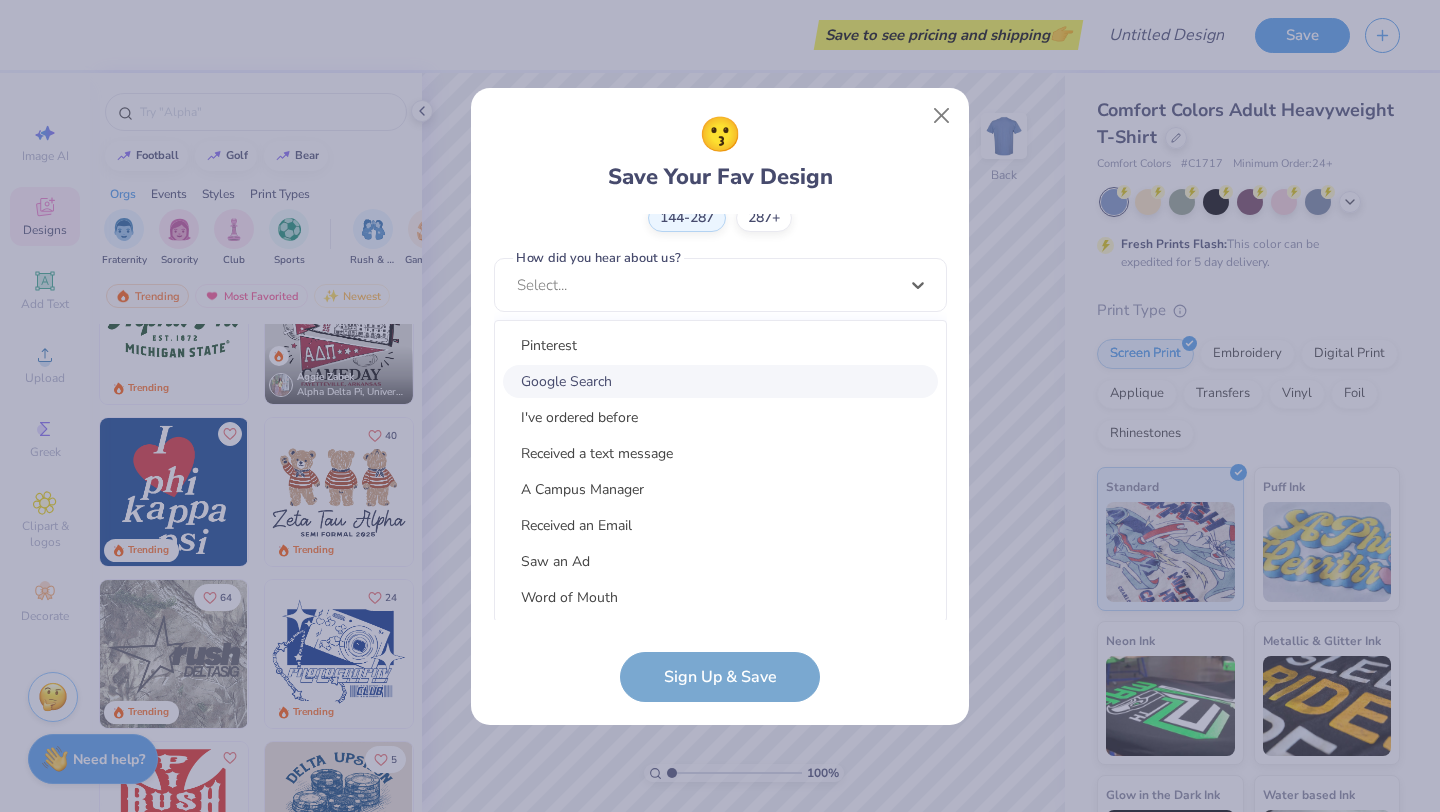 scroll, scrollTop: 464, scrollLeft: 0, axis: vertical 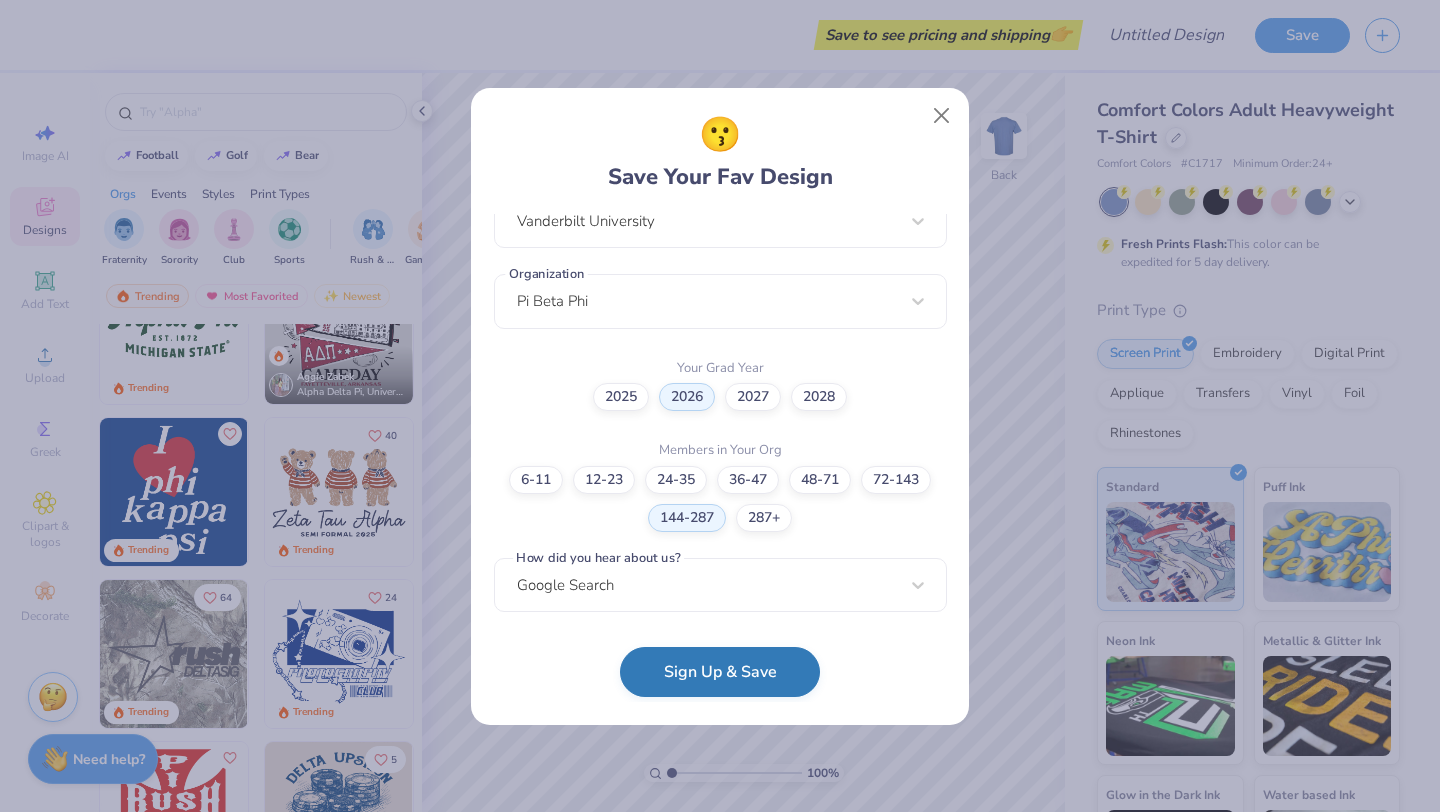 click on "Sign Up & Save" at bounding box center (720, 672) 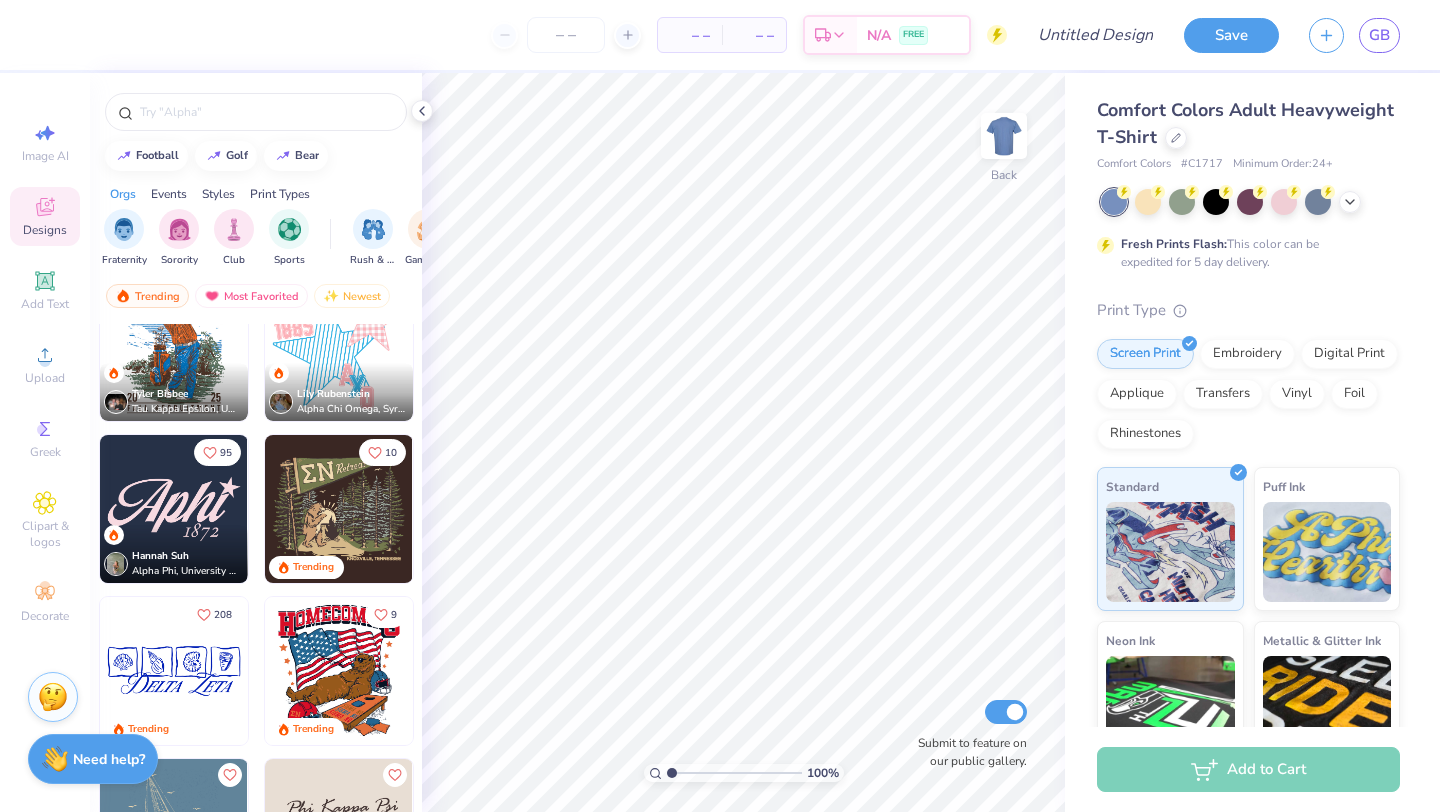 scroll, scrollTop: 2649, scrollLeft: 0, axis: vertical 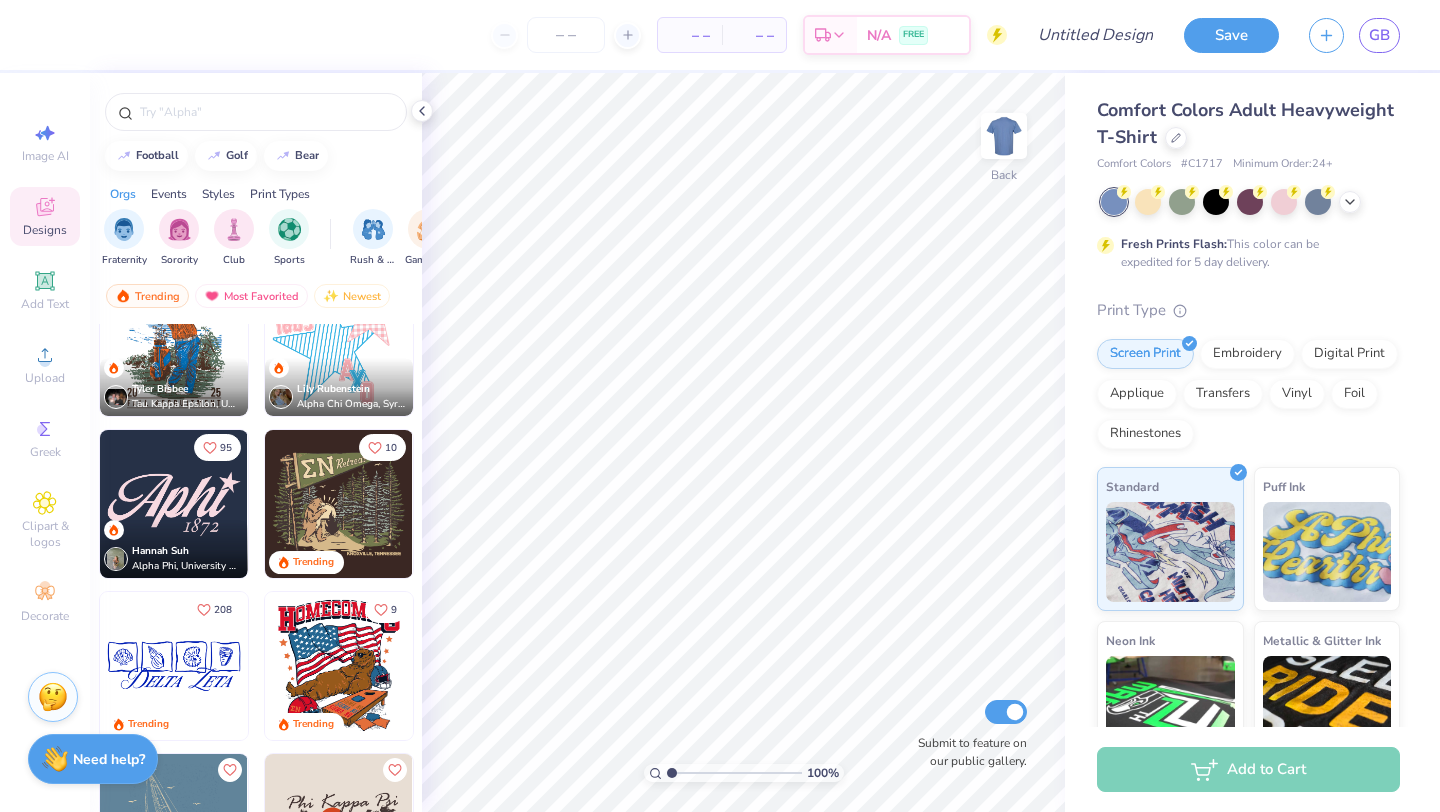 click at bounding box center [174, 666] 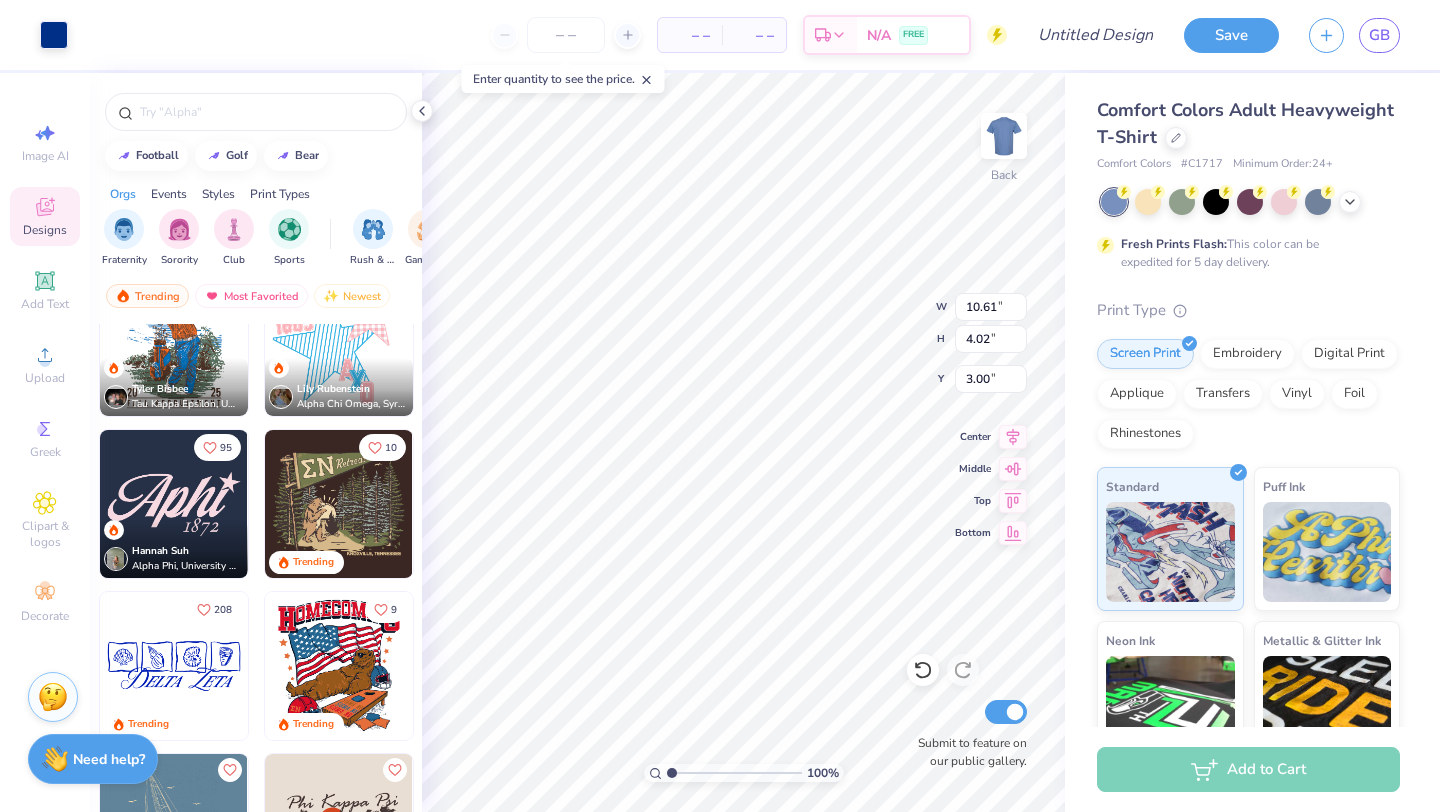 type on "8.69" 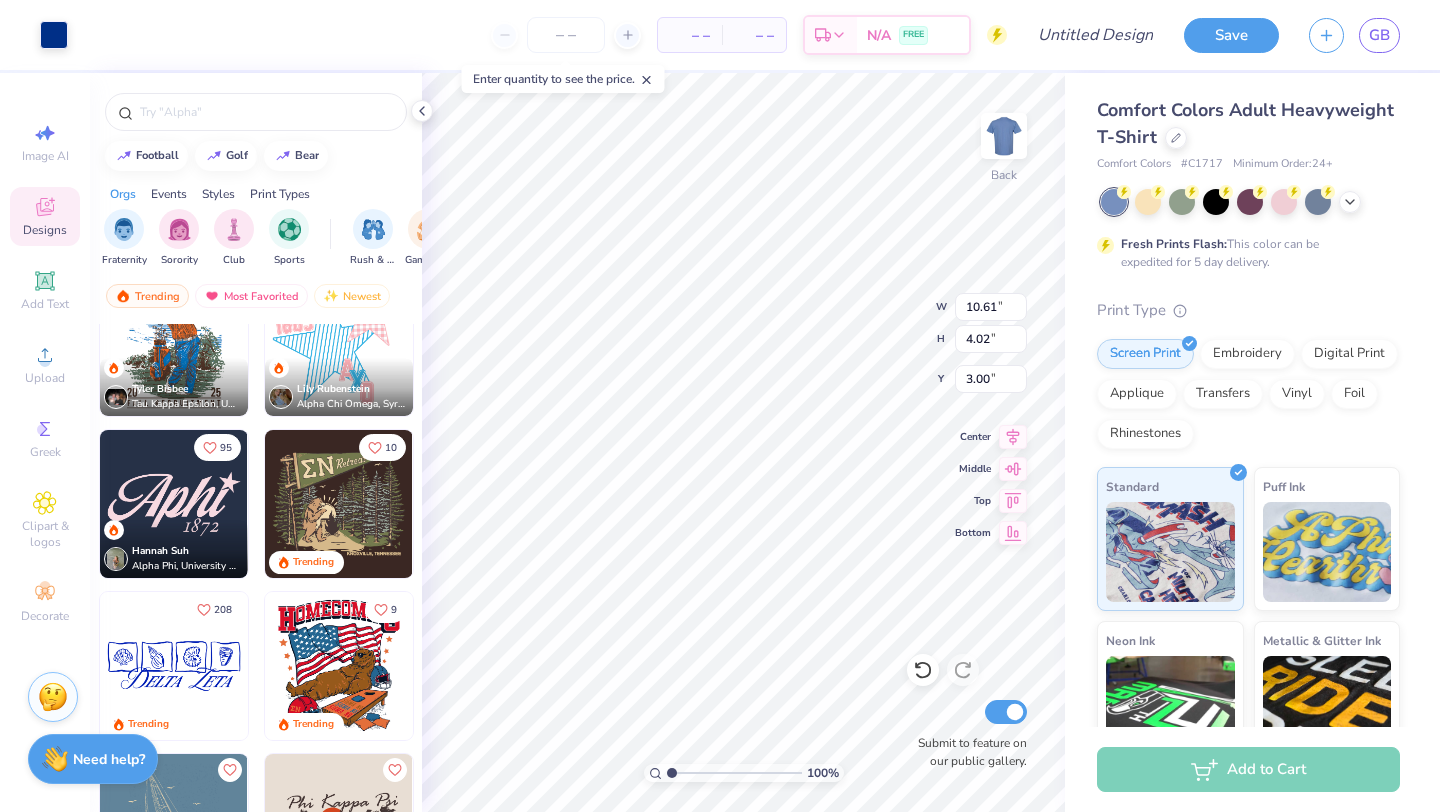 type on "1.93" 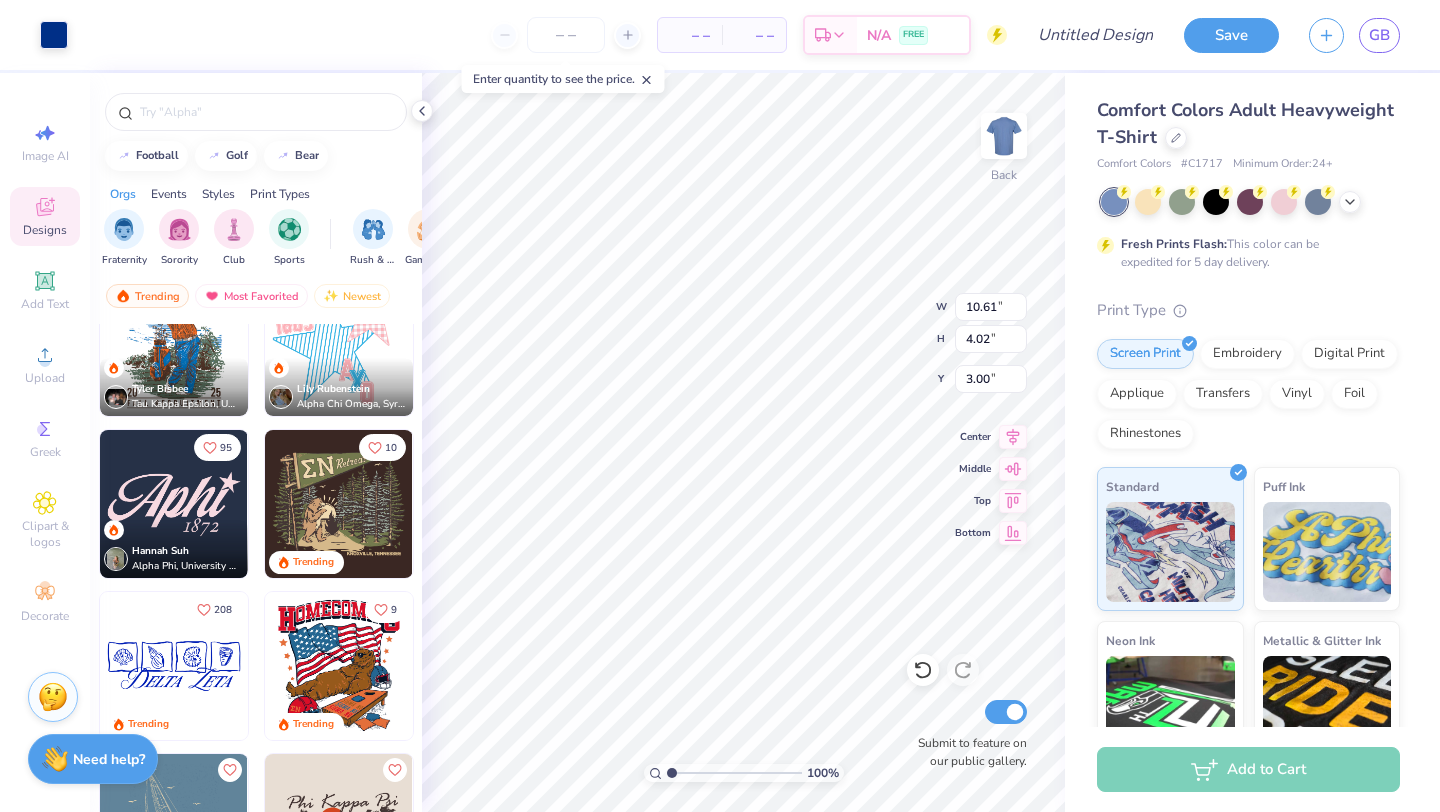type on "5.09" 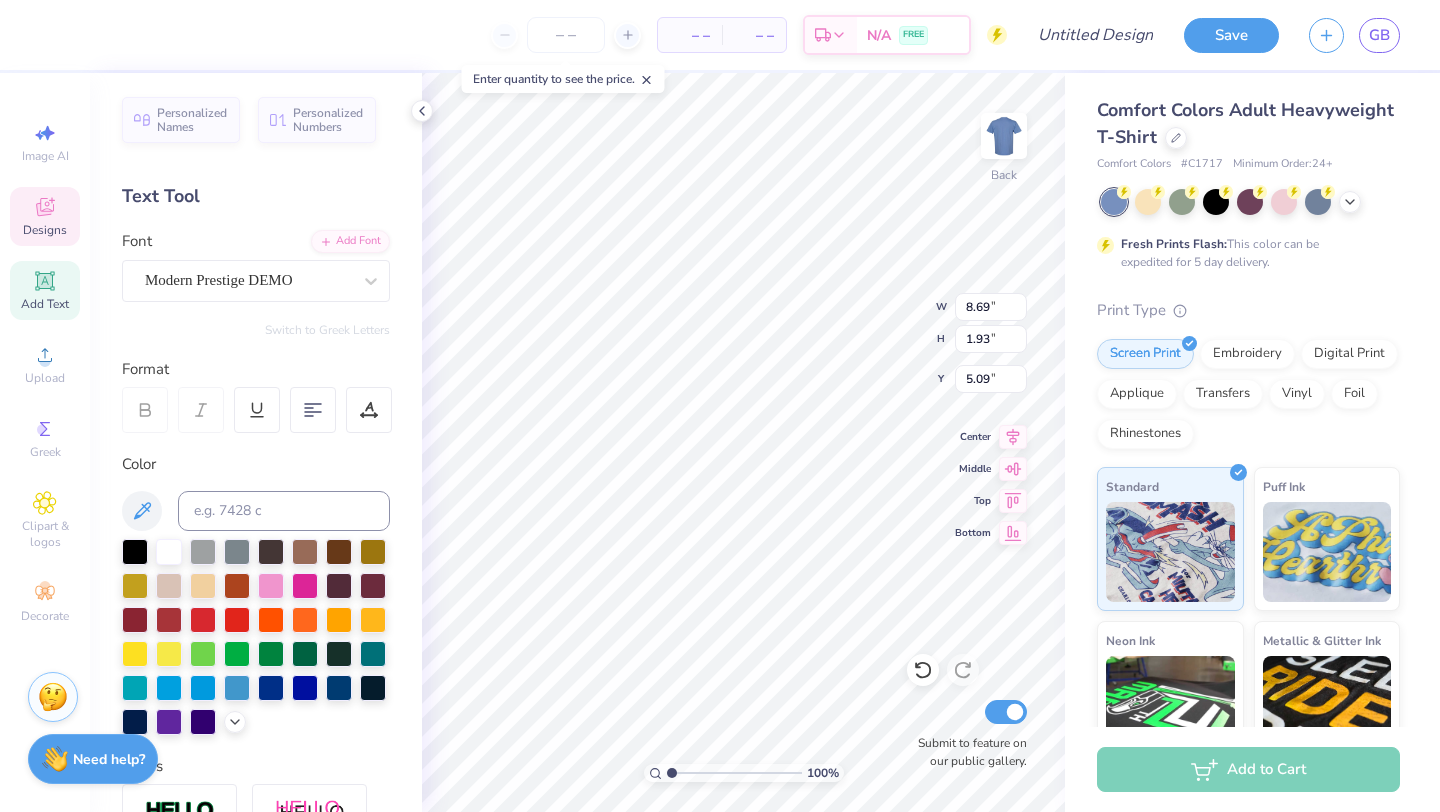 scroll, scrollTop: 0, scrollLeft: 0, axis: both 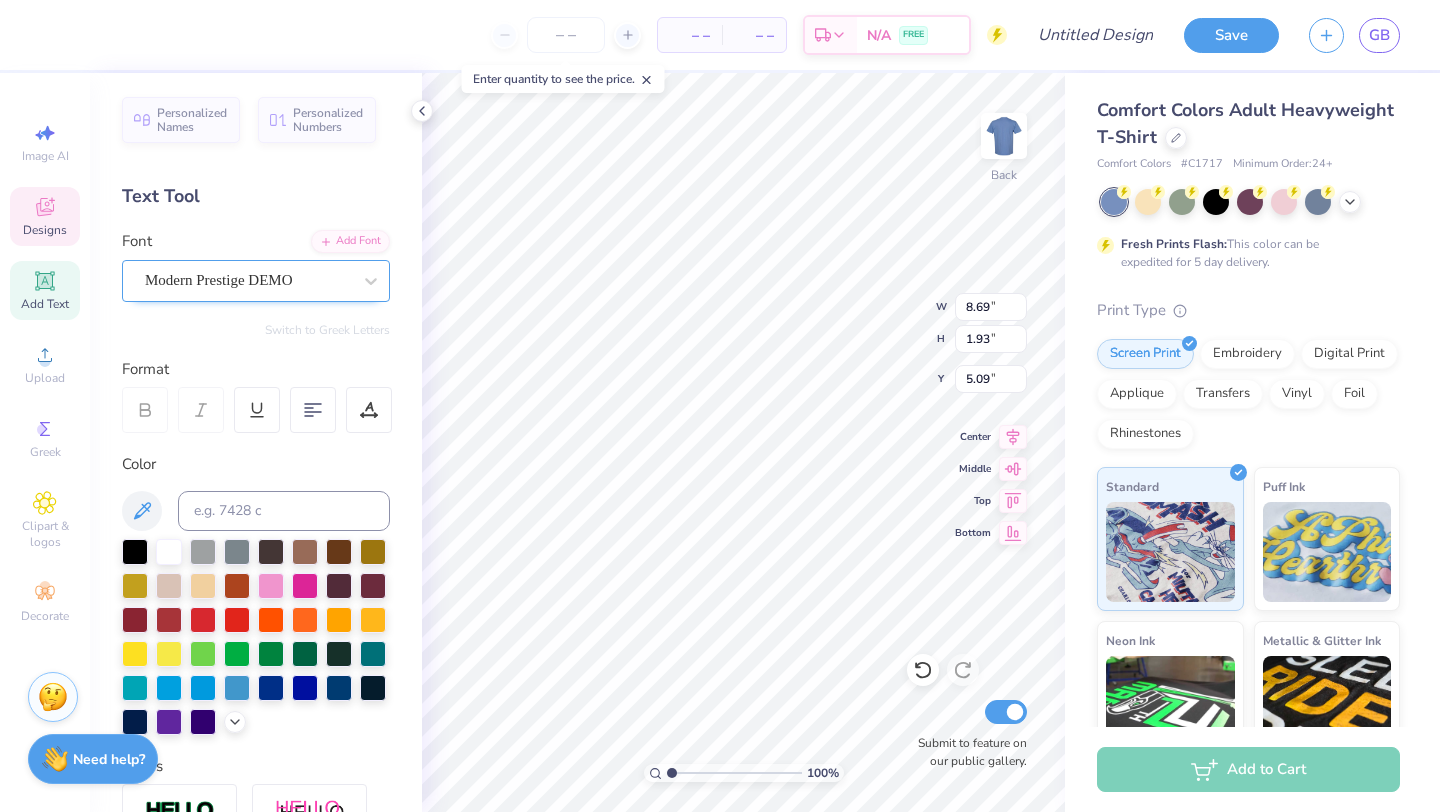 click on "Modern Prestige DEMO" at bounding box center (248, 280) 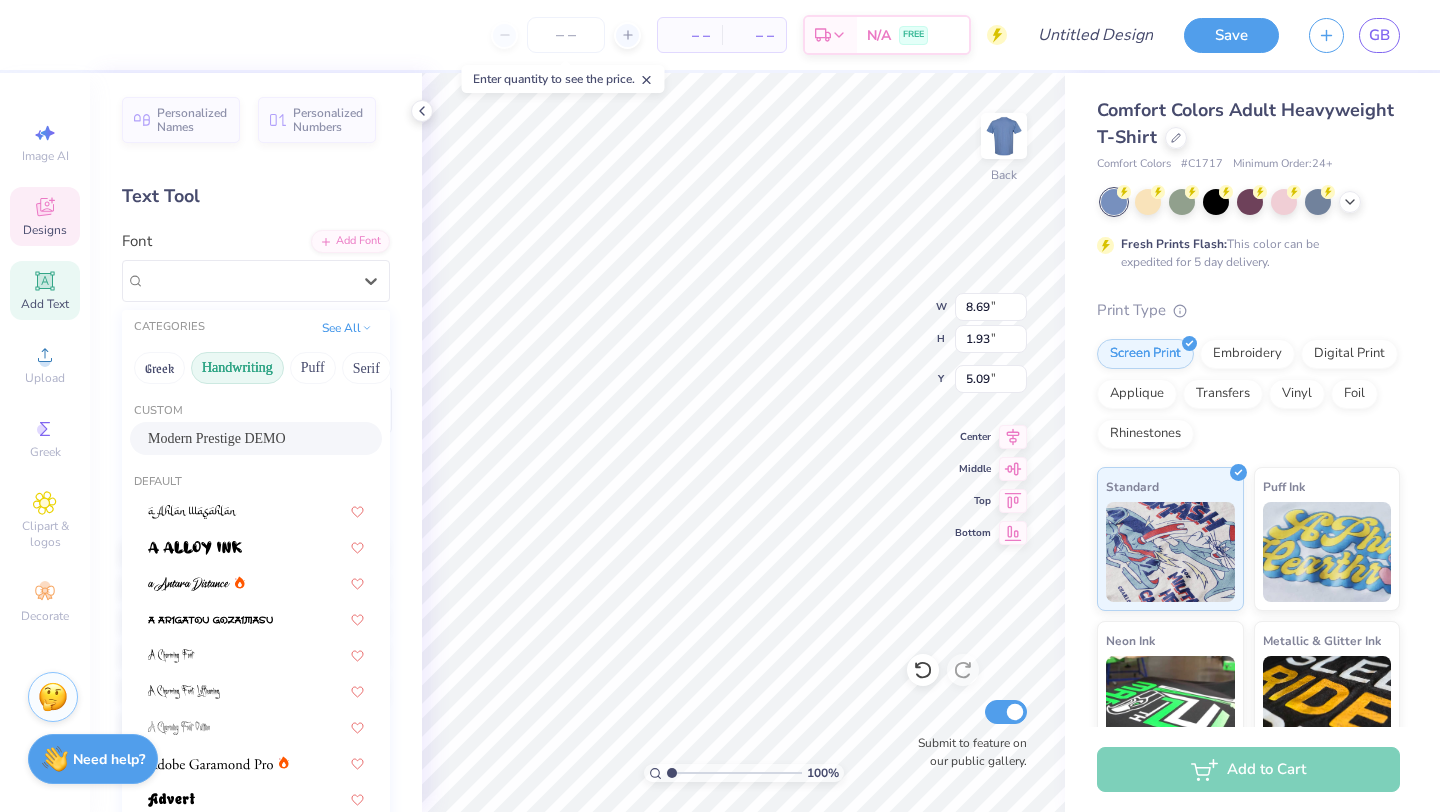 click on "Handwriting" at bounding box center (237, 368) 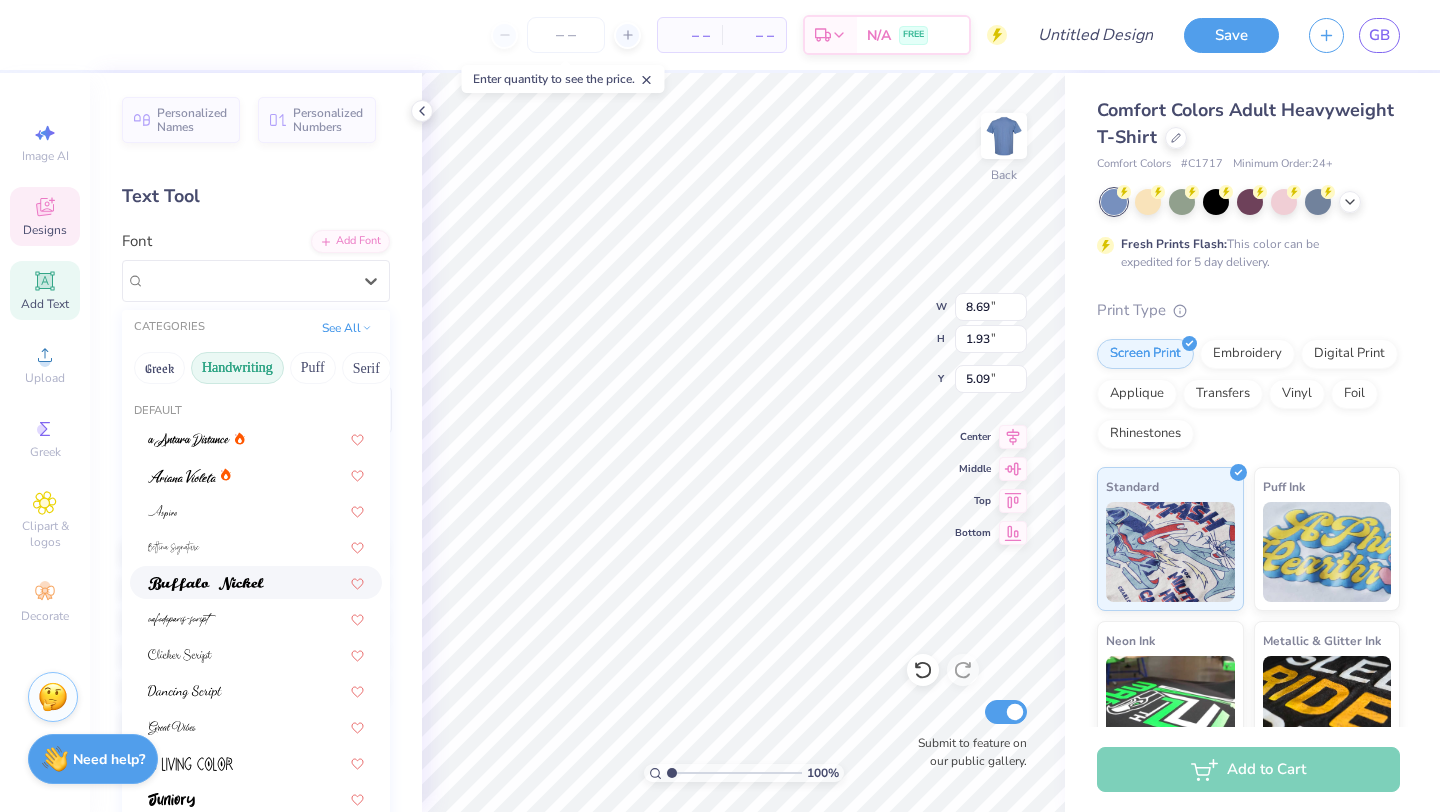 click at bounding box center (206, 584) 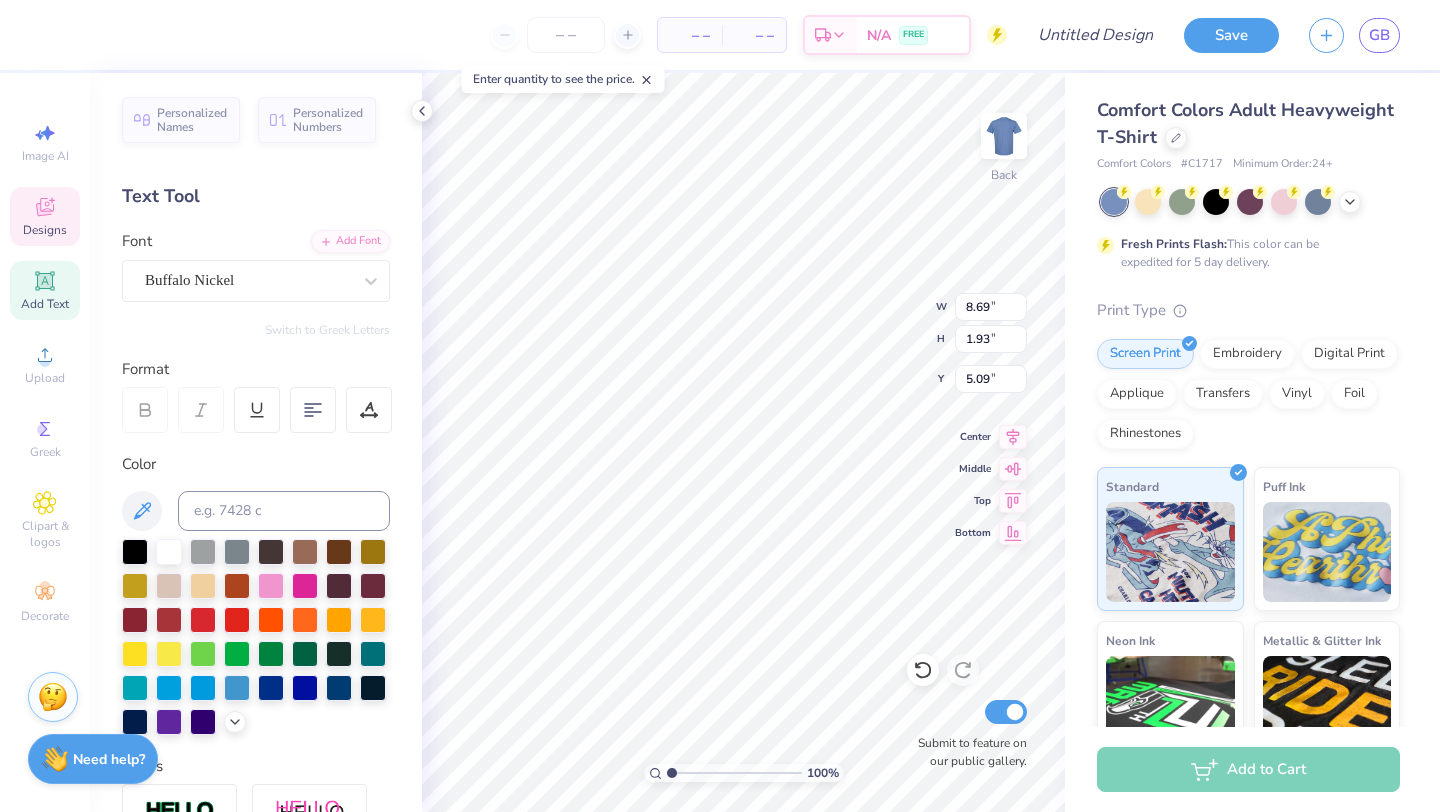 type on "Delta Zeta" 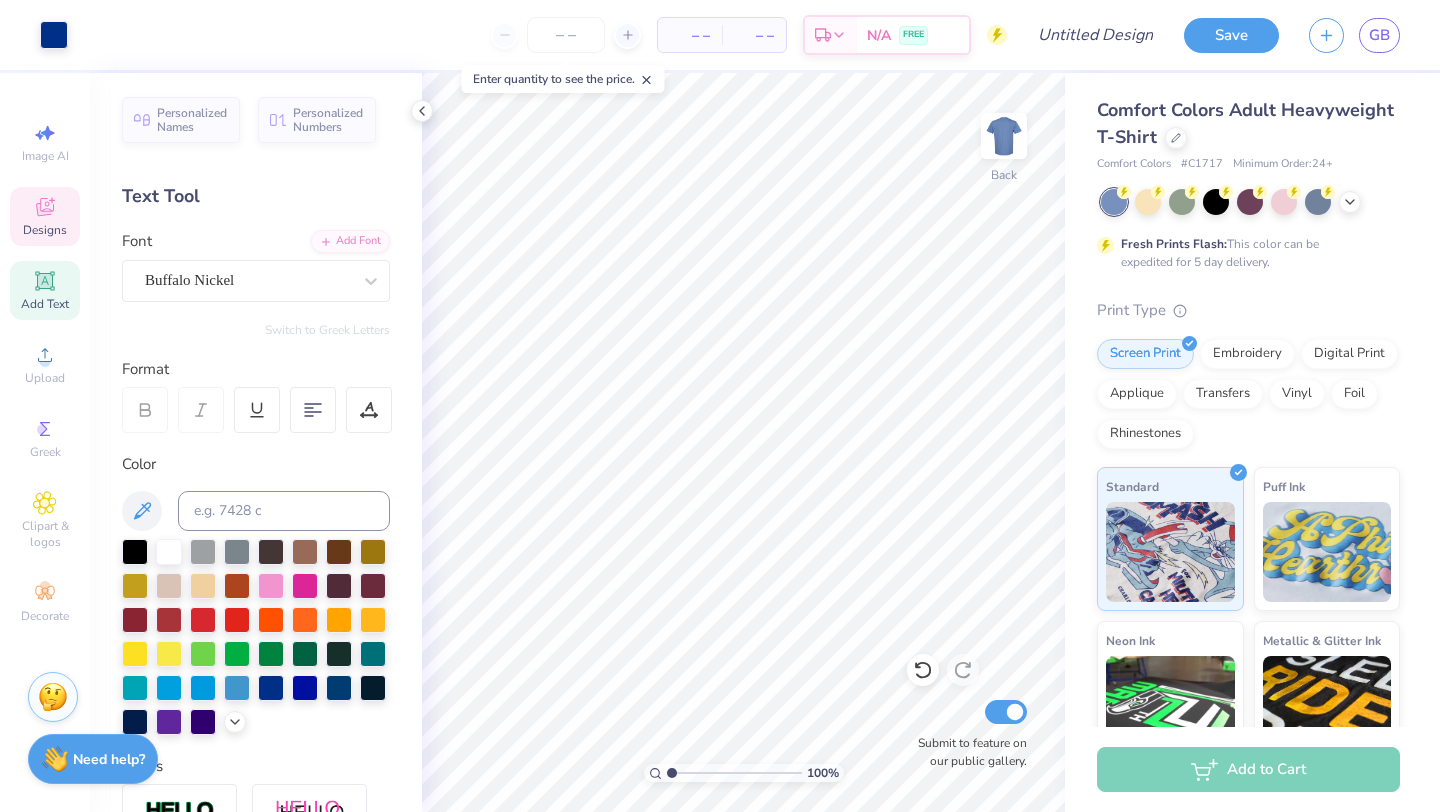 click 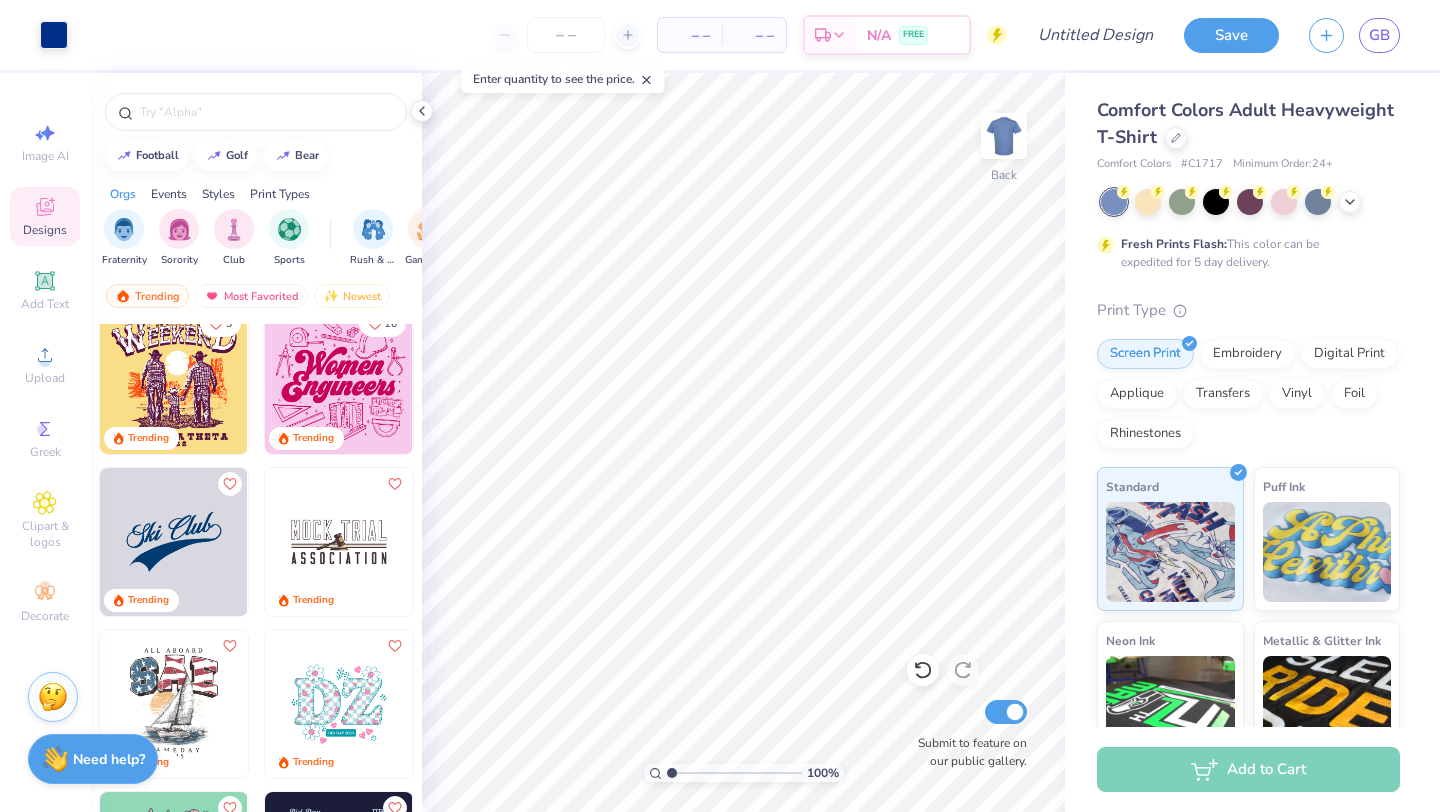 scroll, scrollTop: 5109, scrollLeft: 0, axis: vertical 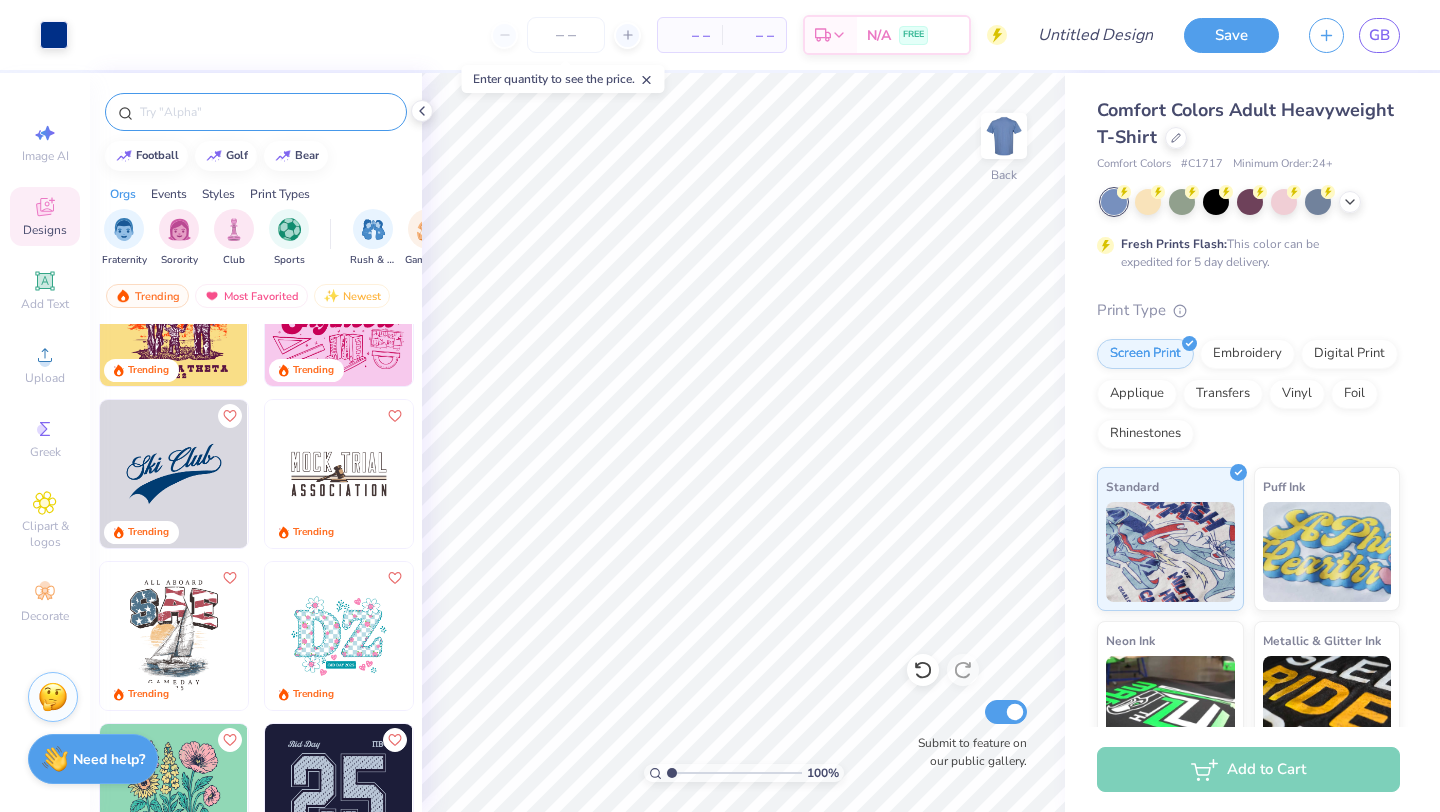 click at bounding box center [266, 112] 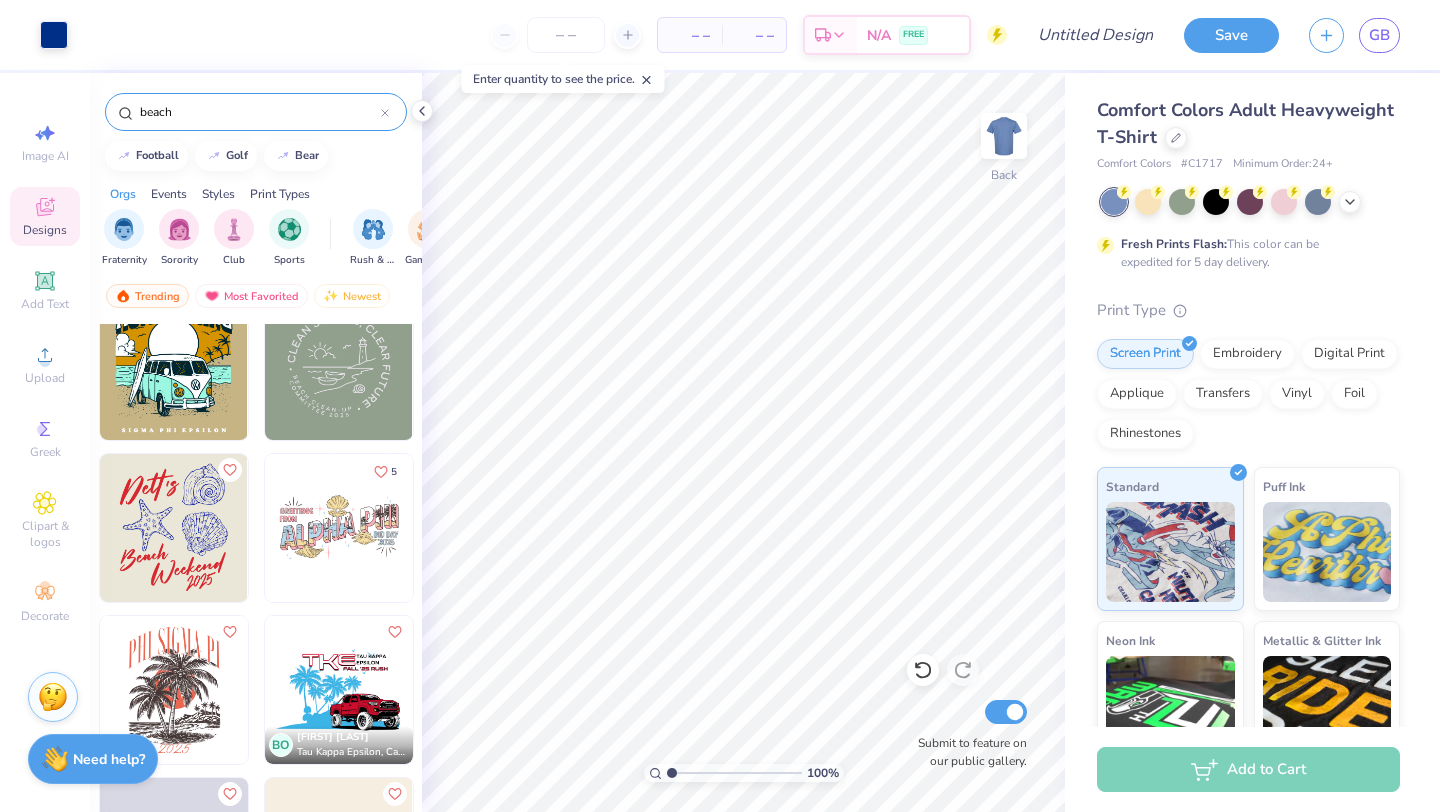 scroll, scrollTop: 1495, scrollLeft: 0, axis: vertical 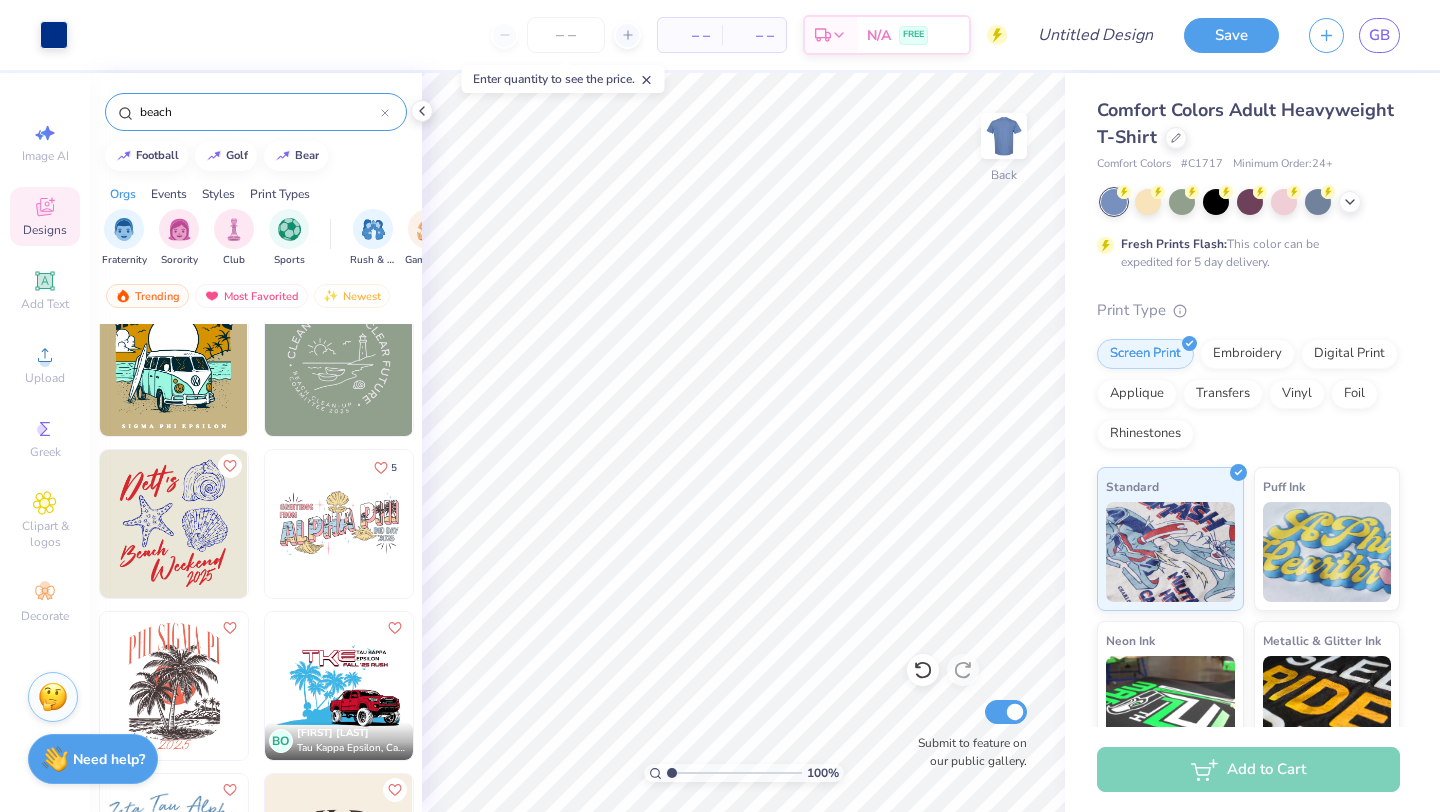 type on "beach" 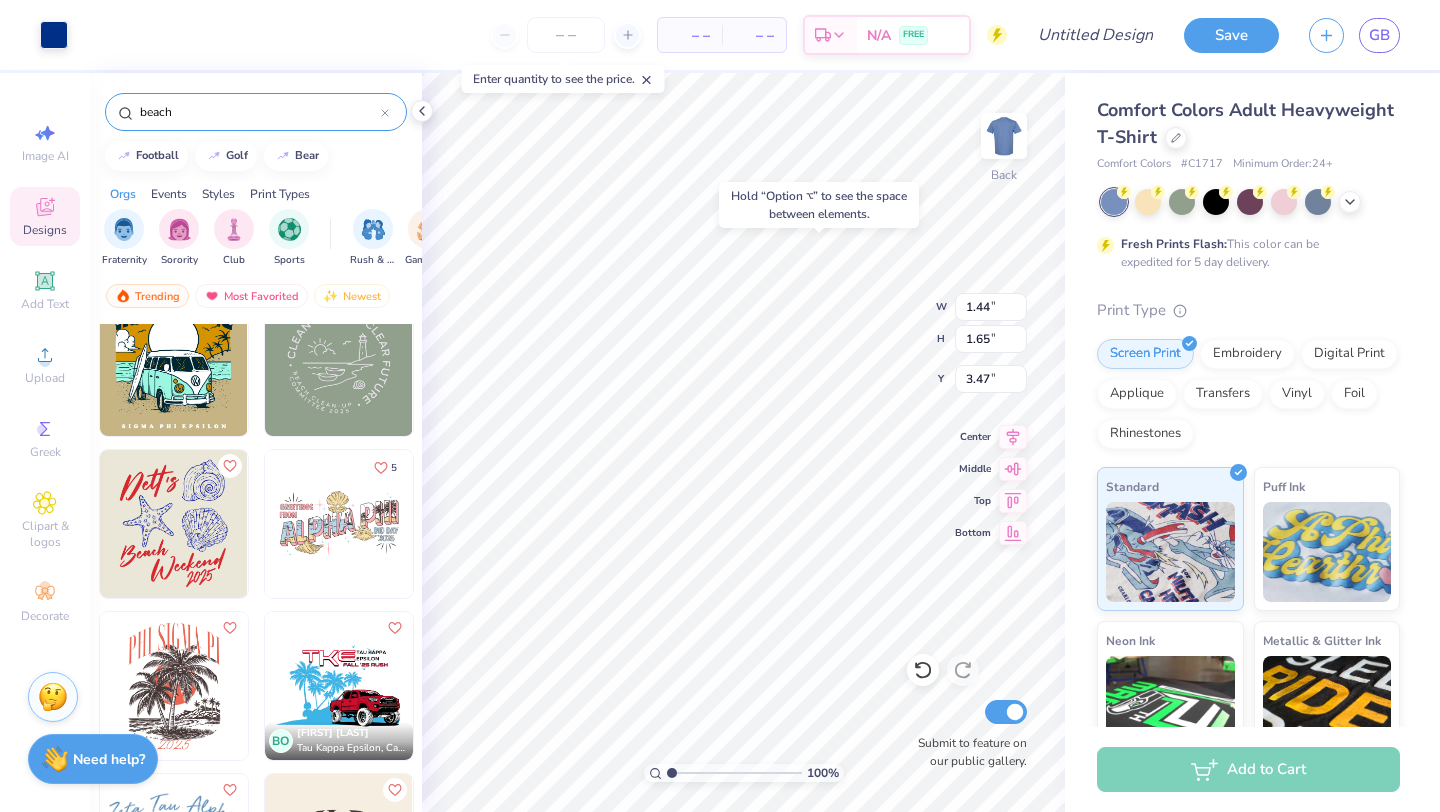 click on "100  % Back W 1.44 1.44 " H 1.65 1.65 " Y 3.47 3.47 " Center Middle Top Bottom Submit to feature on our public gallery." at bounding box center (743, 442) 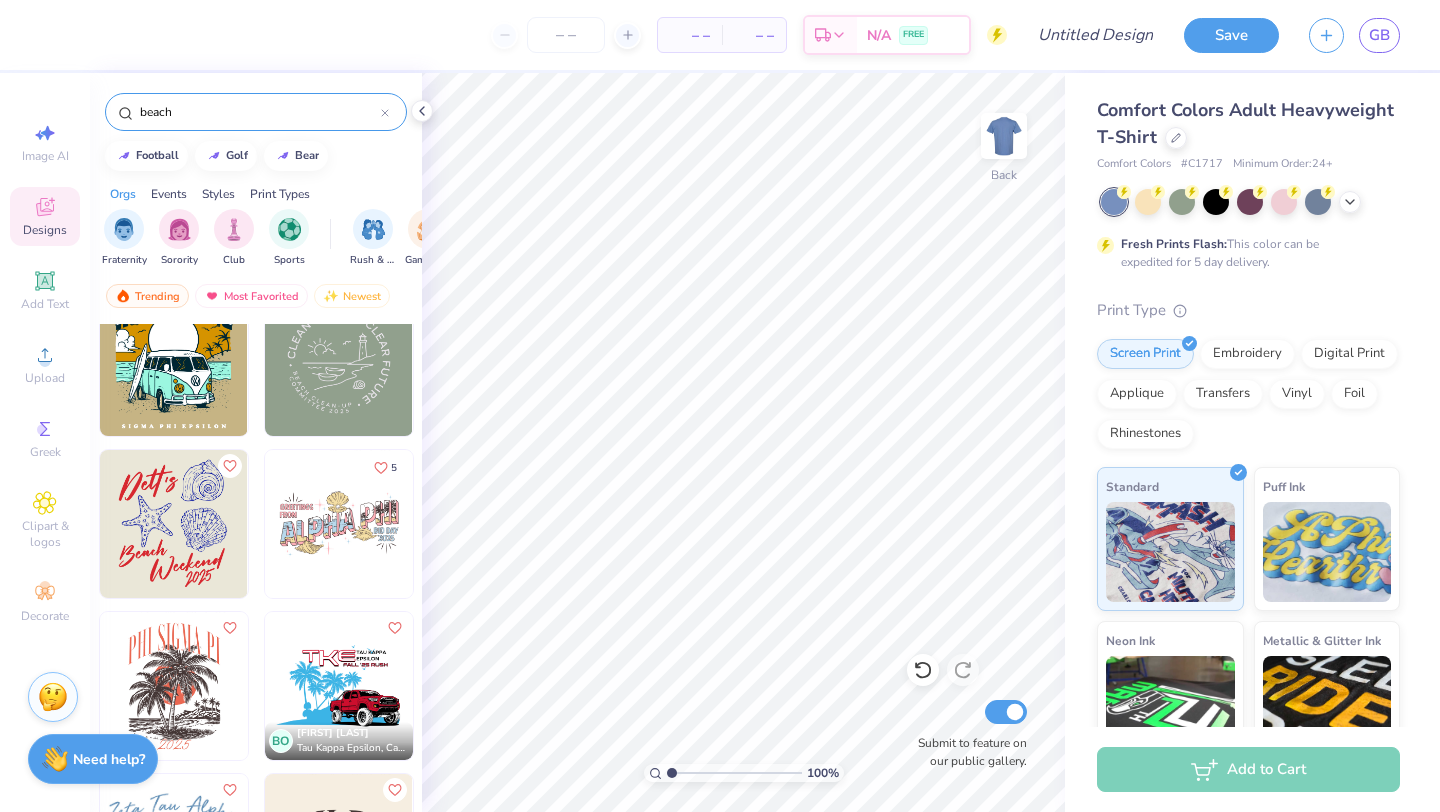 click at bounding box center (25, 524) 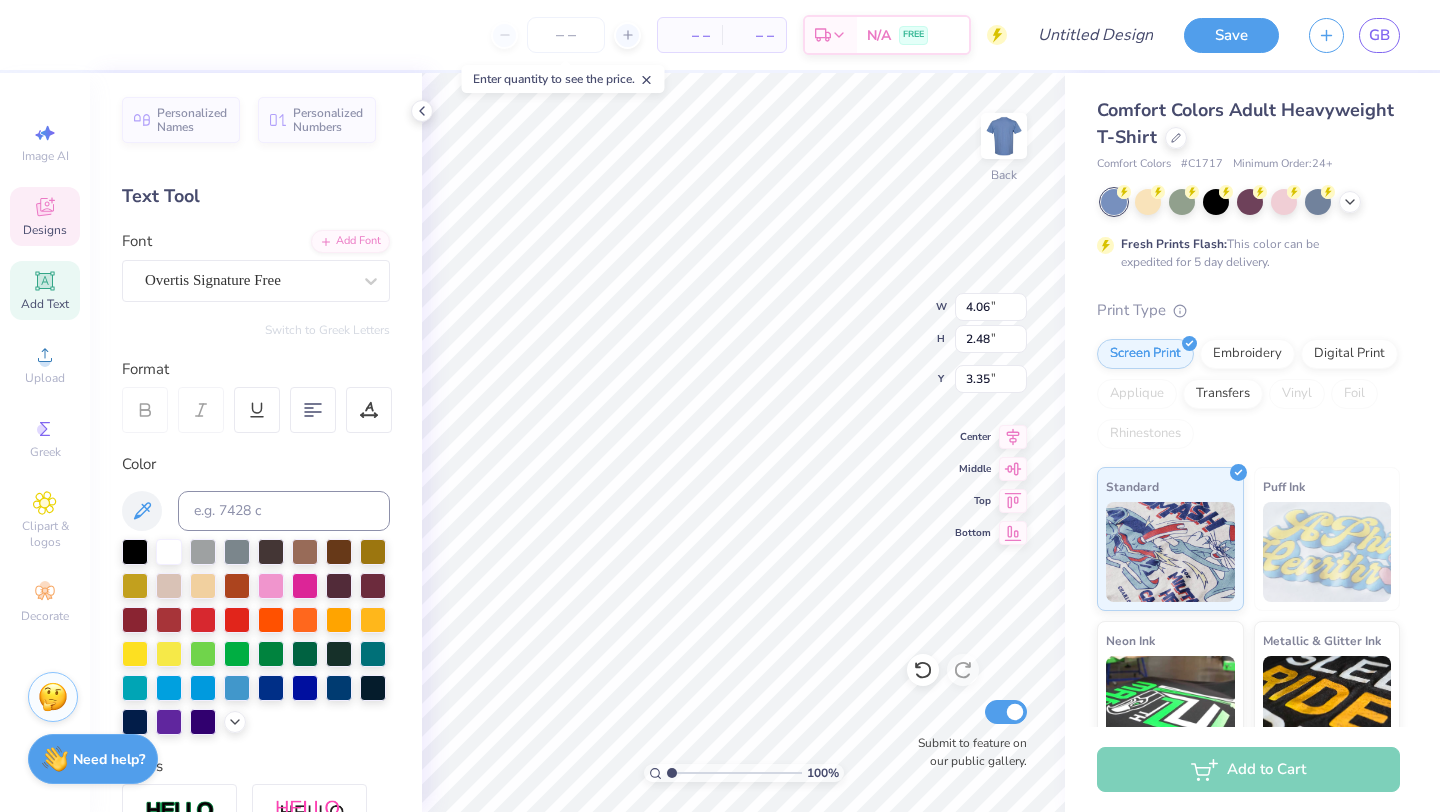 scroll, scrollTop: 0, scrollLeft: 1, axis: horizontal 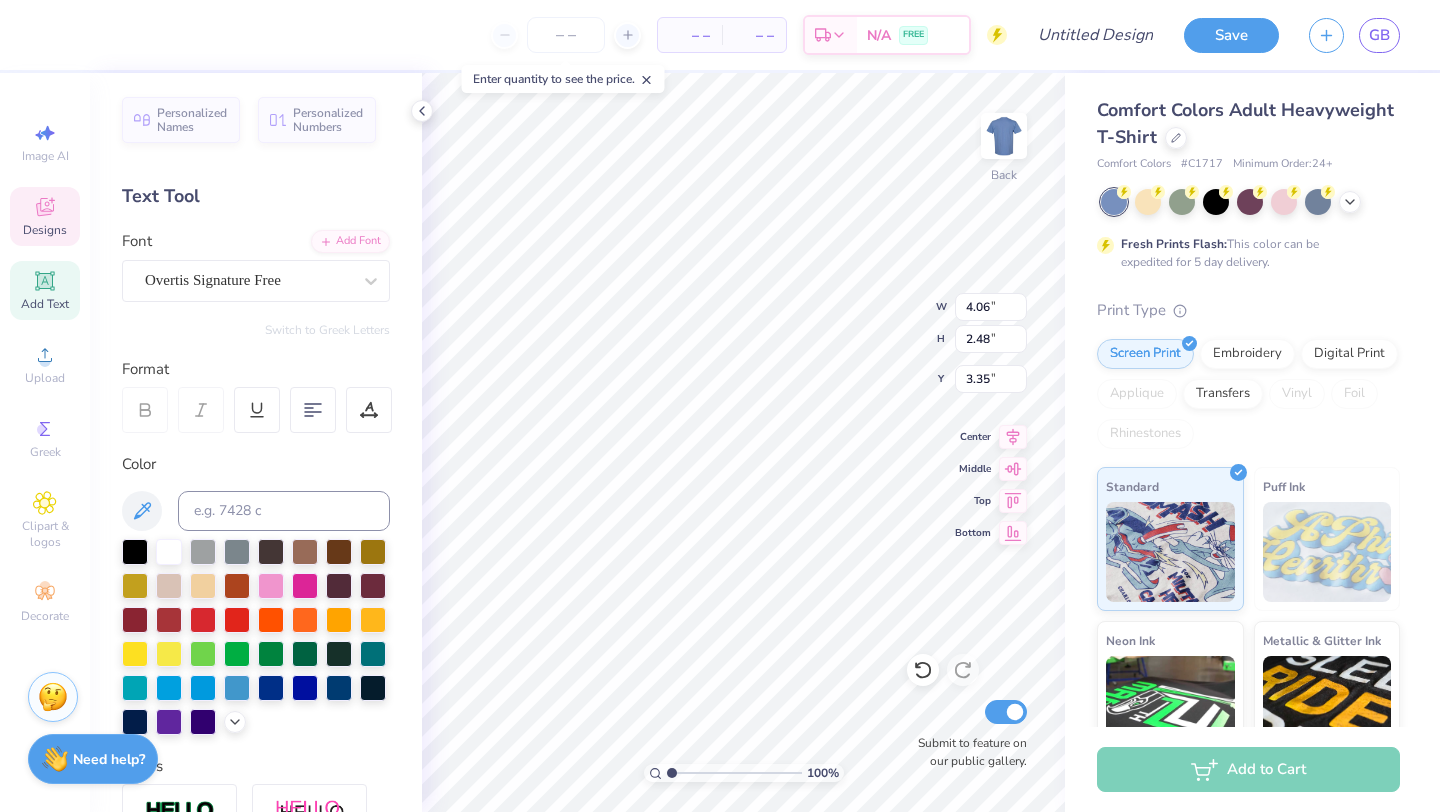 type on "3.32" 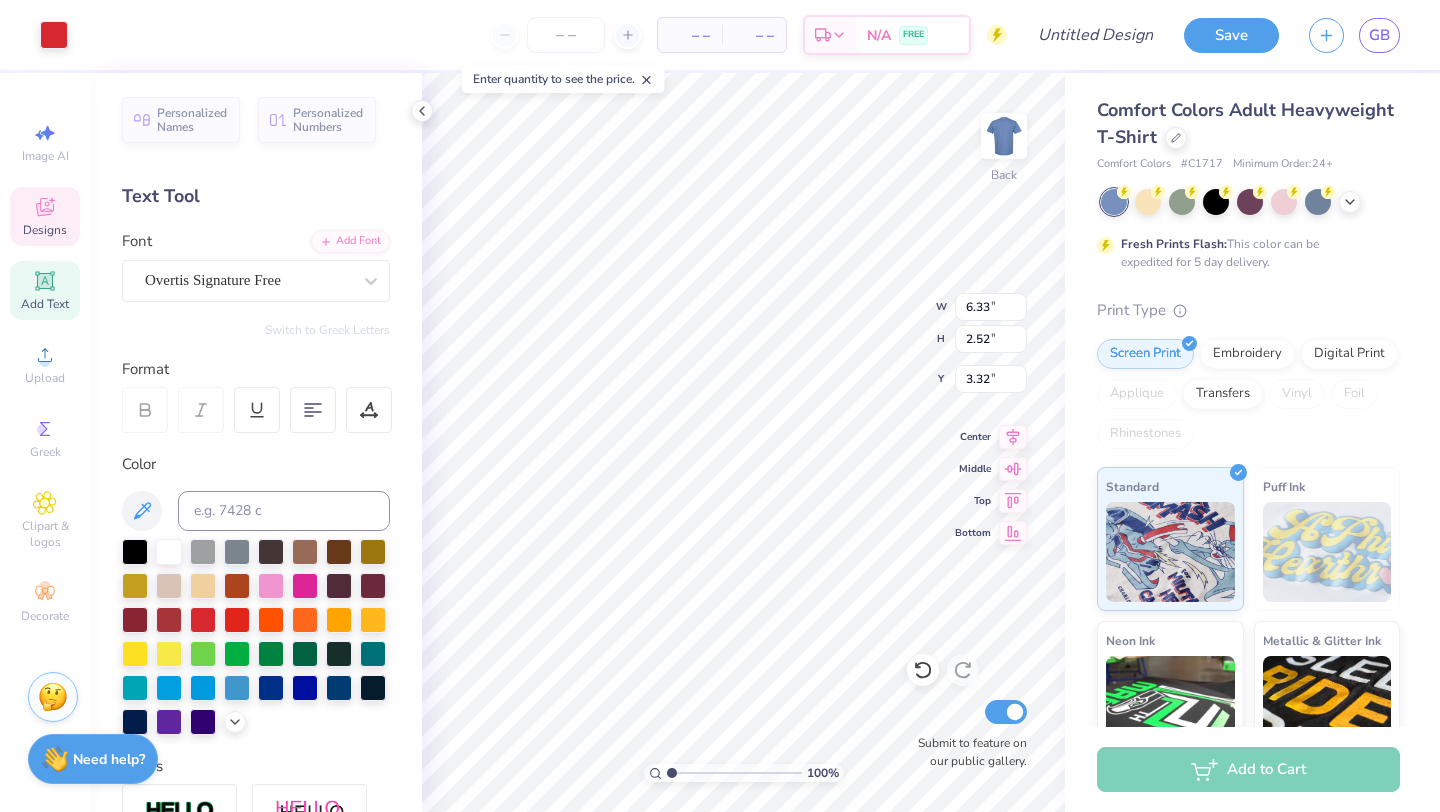 scroll, scrollTop: 0, scrollLeft: 1, axis: horizontal 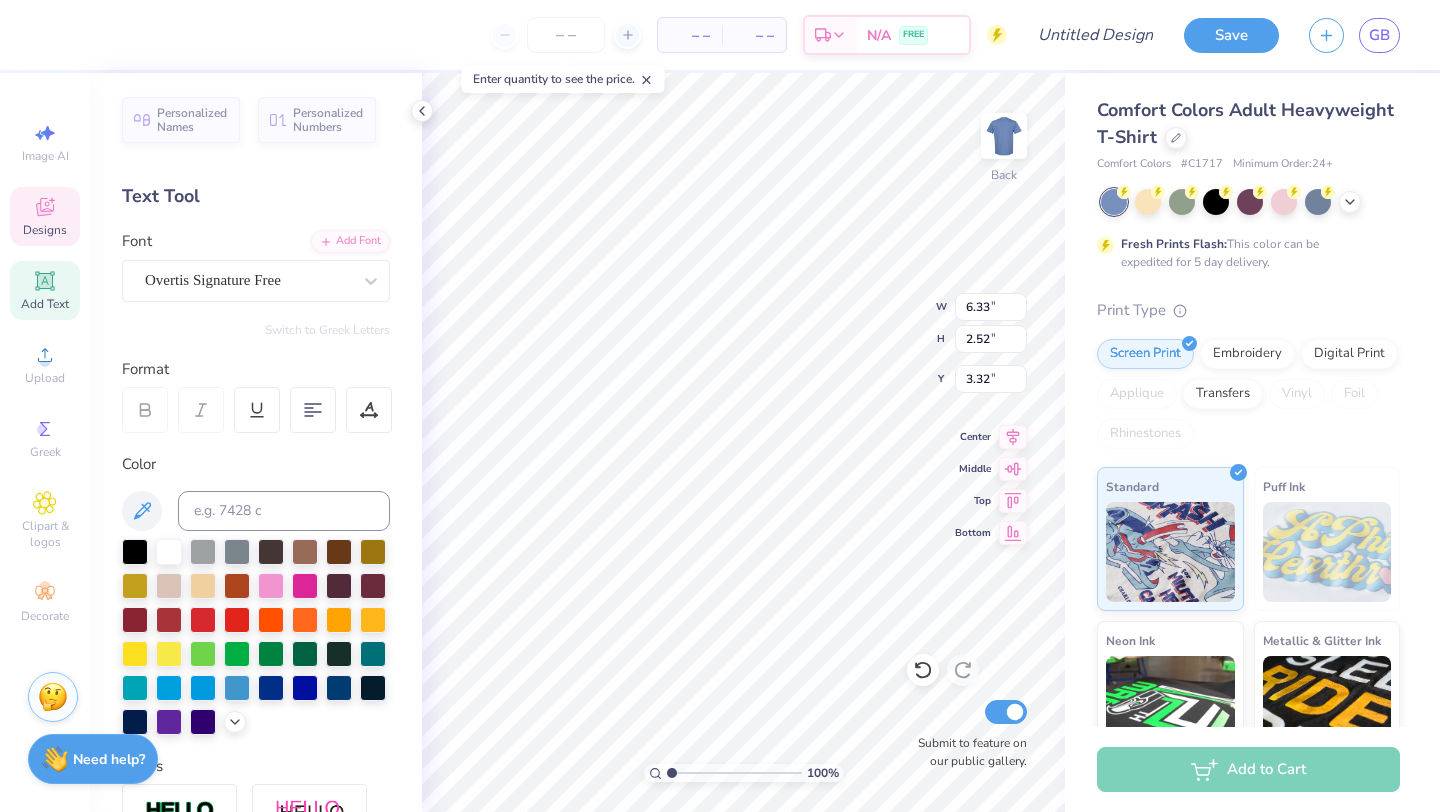 type on "Pi Phis" 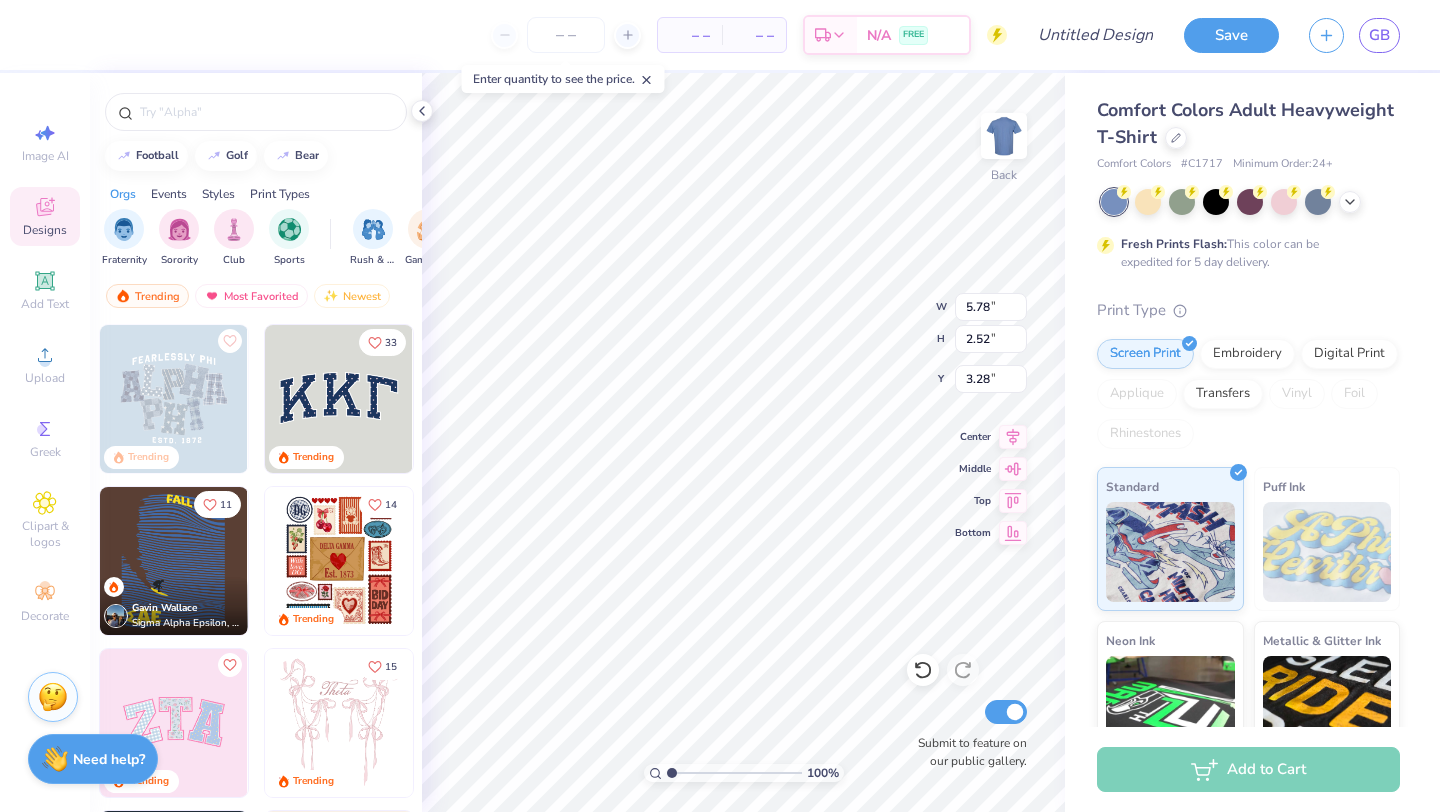 type on "5.78" 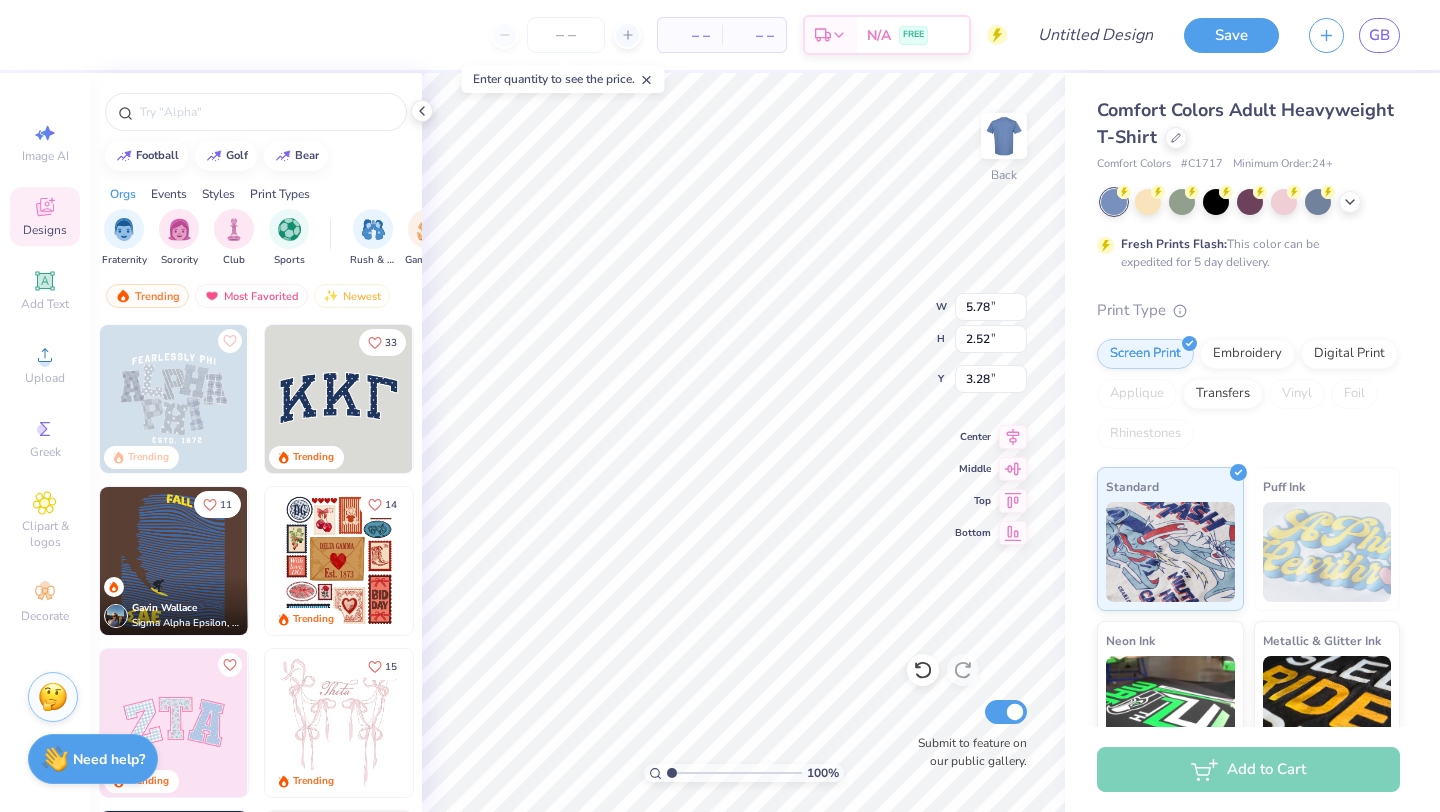 type on "3.28" 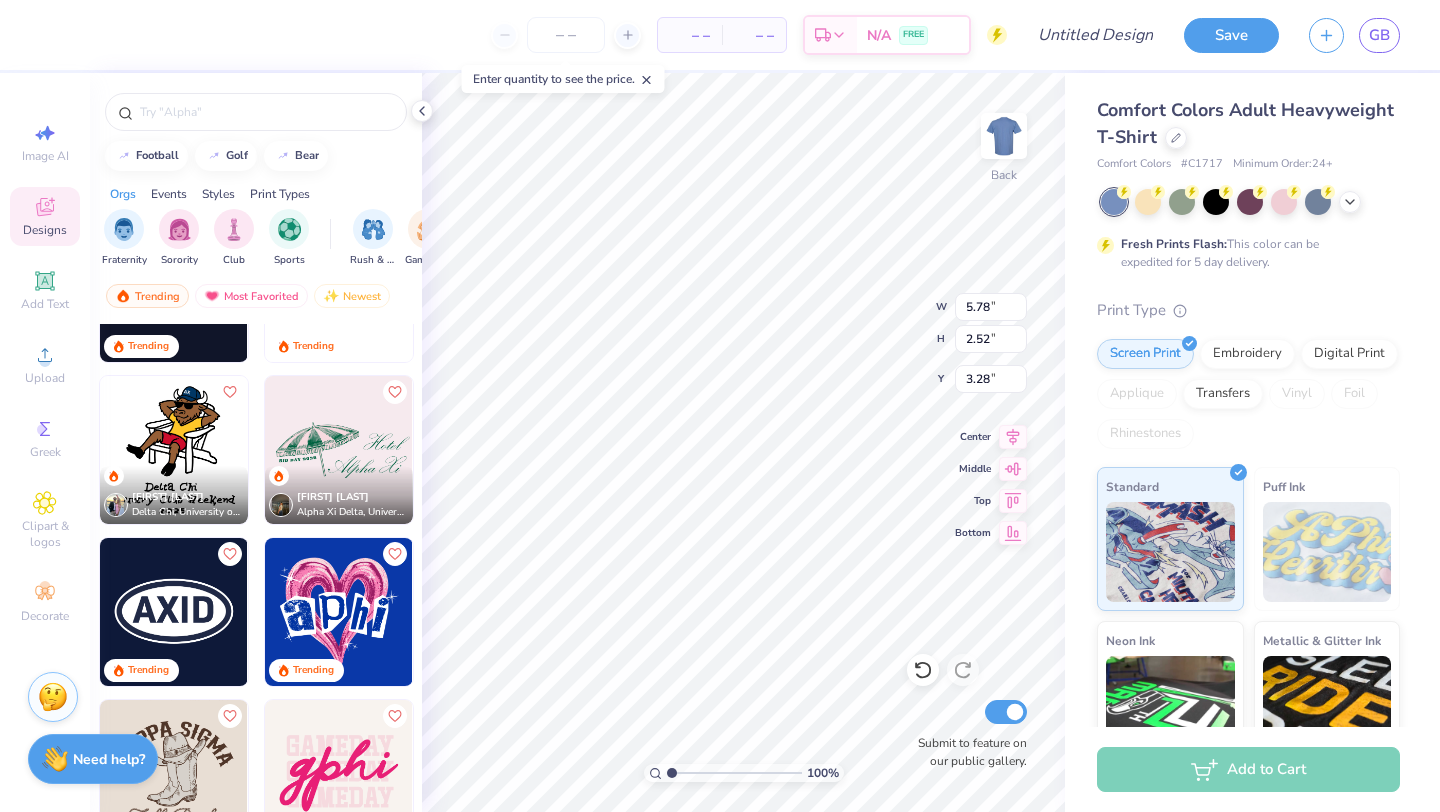 scroll, scrollTop: 11011, scrollLeft: 0, axis: vertical 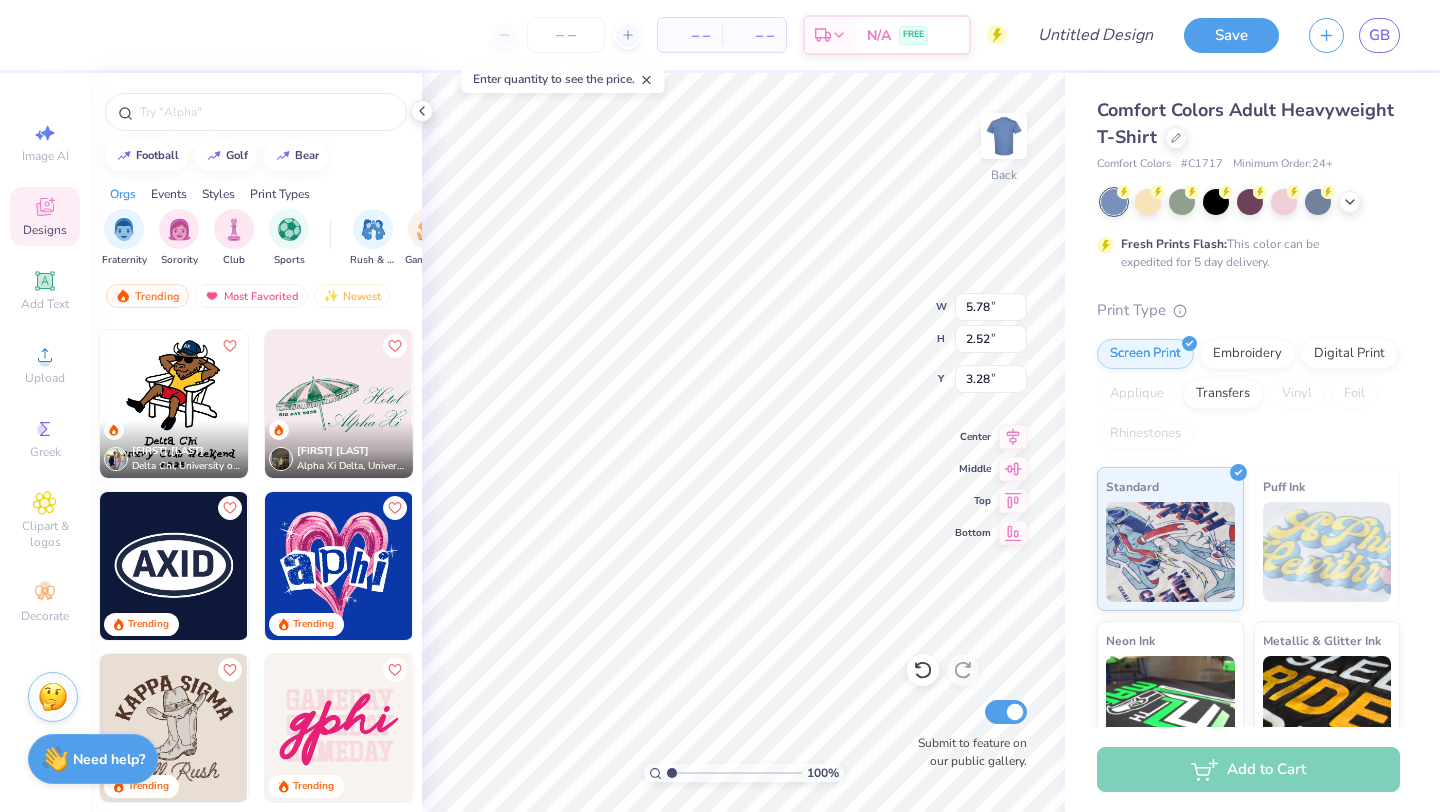 type on "3.32" 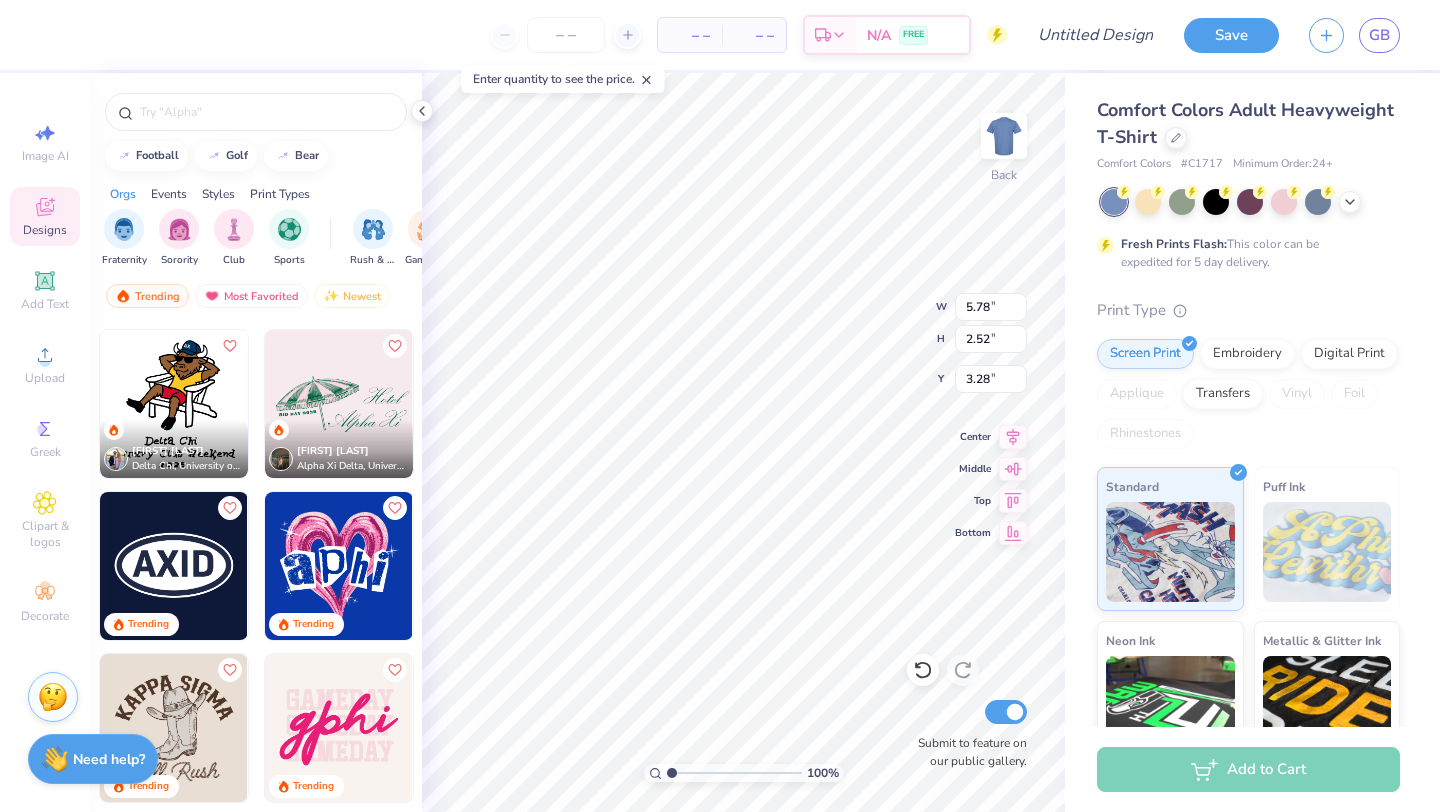 type on "1.91" 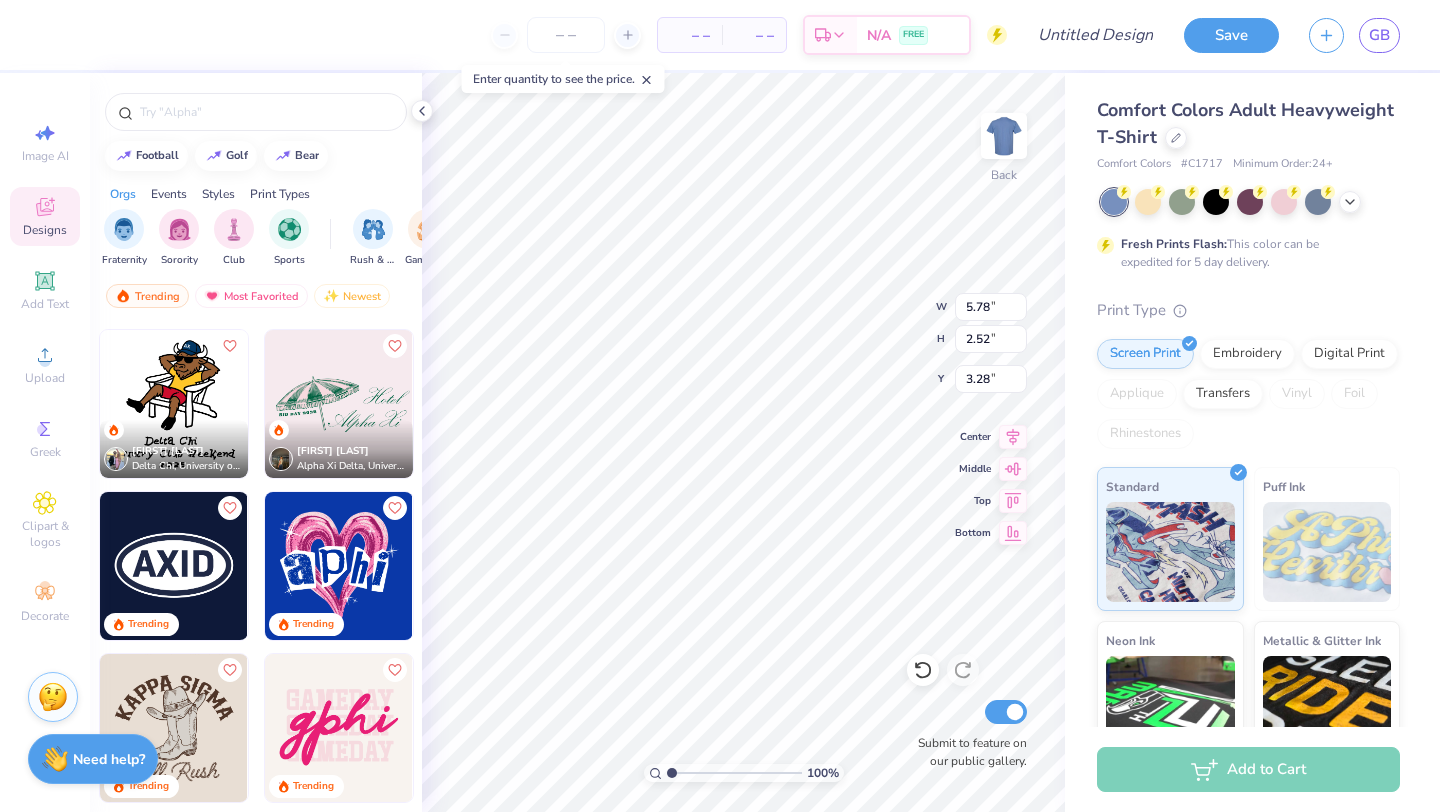 type on "8.45" 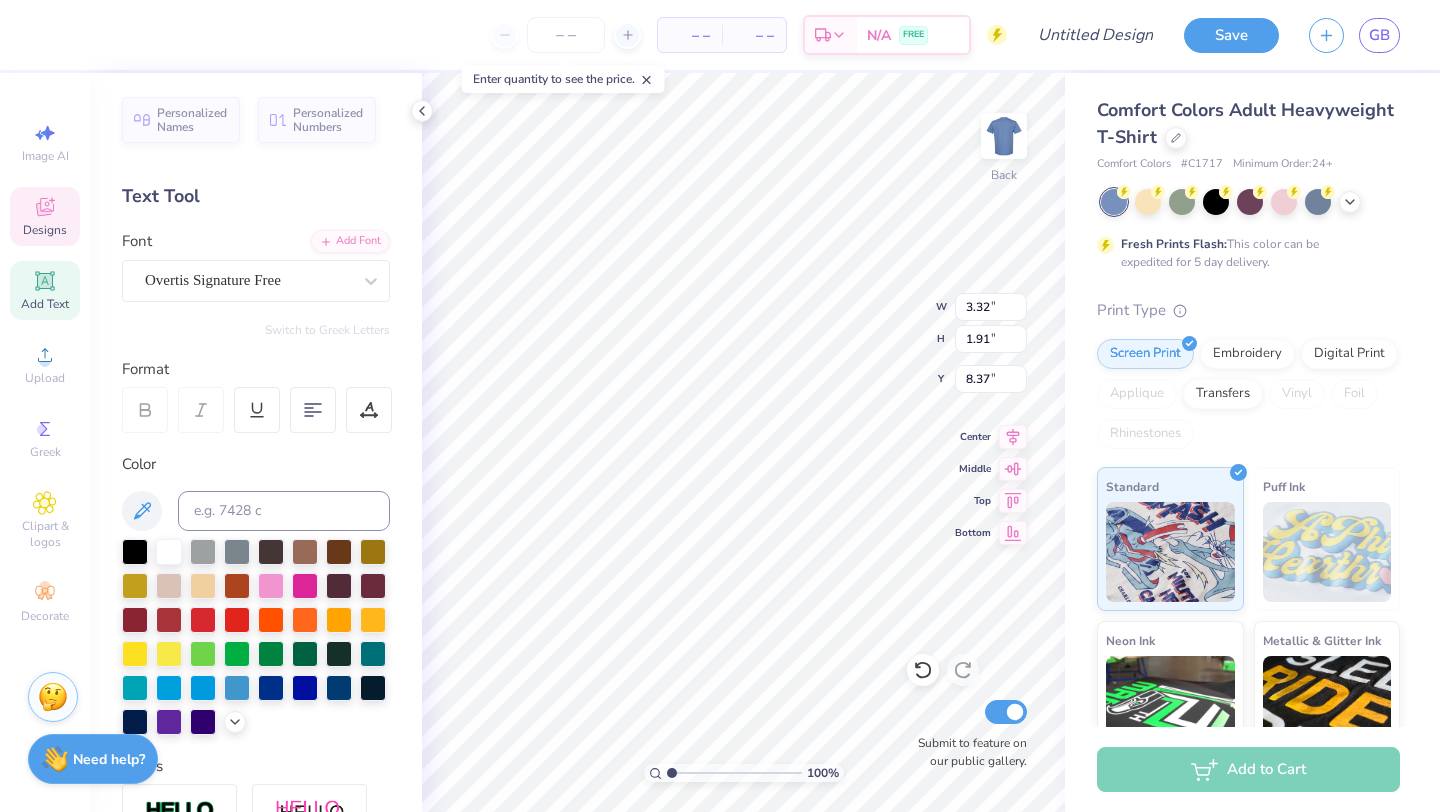 scroll, scrollTop: 0, scrollLeft: 0, axis: both 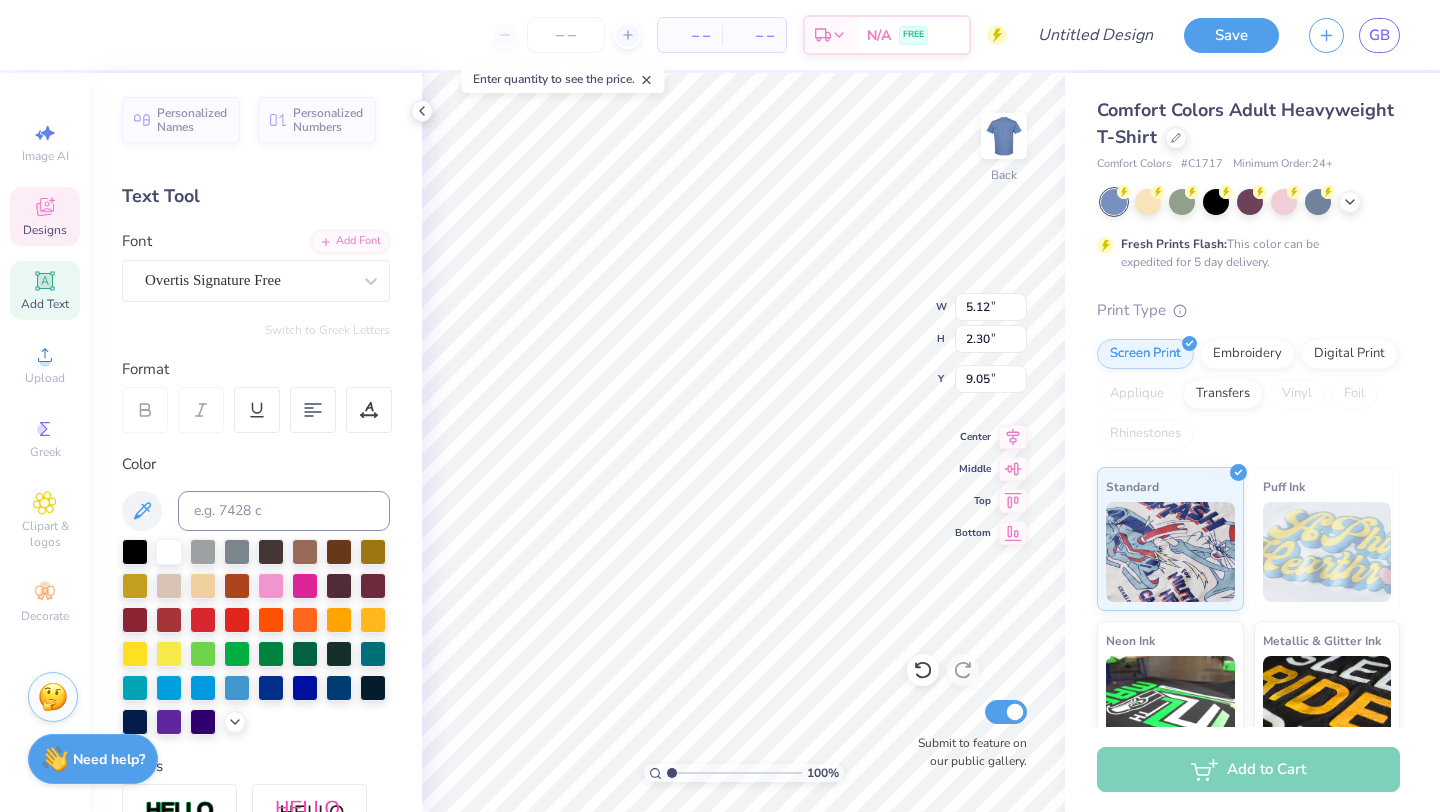 type on "Time" 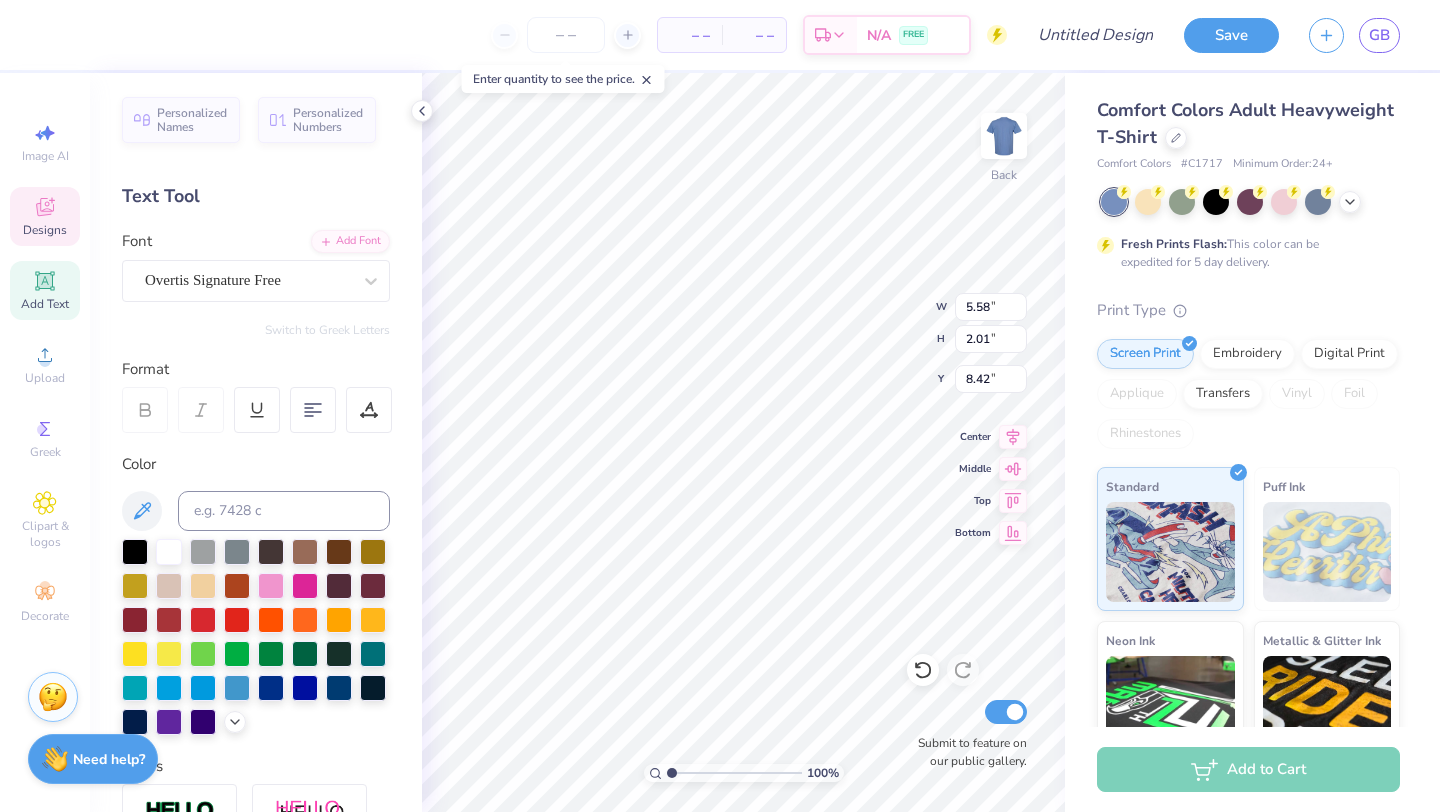 scroll, scrollTop: 1, scrollLeft: 1, axis: both 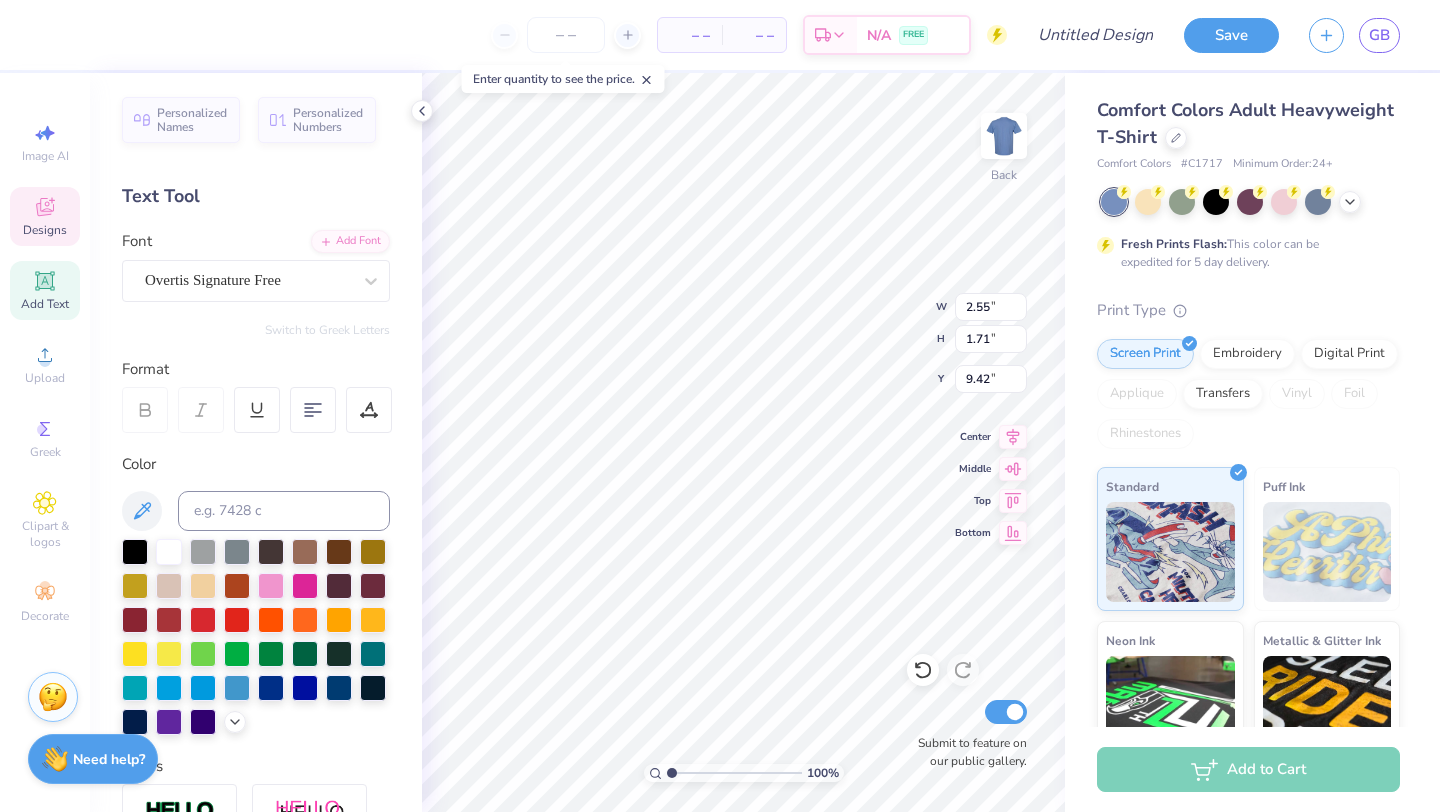 type on "aTime" 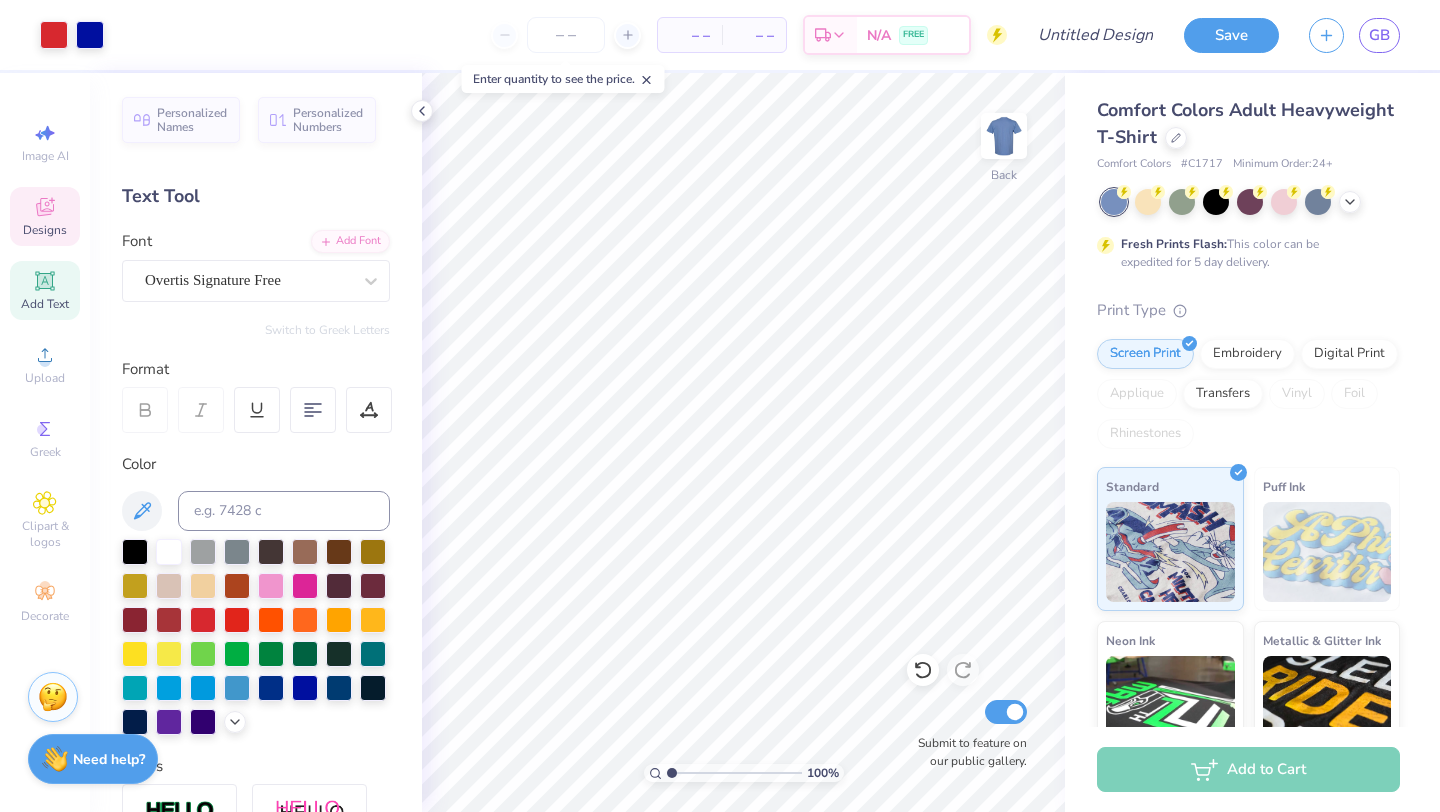 click 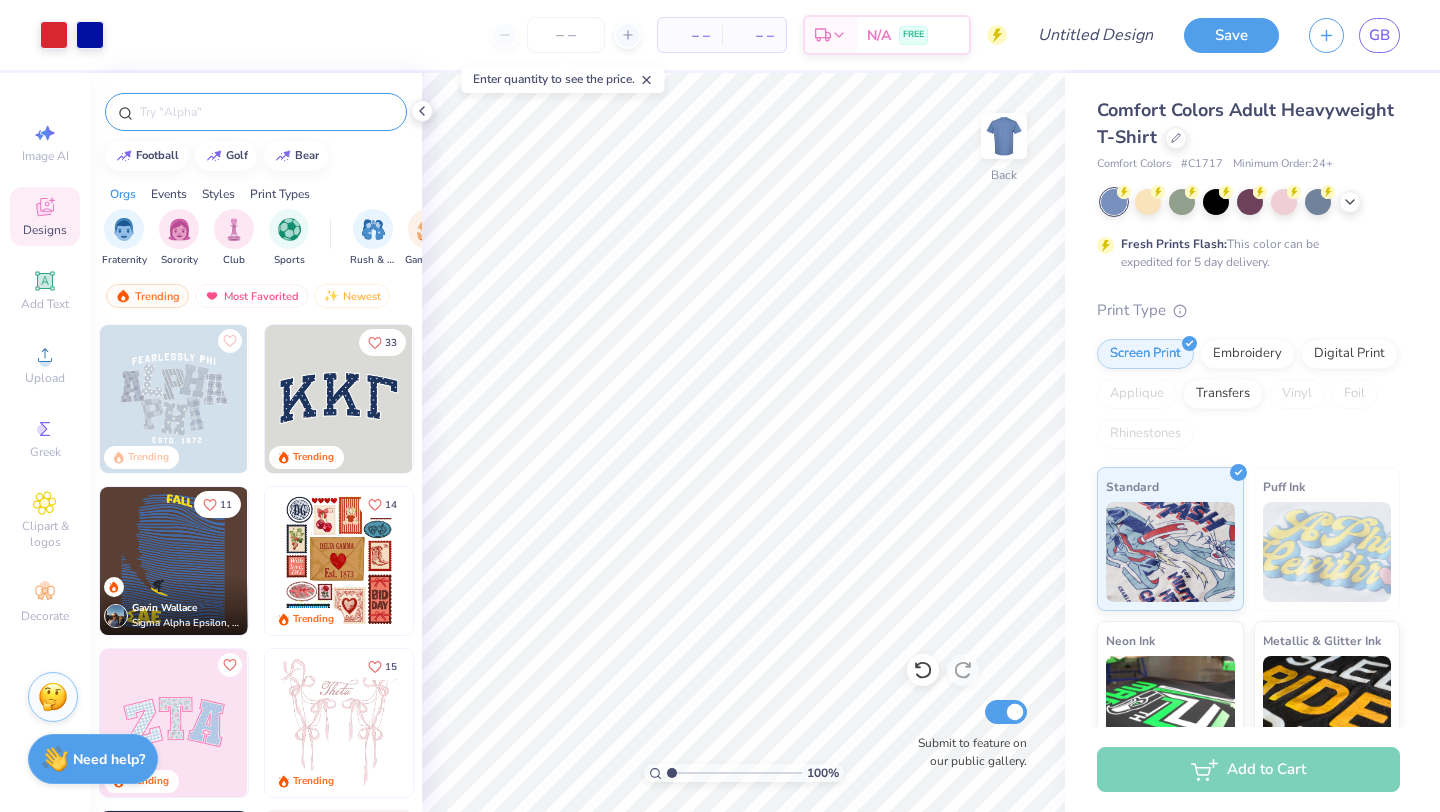 click at bounding box center (266, 112) 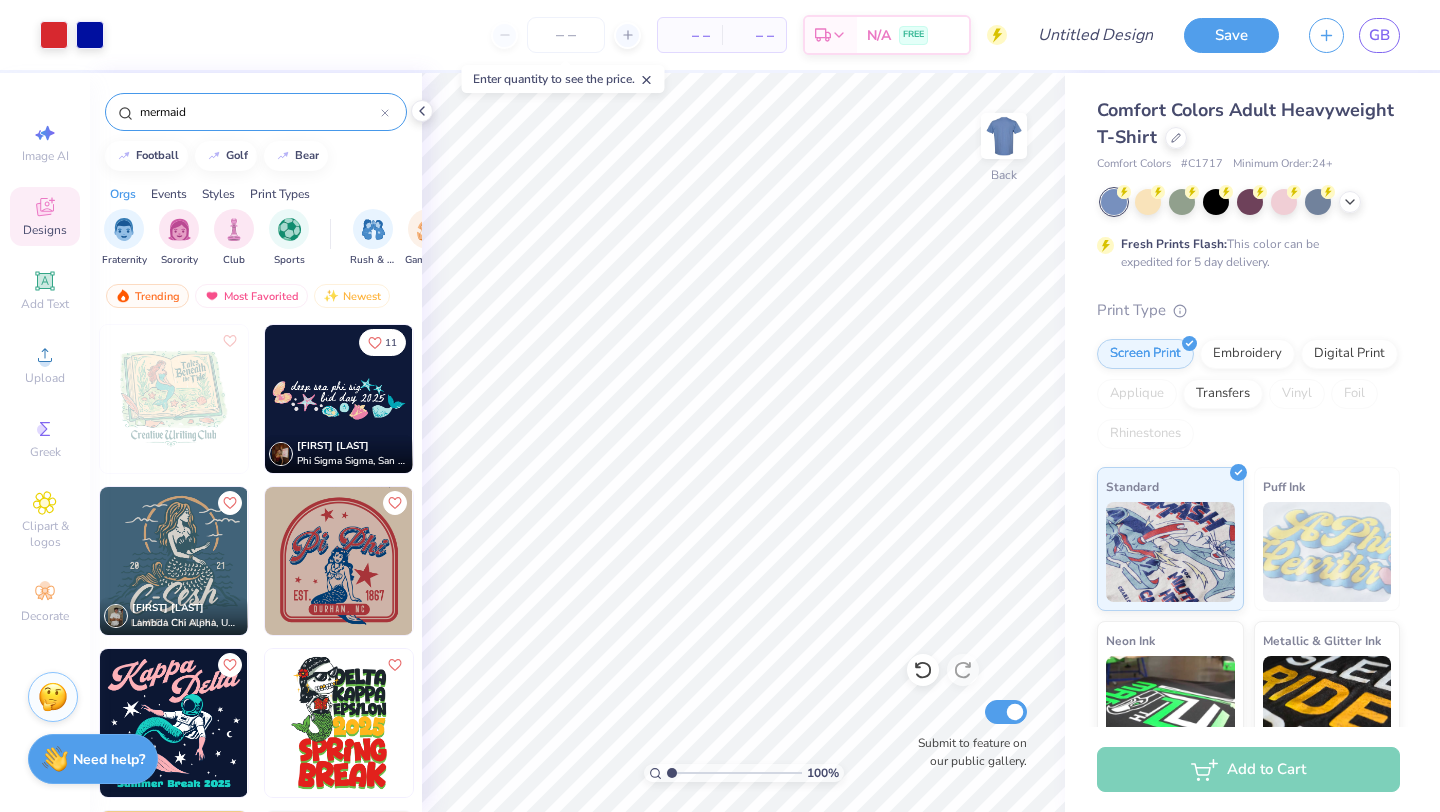 type on "mermaid" 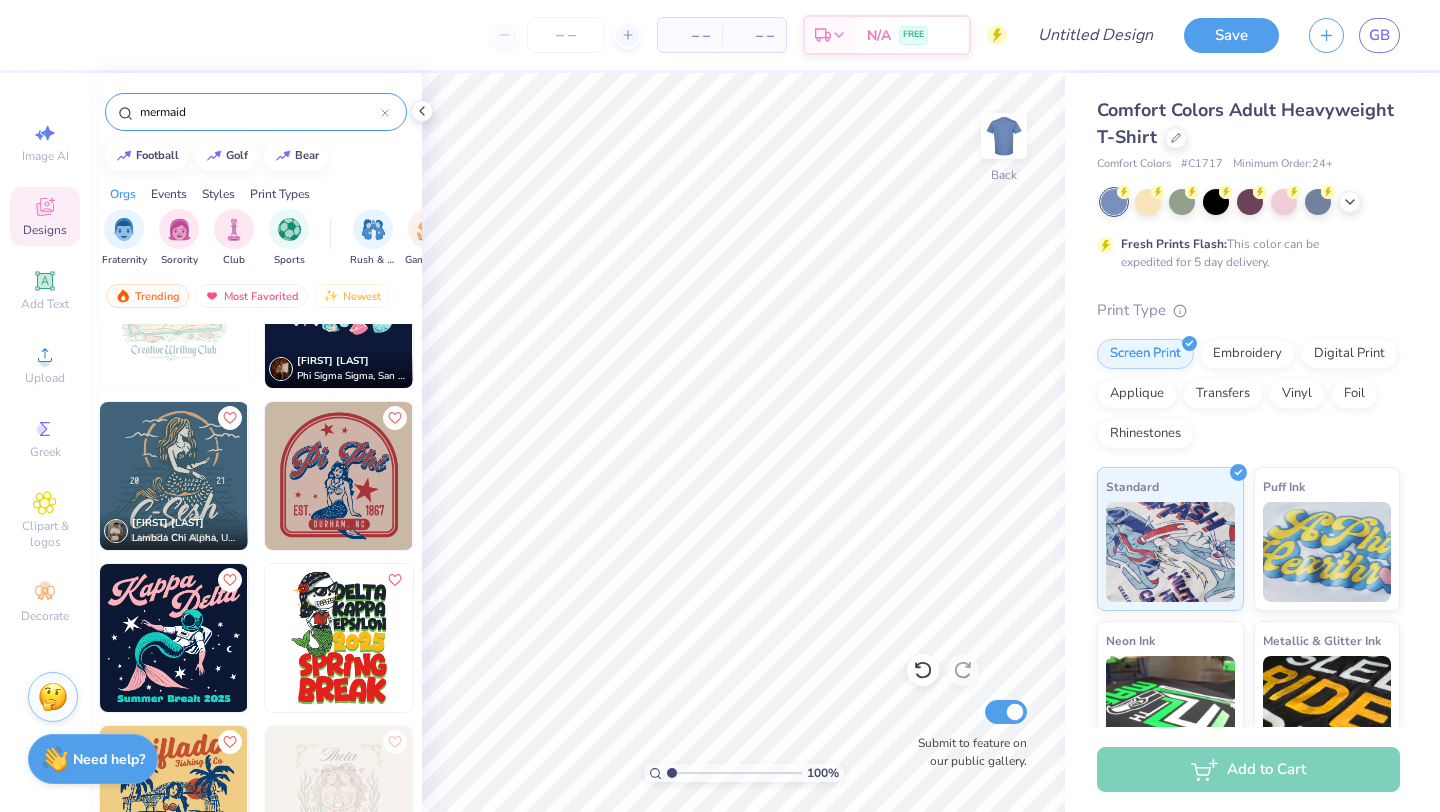 scroll, scrollTop: 0, scrollLeft: 0, axis: both 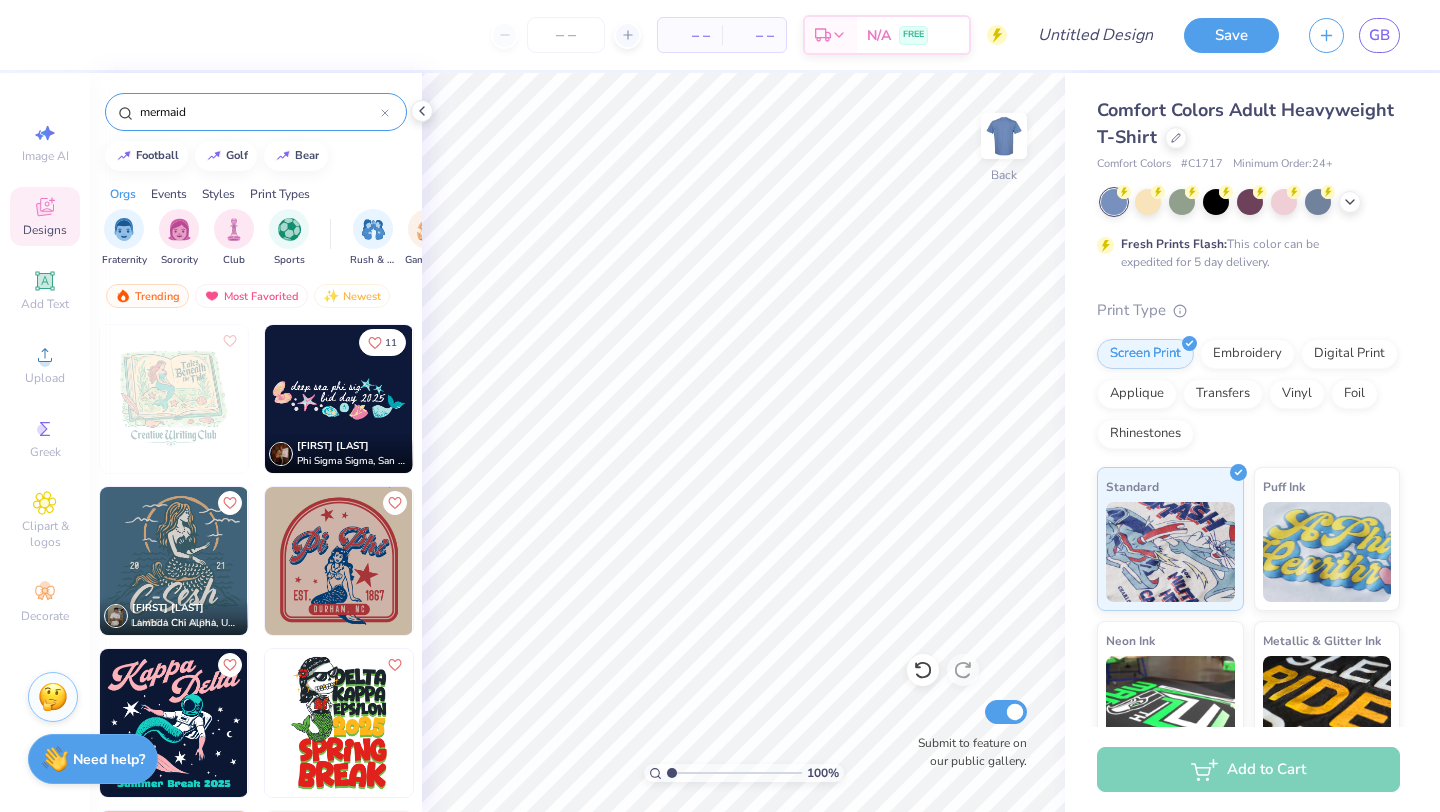 click at bounding box center (339, 561) 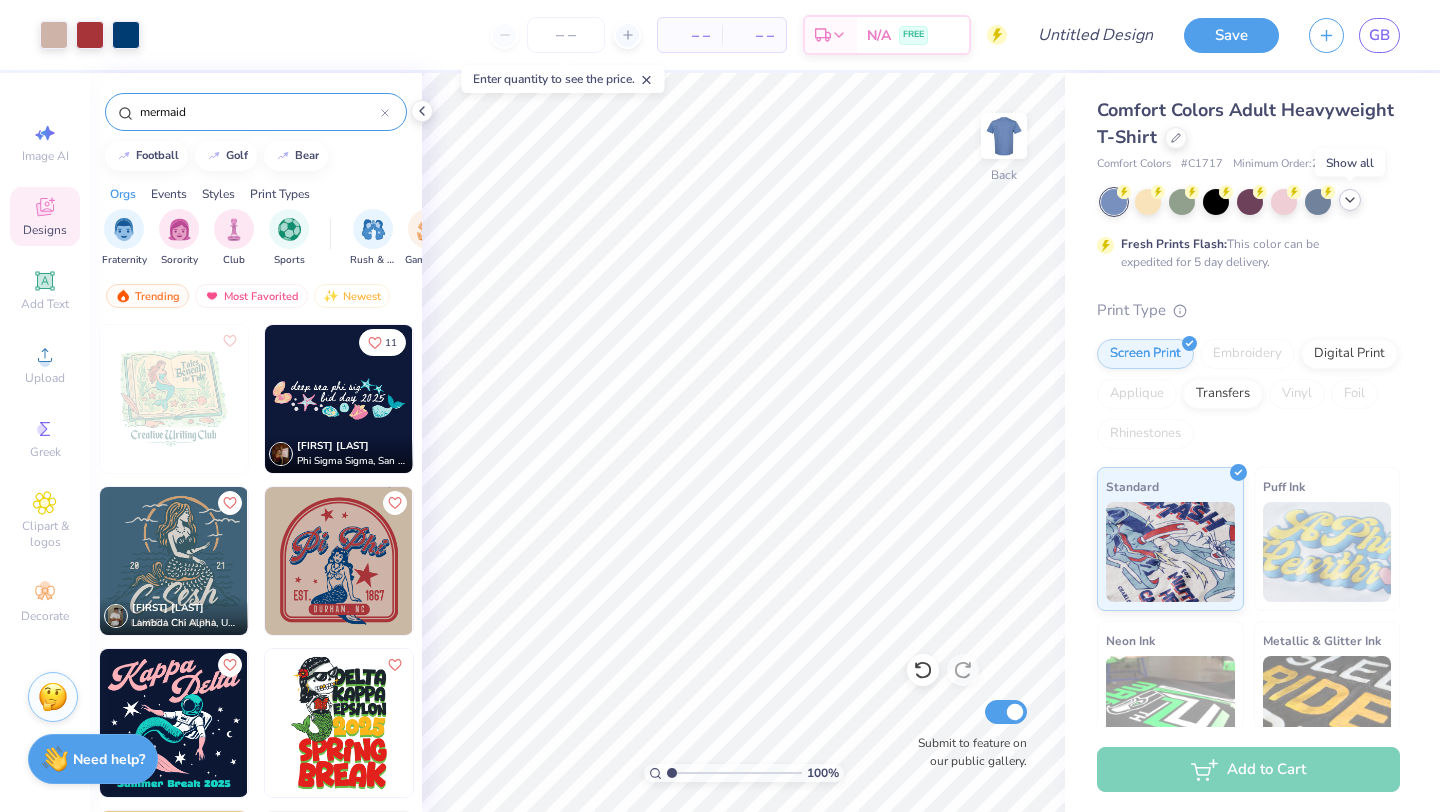click 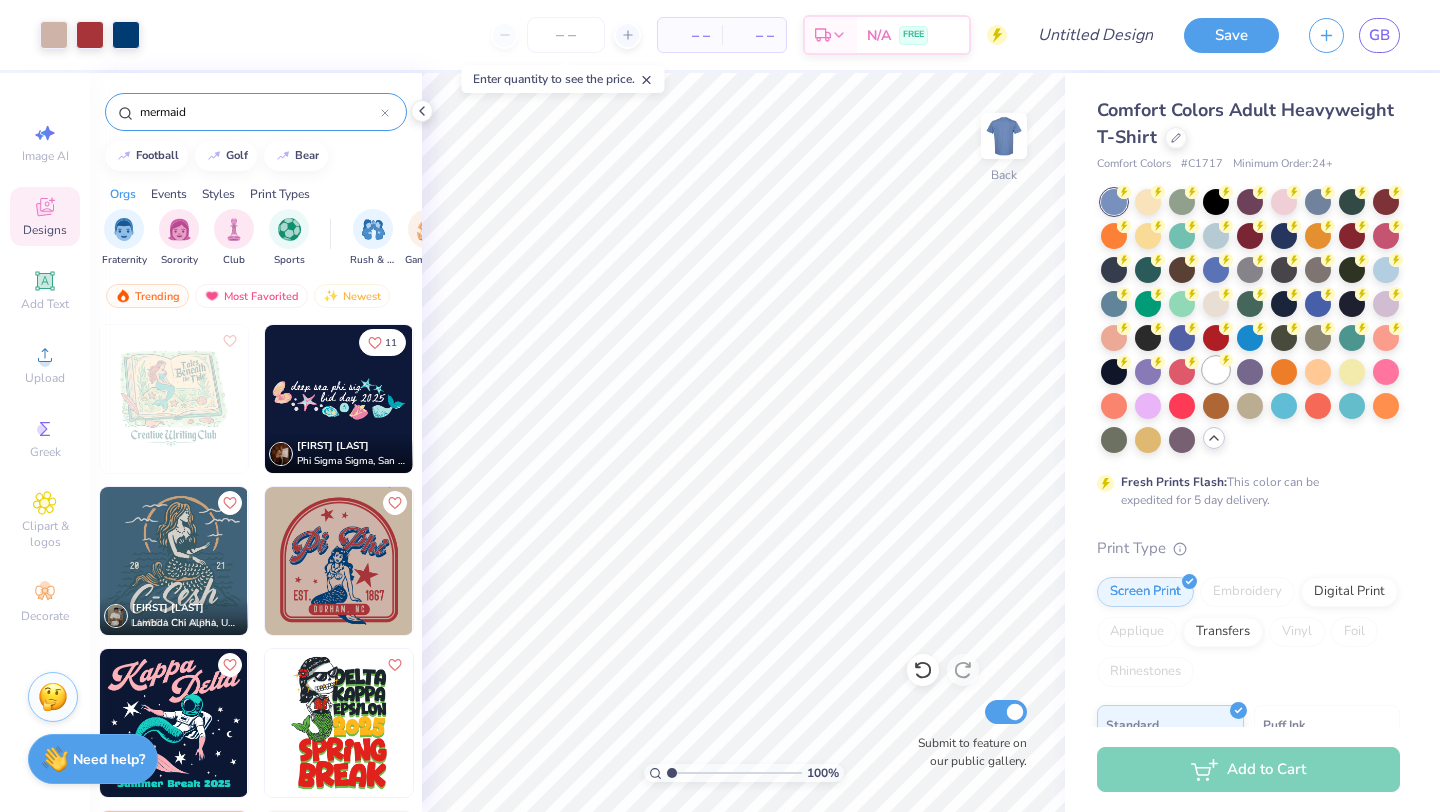 click at bounding box center [1216, 370] 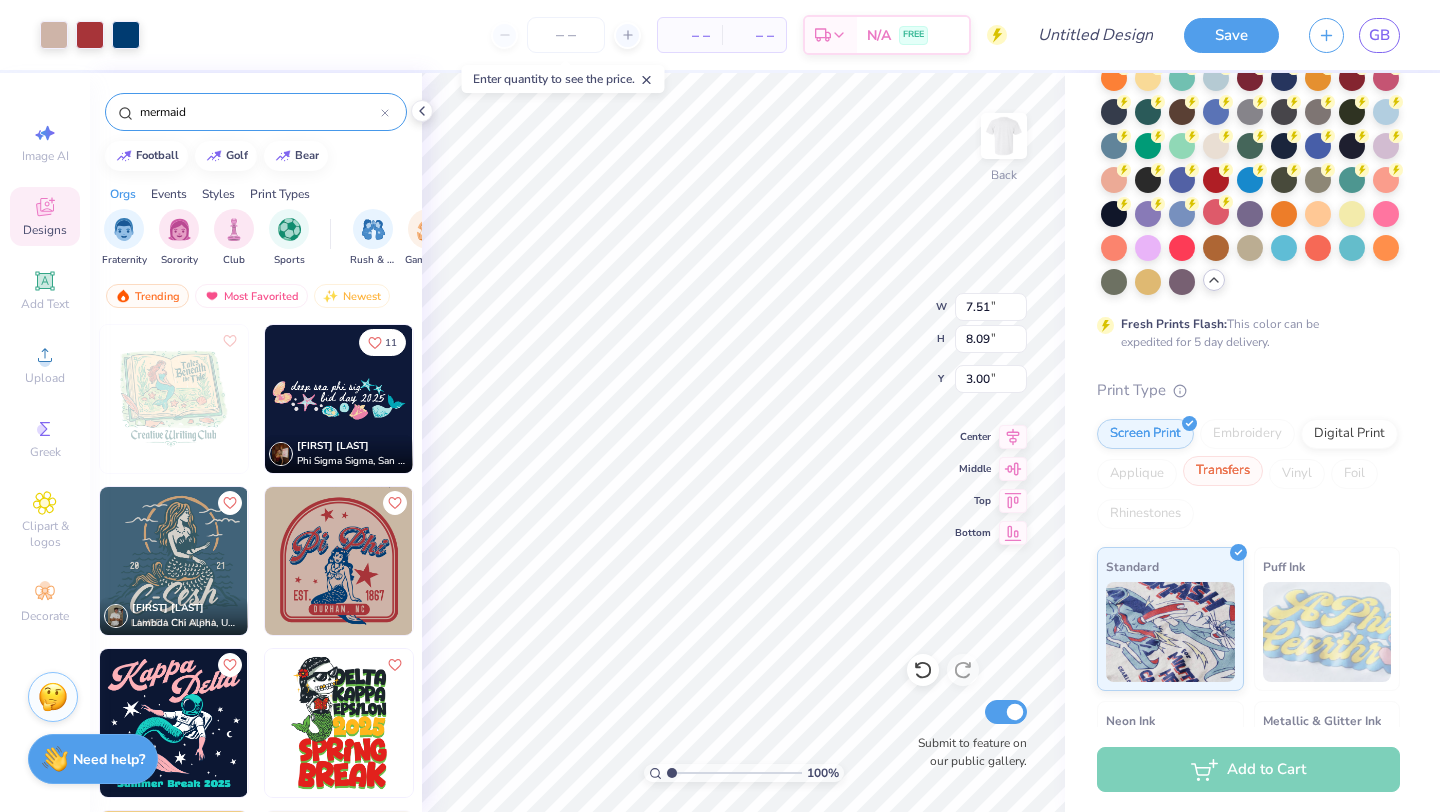 scroll, scrollTop: 161, scrollLeft: 0, axis: vertical 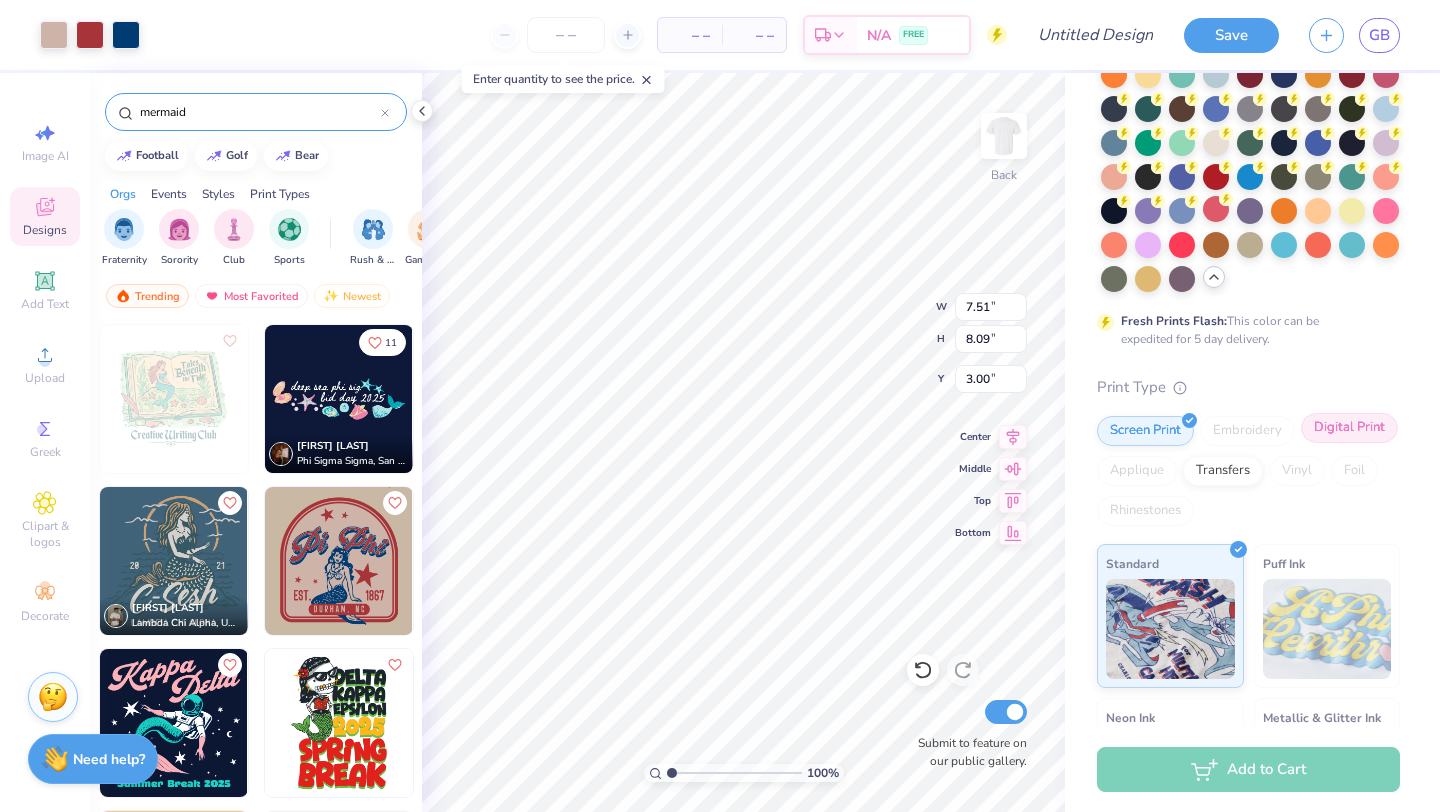 click on "Digital Print" at bounding box center (1349, 428) 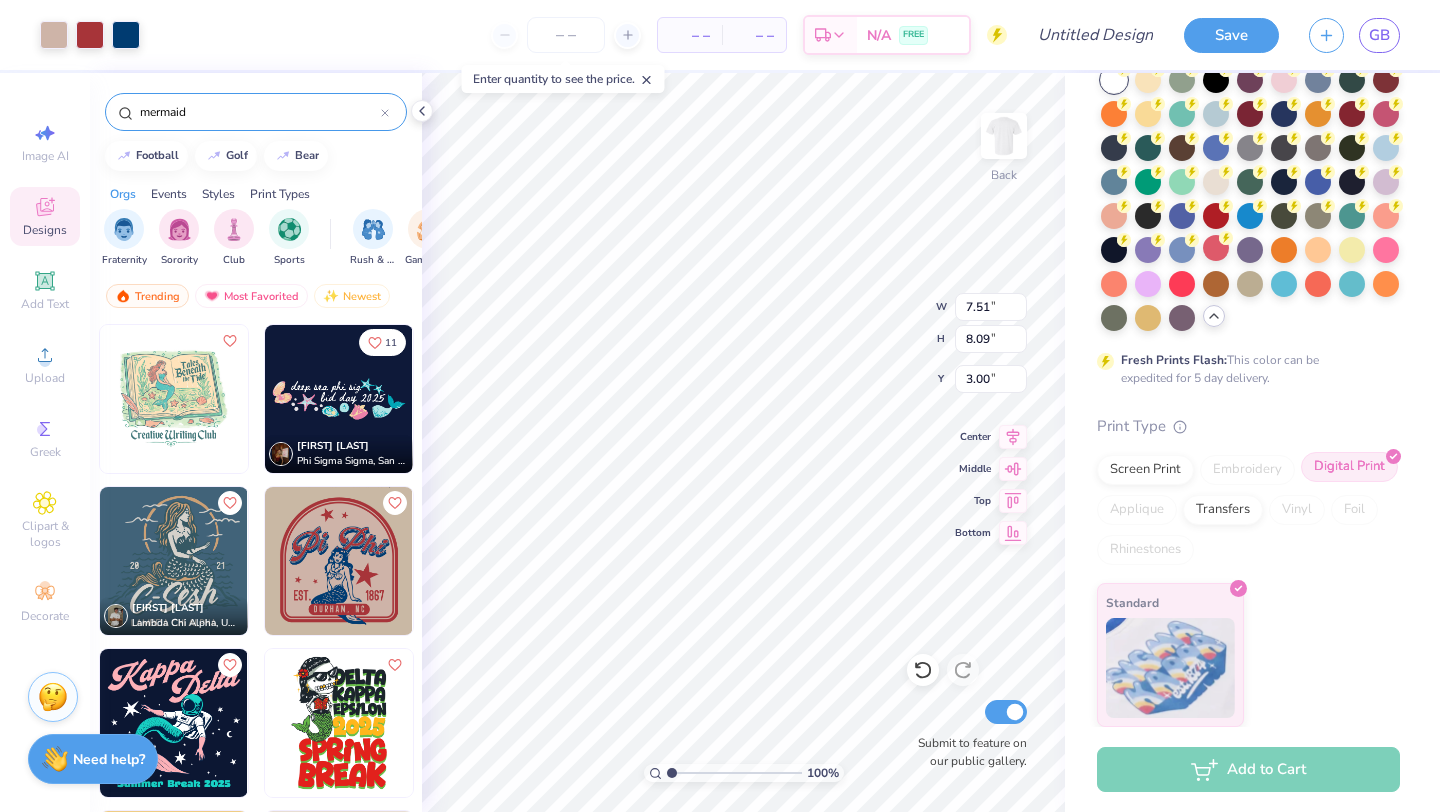 scroll, scrollTop: 122, scrollLeft: 0, axis: vertical 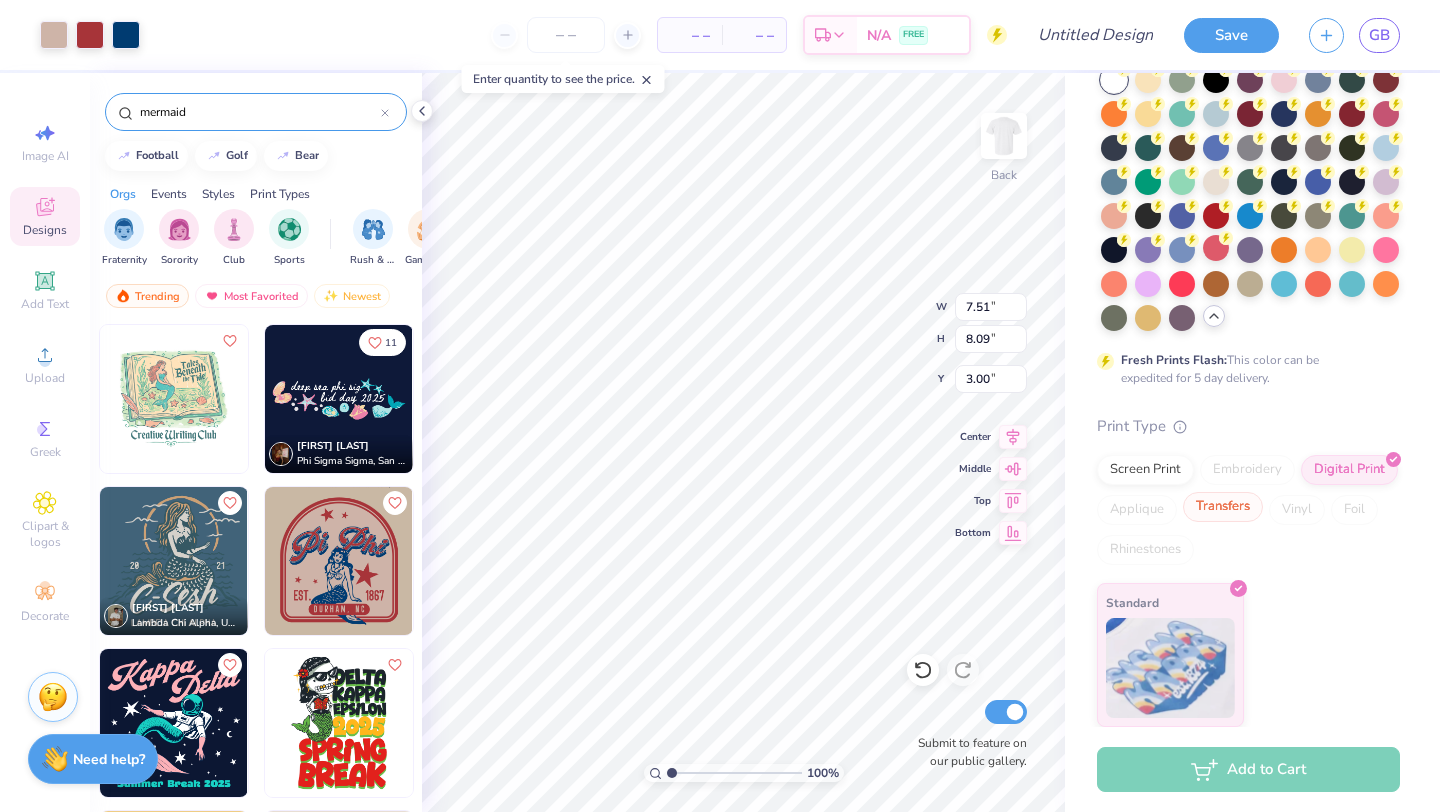click on "Transfers" at bounding box center [1223, 507] 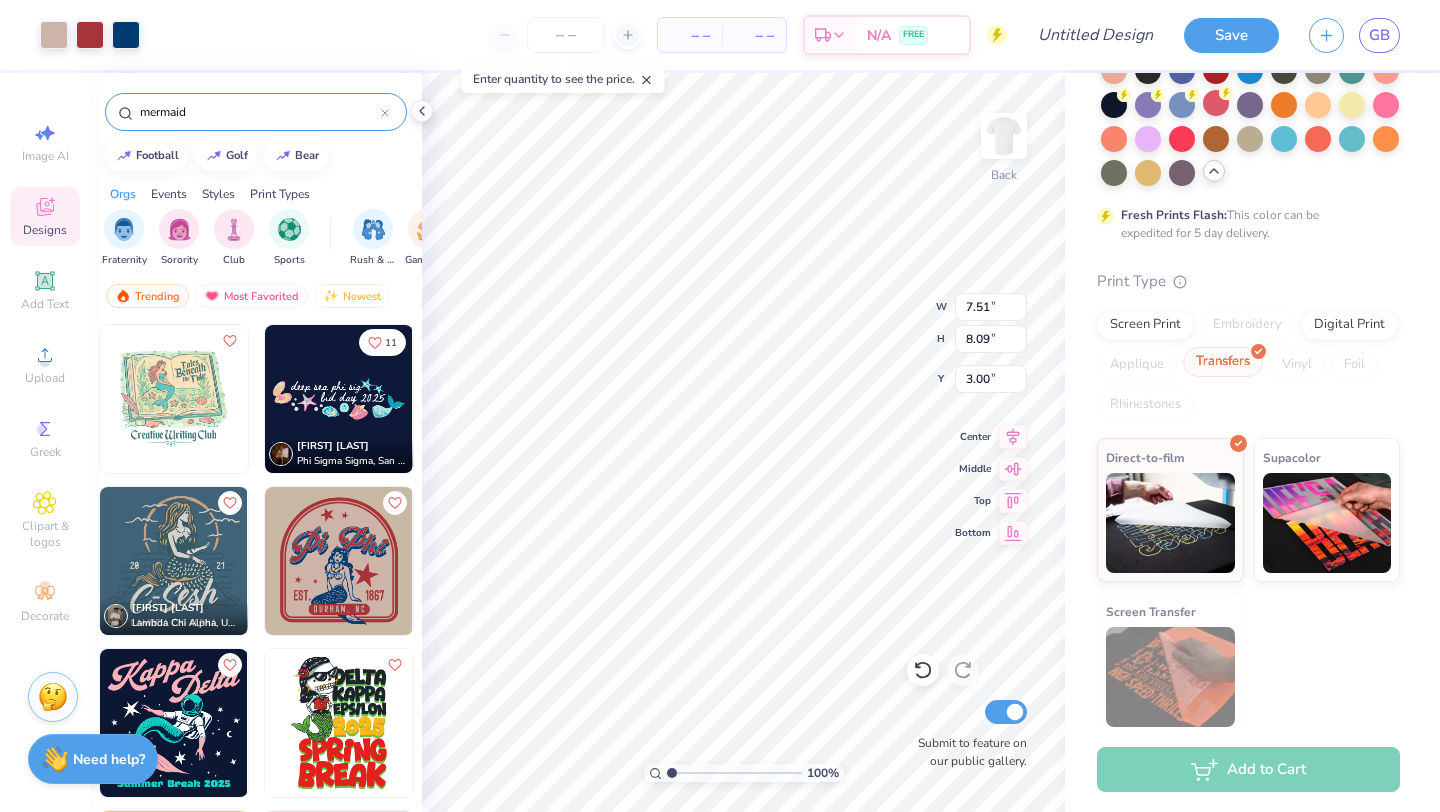 scroll, scrollTop: 276, scrollLeft: 0, axis: vertical 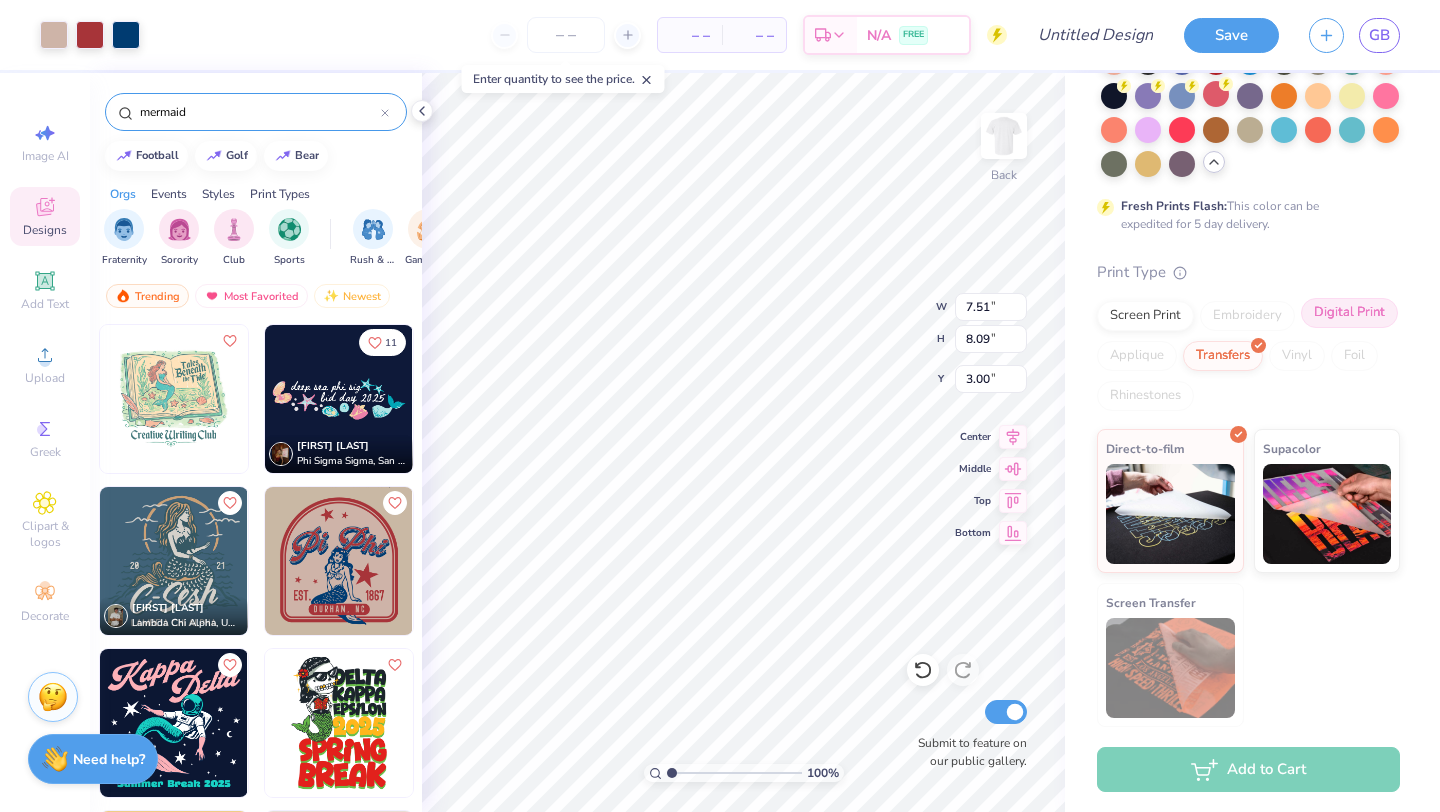 click on "Digital Print" at bounding box center (1349, 313) 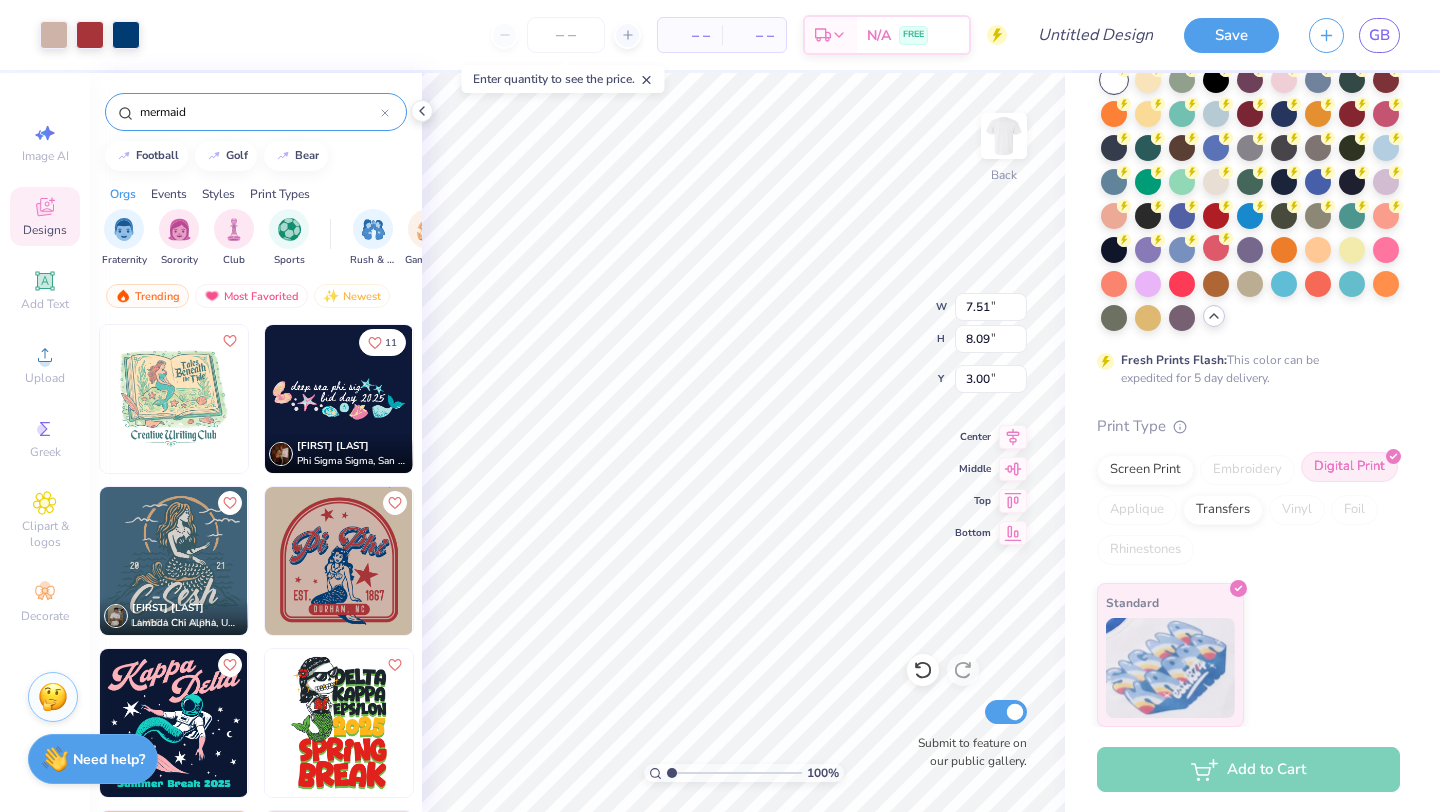 scroll, scrollTop: 122, scrollLeft: 0, axis: vertical 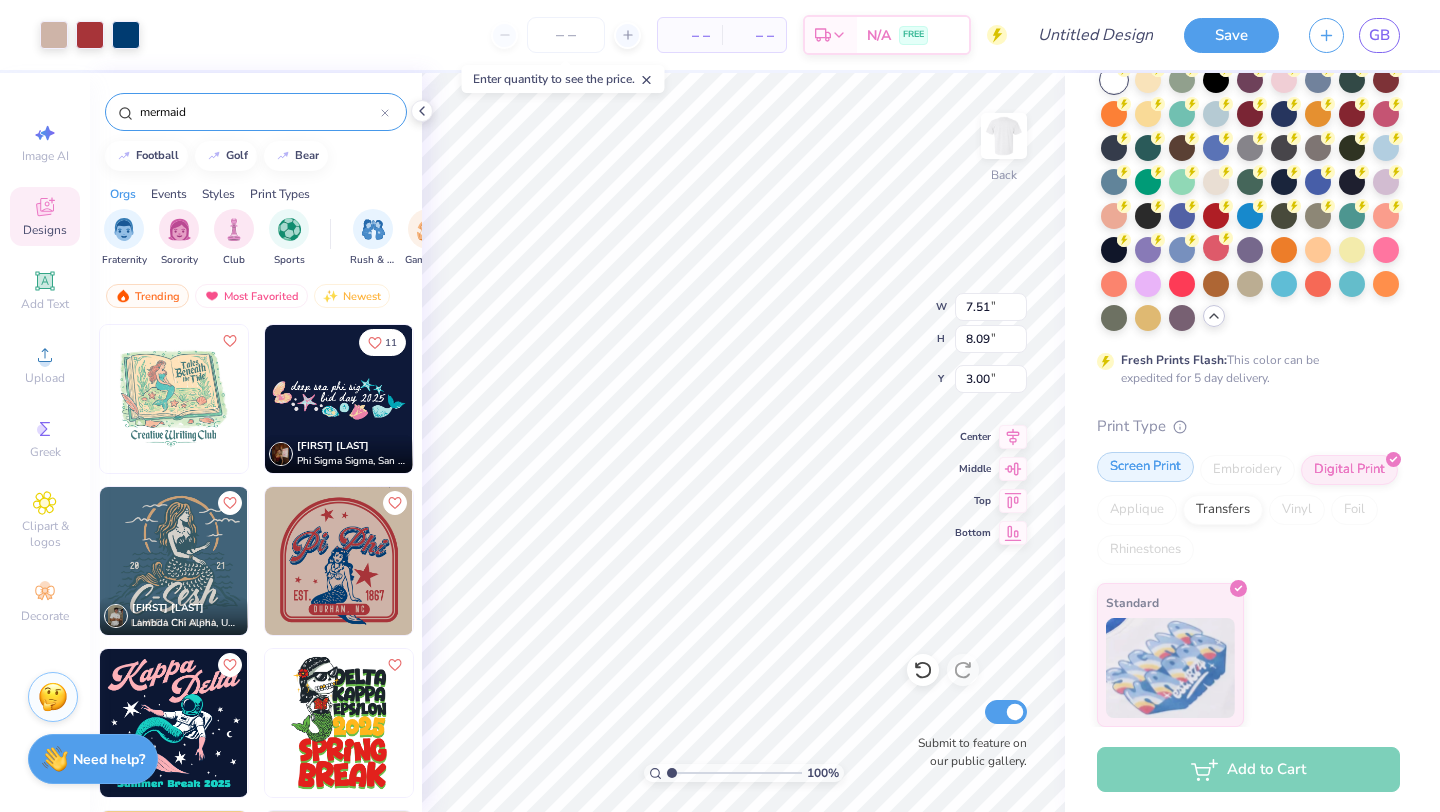 click on "Screen Print" at bounding box center (1145, 467) 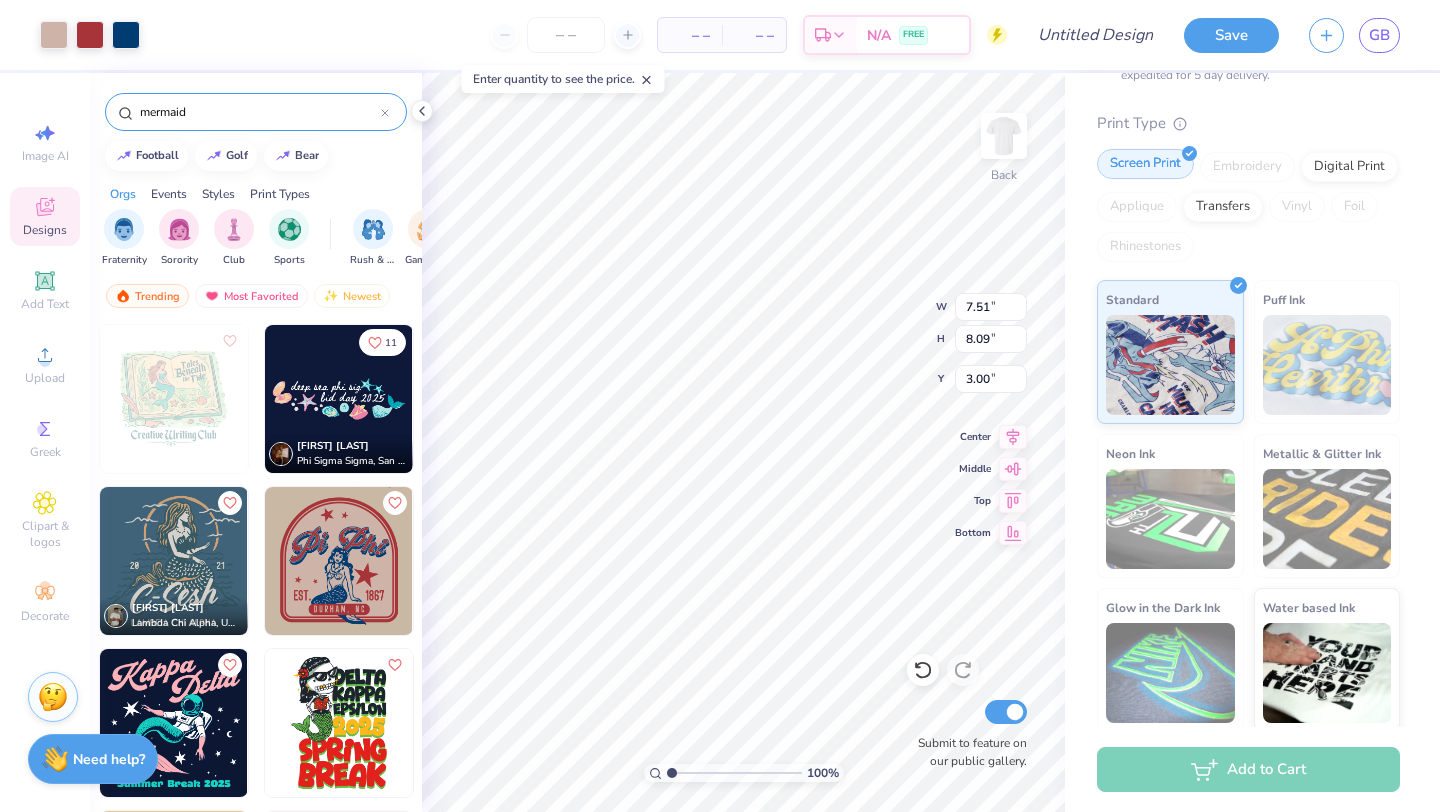 scroll, scrollTop: 430, scrollLeft: 0, axis: vertical 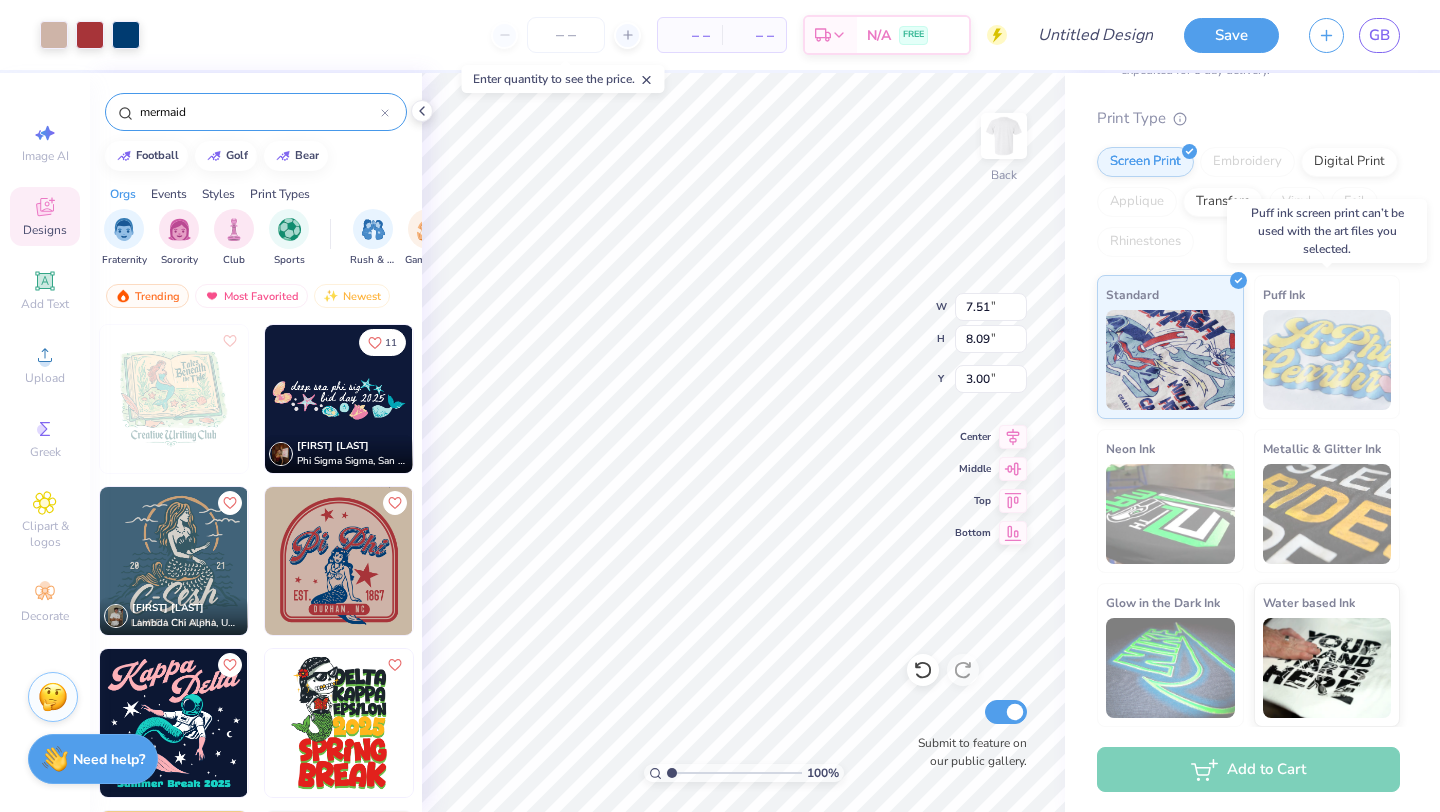 click at bounding box center (1327, 360) 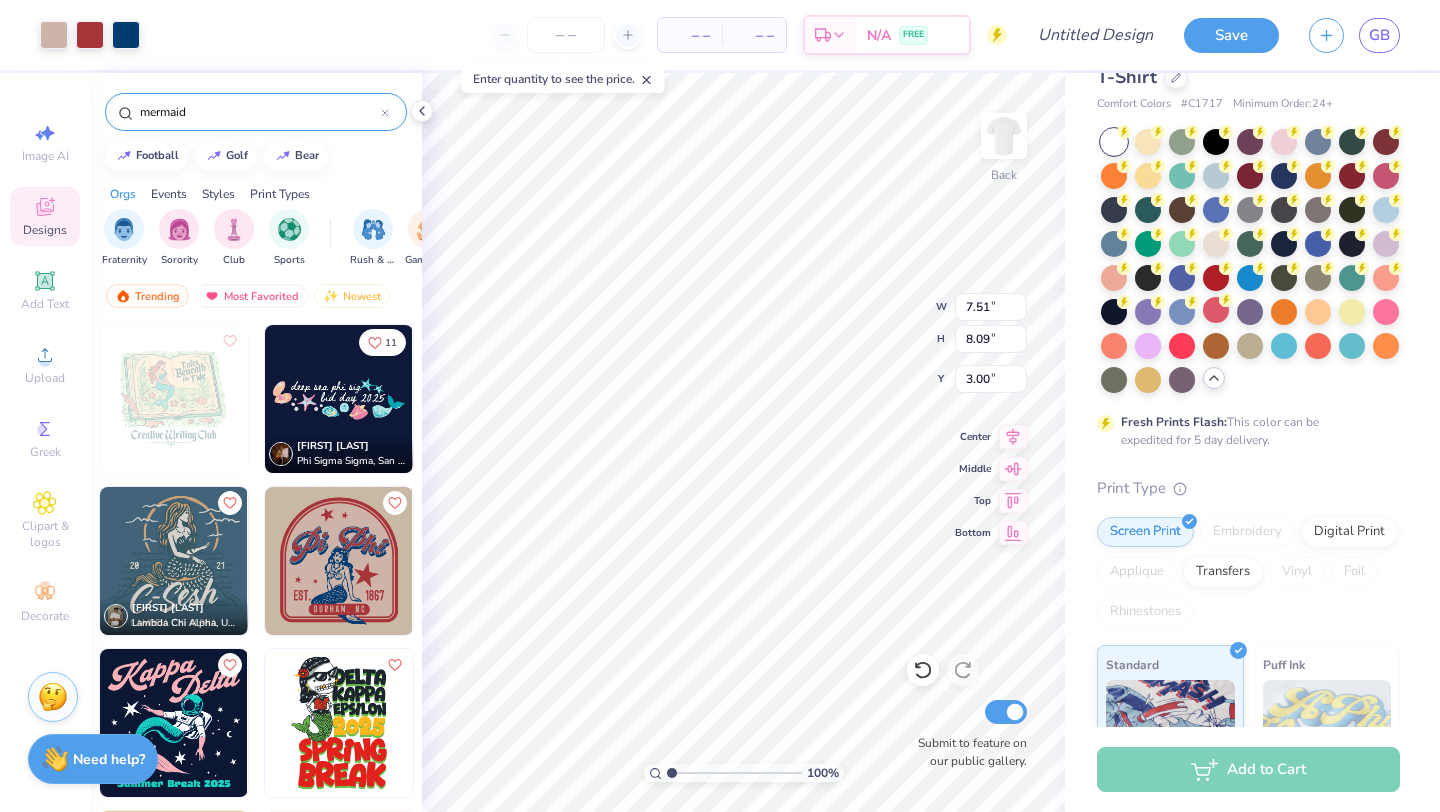 scroll, scrollTop: 0, scrollLeft: 0, axis: both 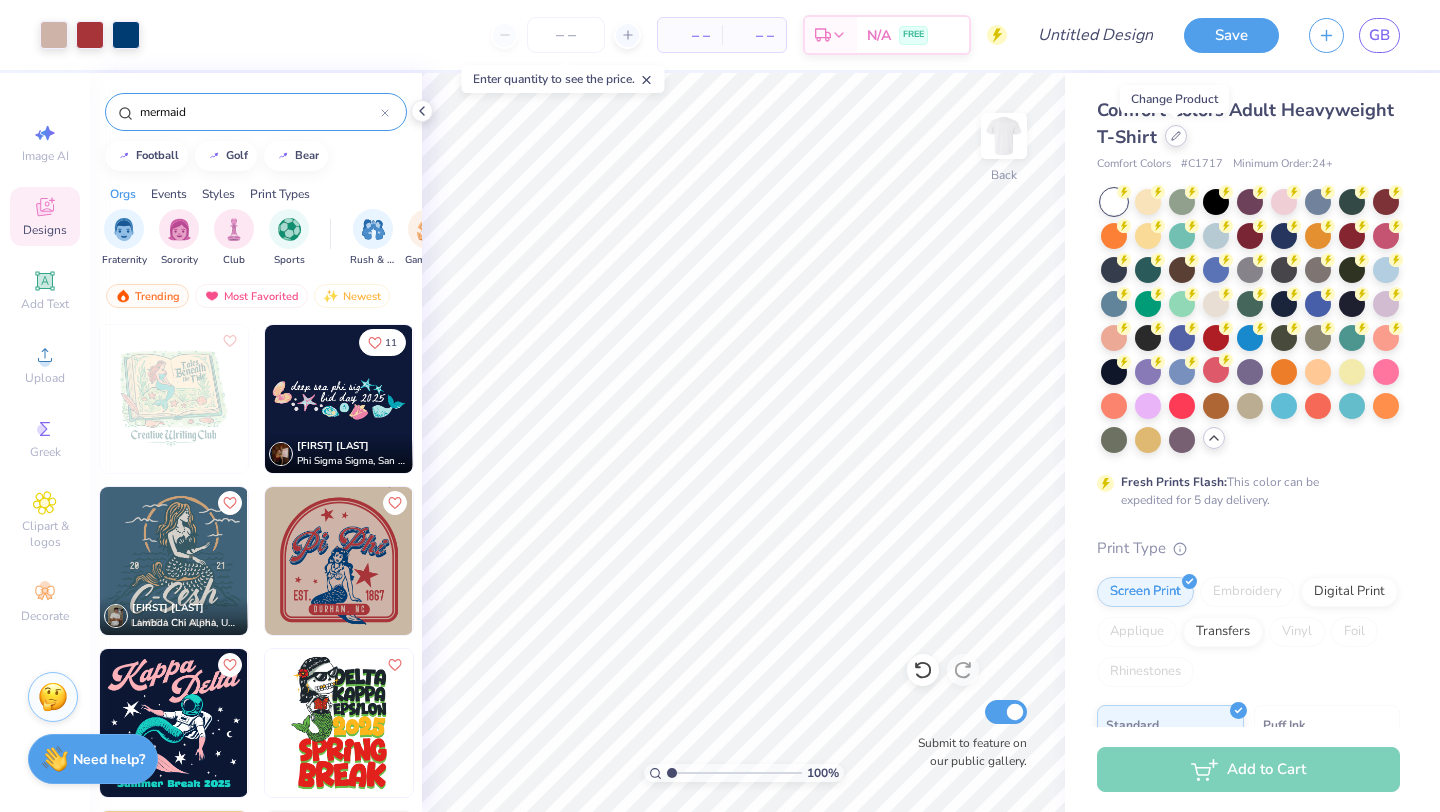click at bounding box center (1176, 136) 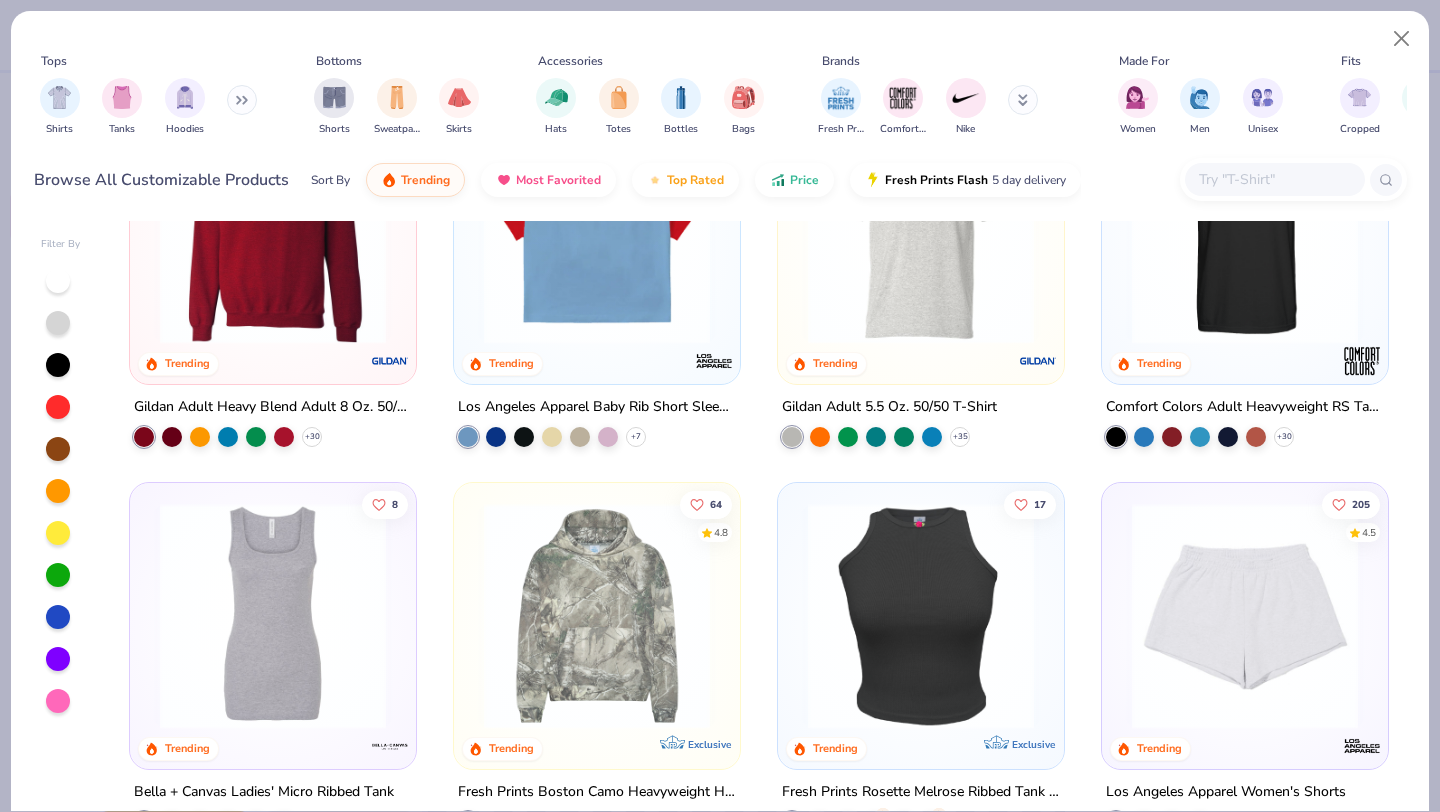 scroll, scrollTop: 3222, scrollLeft: 0, axis: vertical 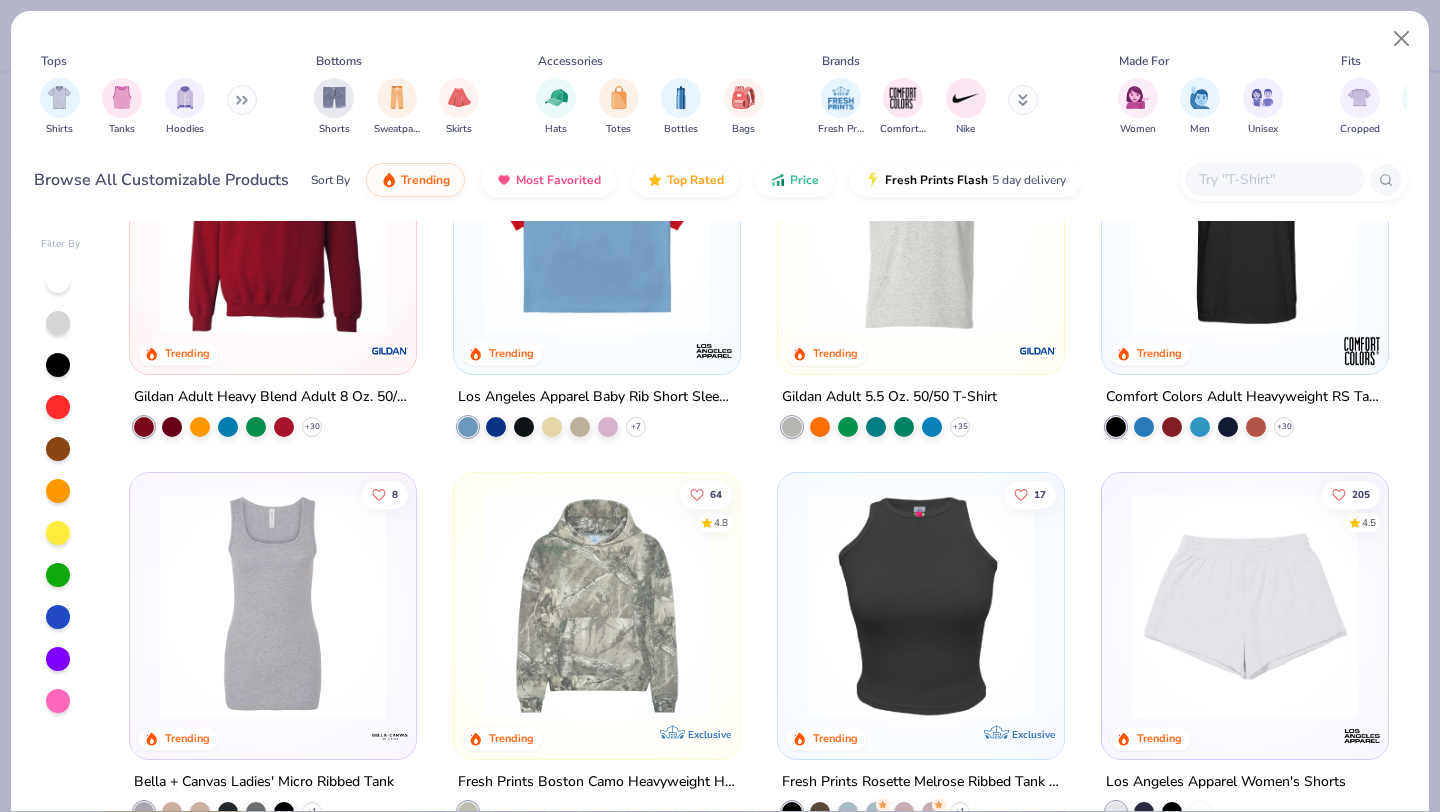 click at bounding box center (597, 221) 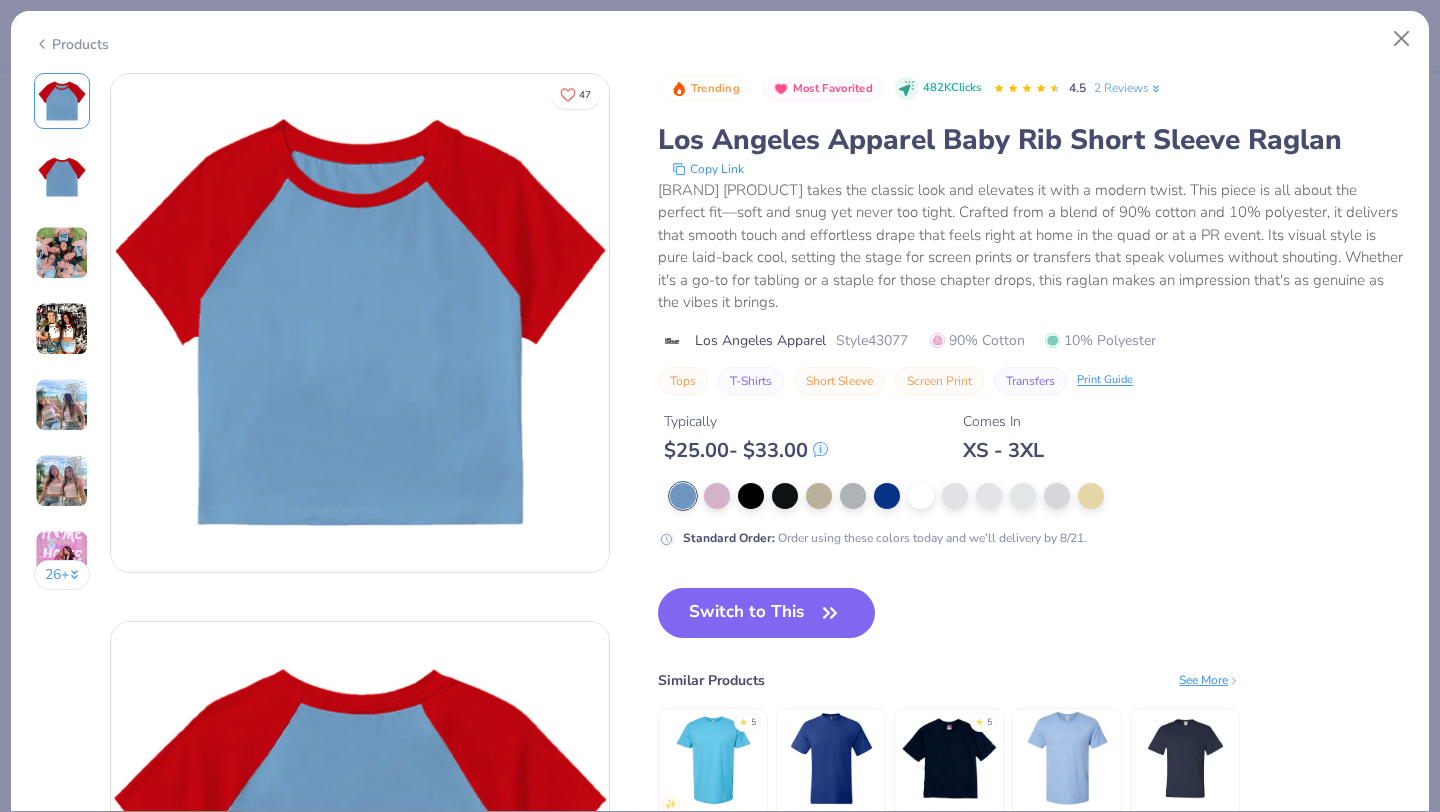 click at bounding box center [62, 329] 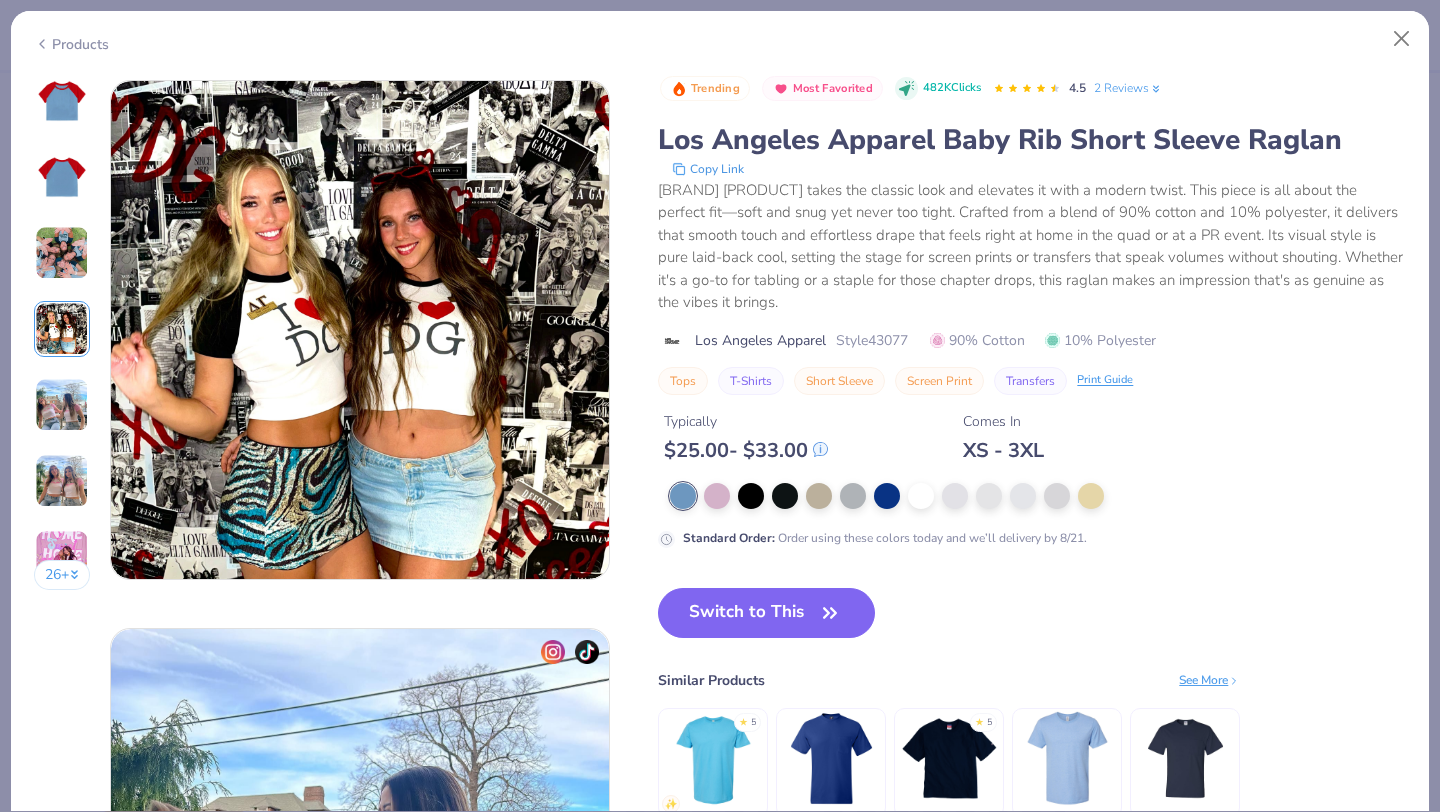 scroll, scrollTop: 1644, scrollLeft: 0, axis: vertical 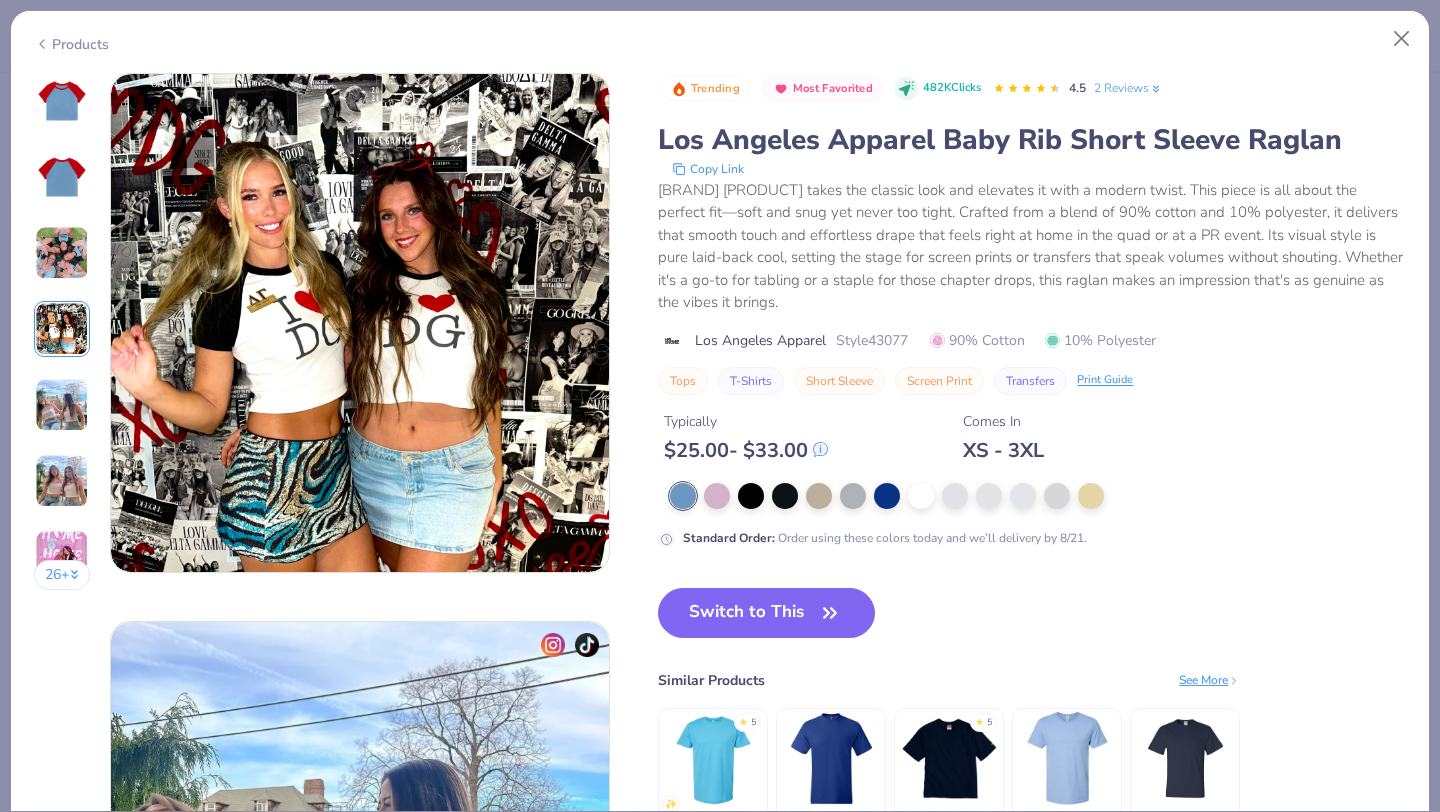 click at bounding box center (62, 253) 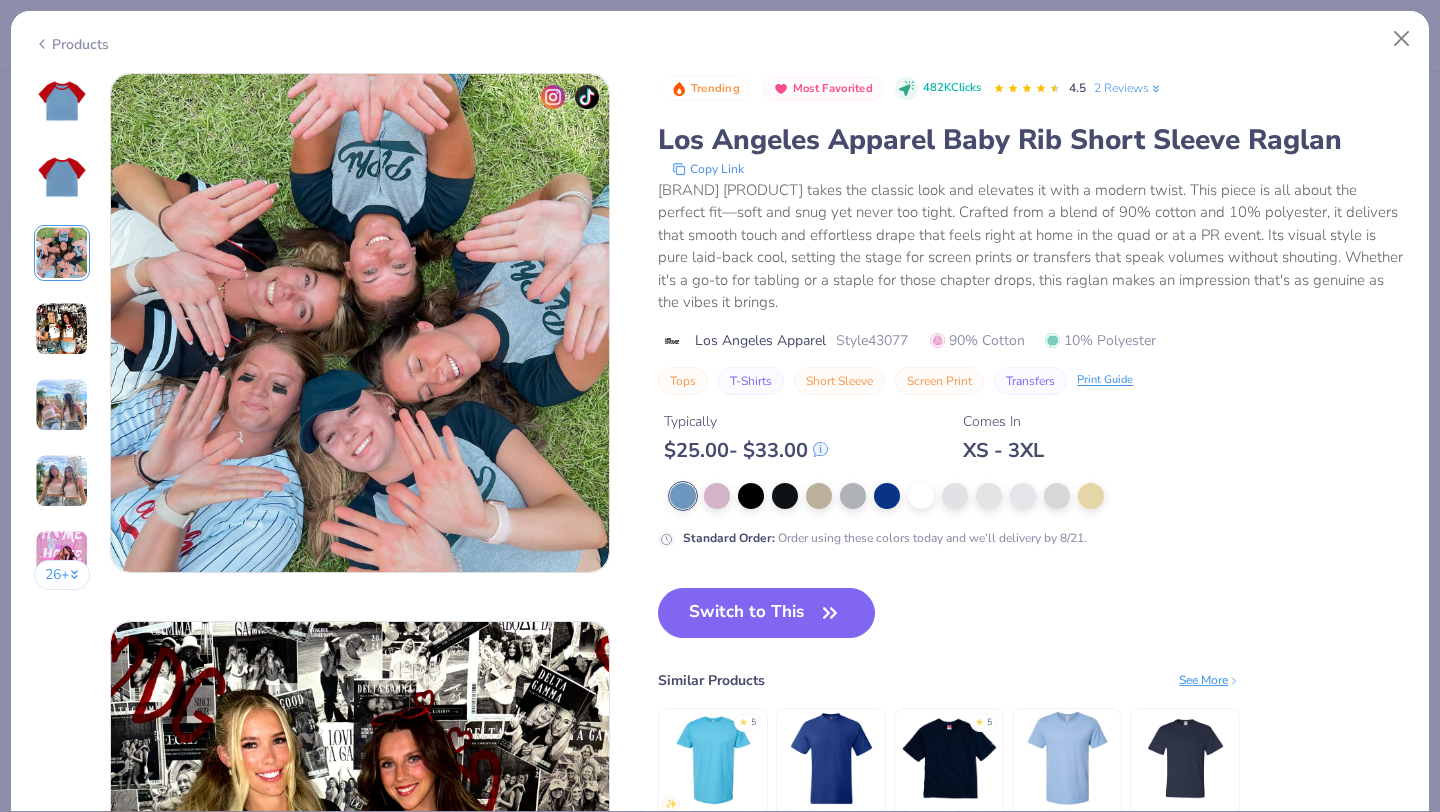 click at bounding box center [62, 405] 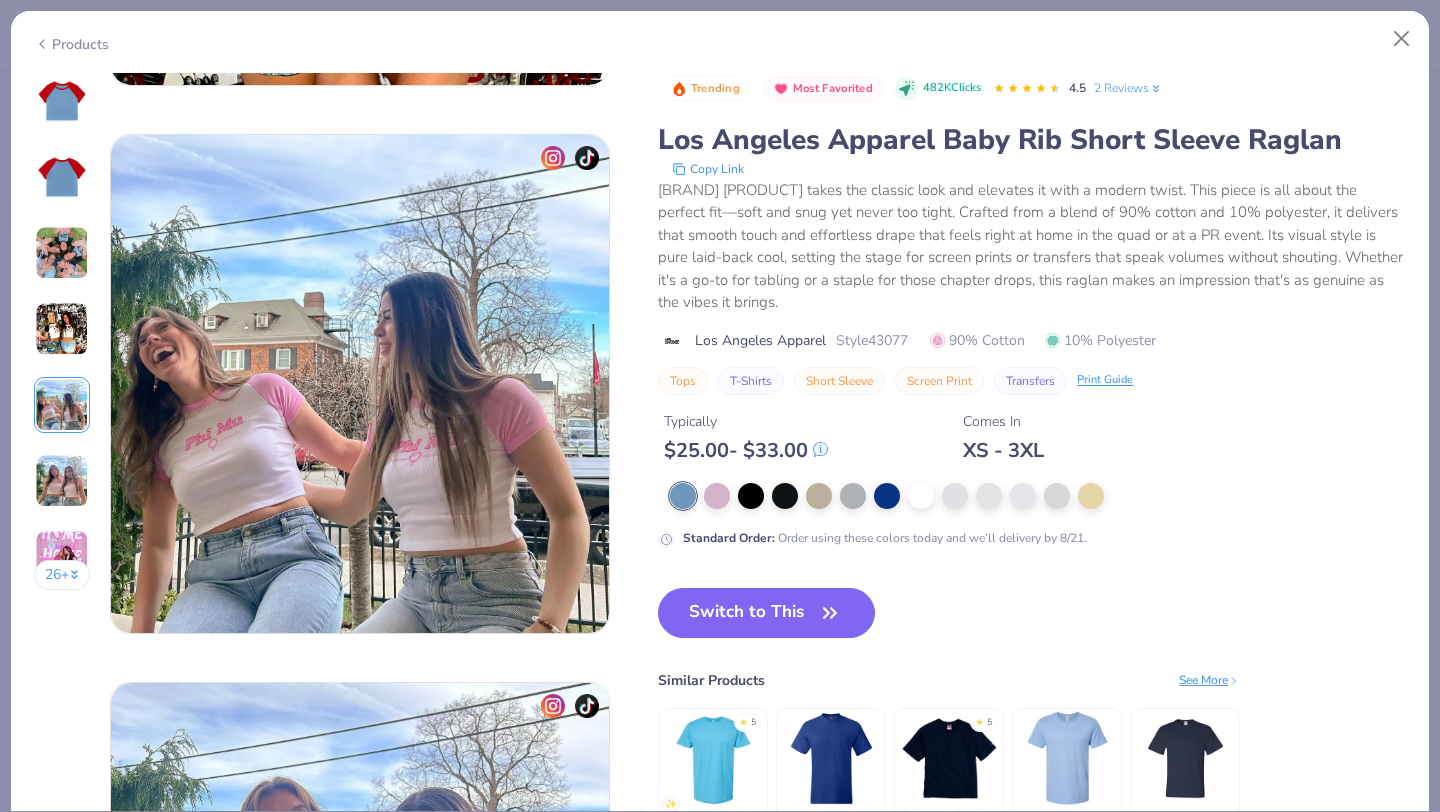 scroll, scrollTop: 2192, scrollLeft: 0, axis: vertical 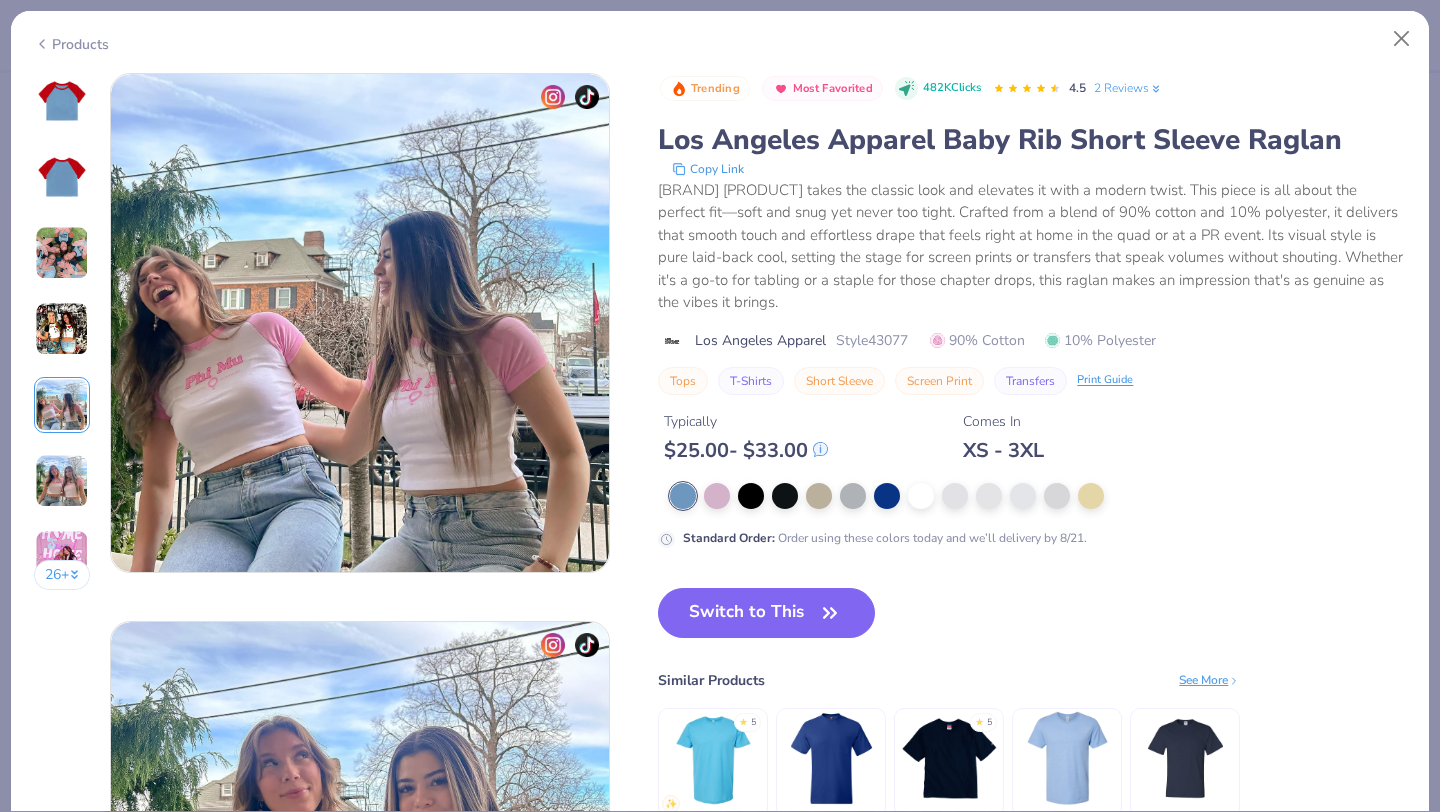 click at bounding box center (62, 481) 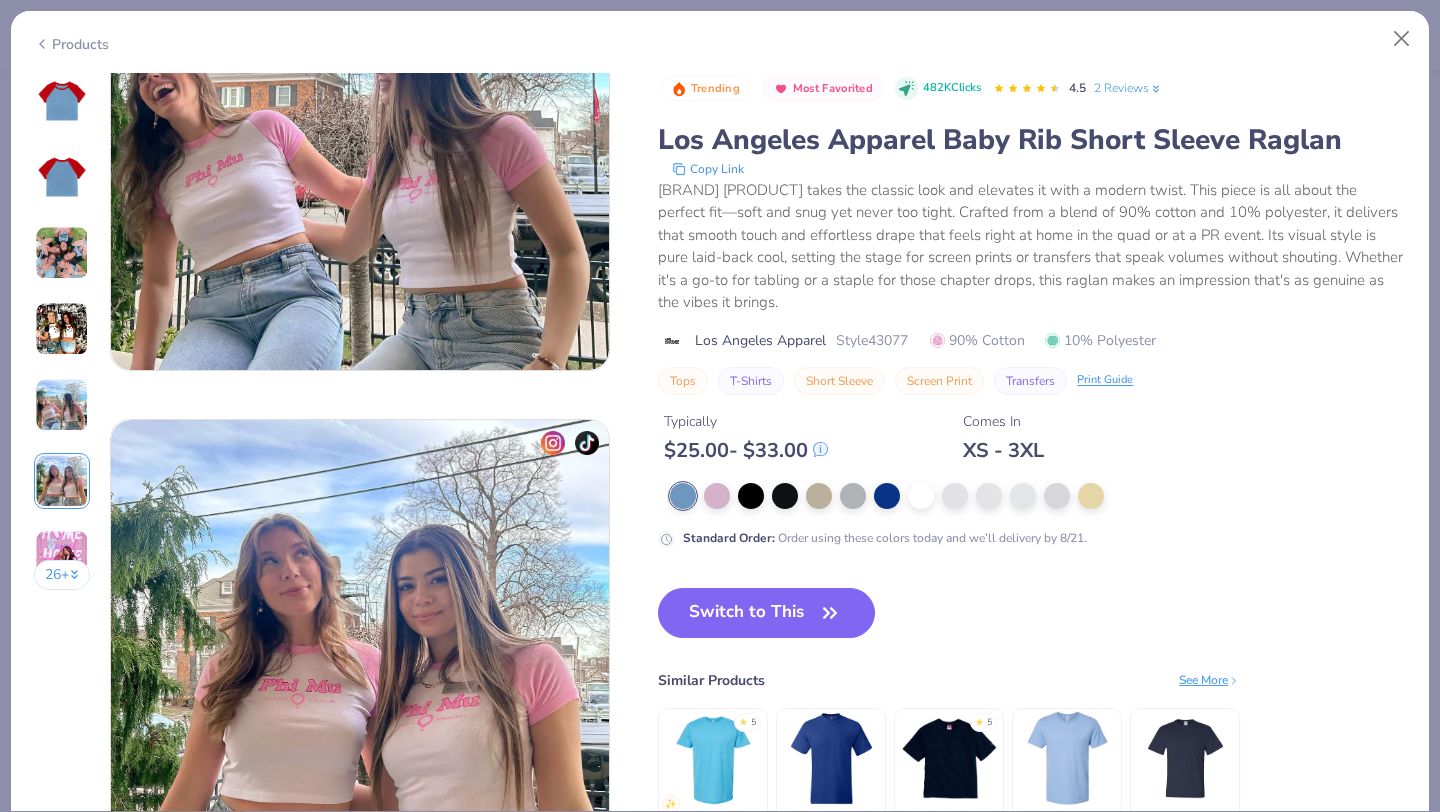 scroll, scrollTop: 2740, scrollLeft: 0, axis: vertical 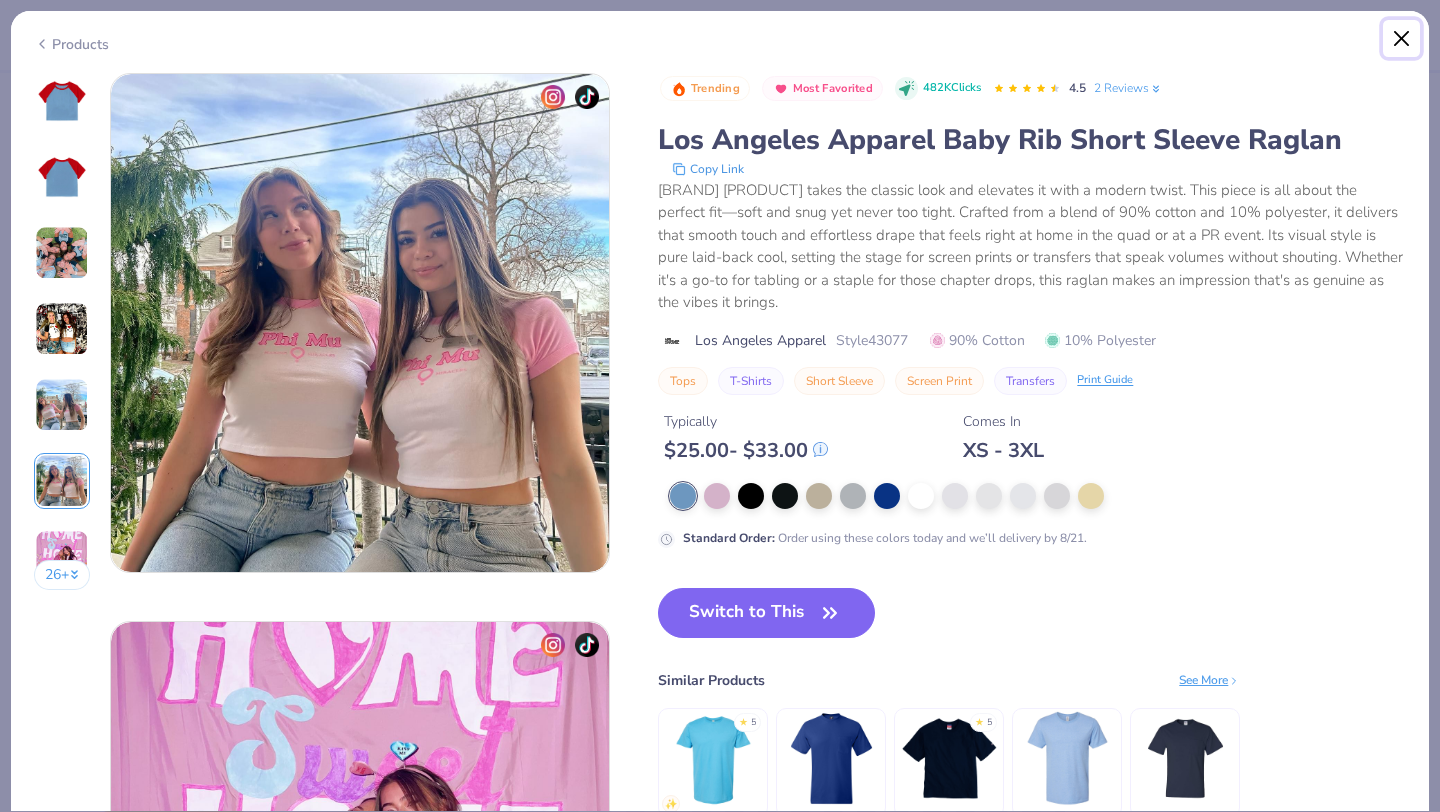 click at bounding box center (1402, 39) 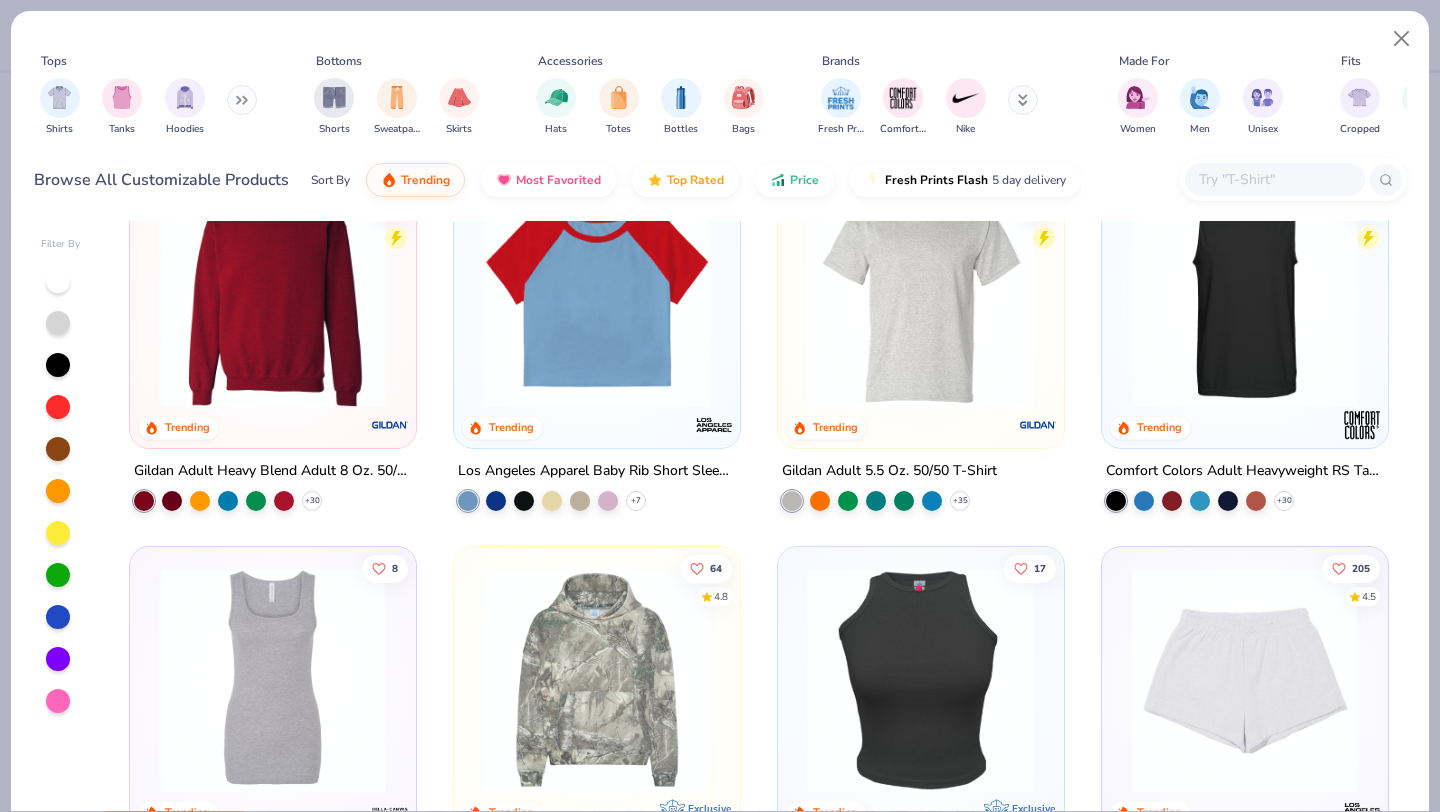 scroll, scrollTop: 3062, scrollLeft: 0, axis: vertical 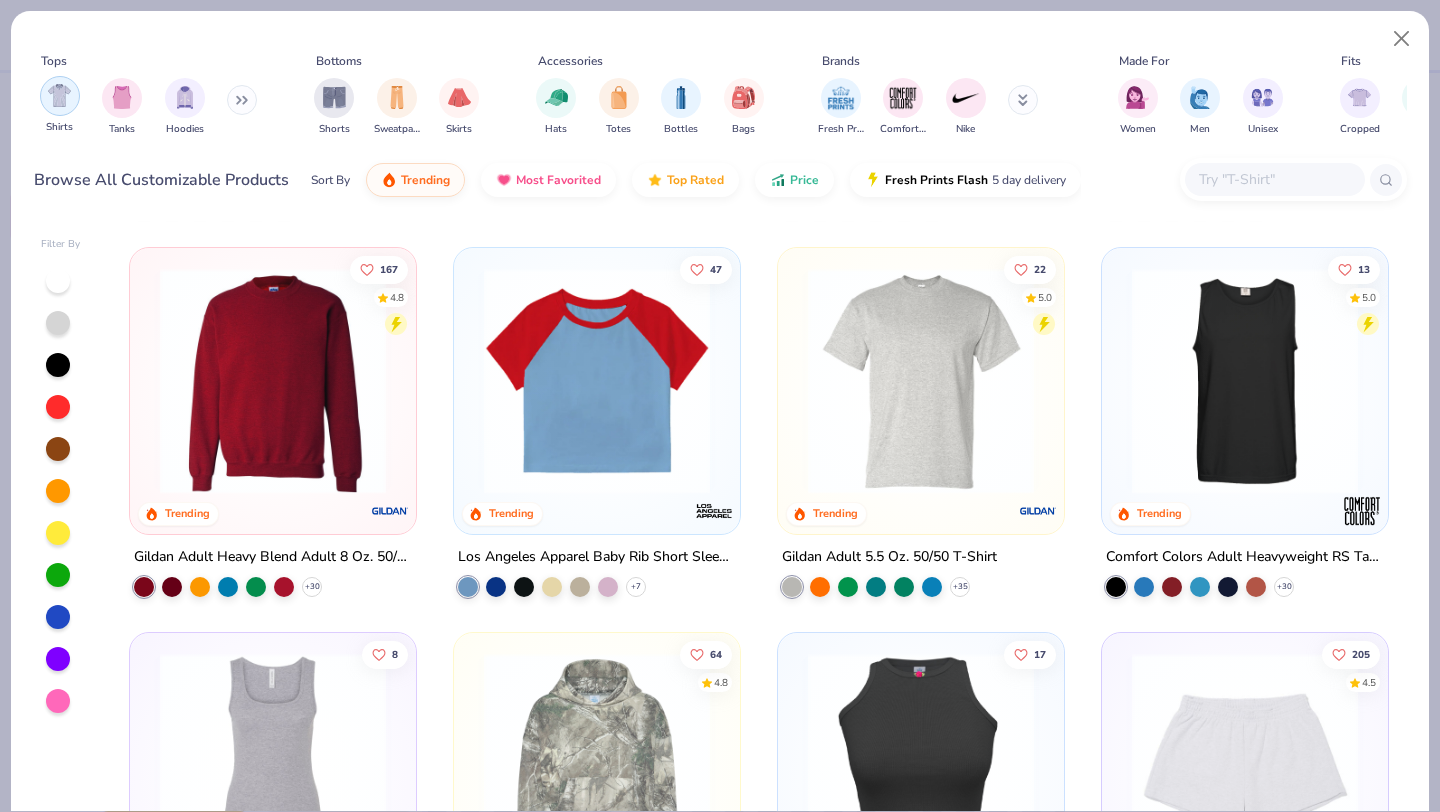 click at bounding box center (59, 95) 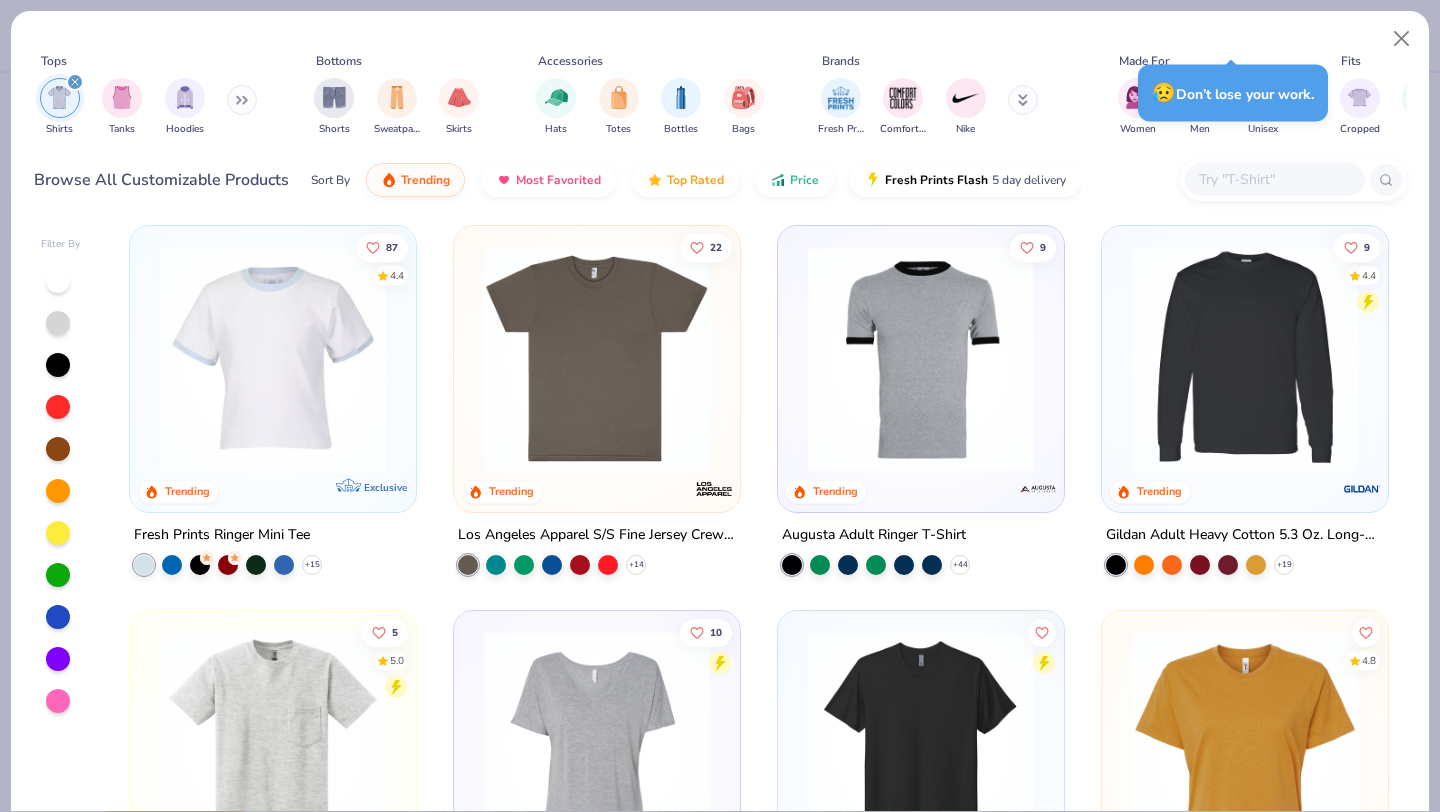 scroll, scrollTop: 1544, scrollLeft: 0, axis: vertical 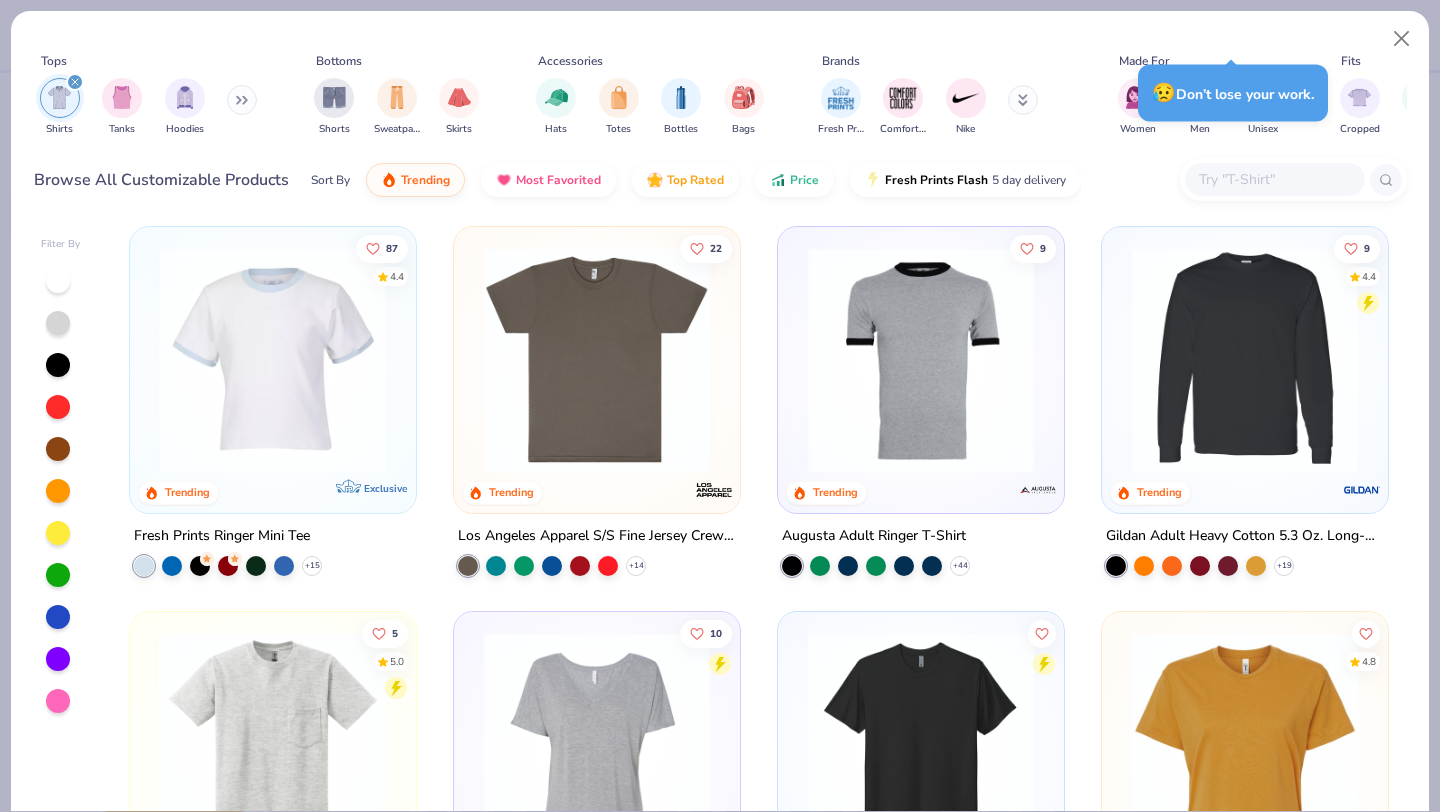 click at bounding box center (273, 360) 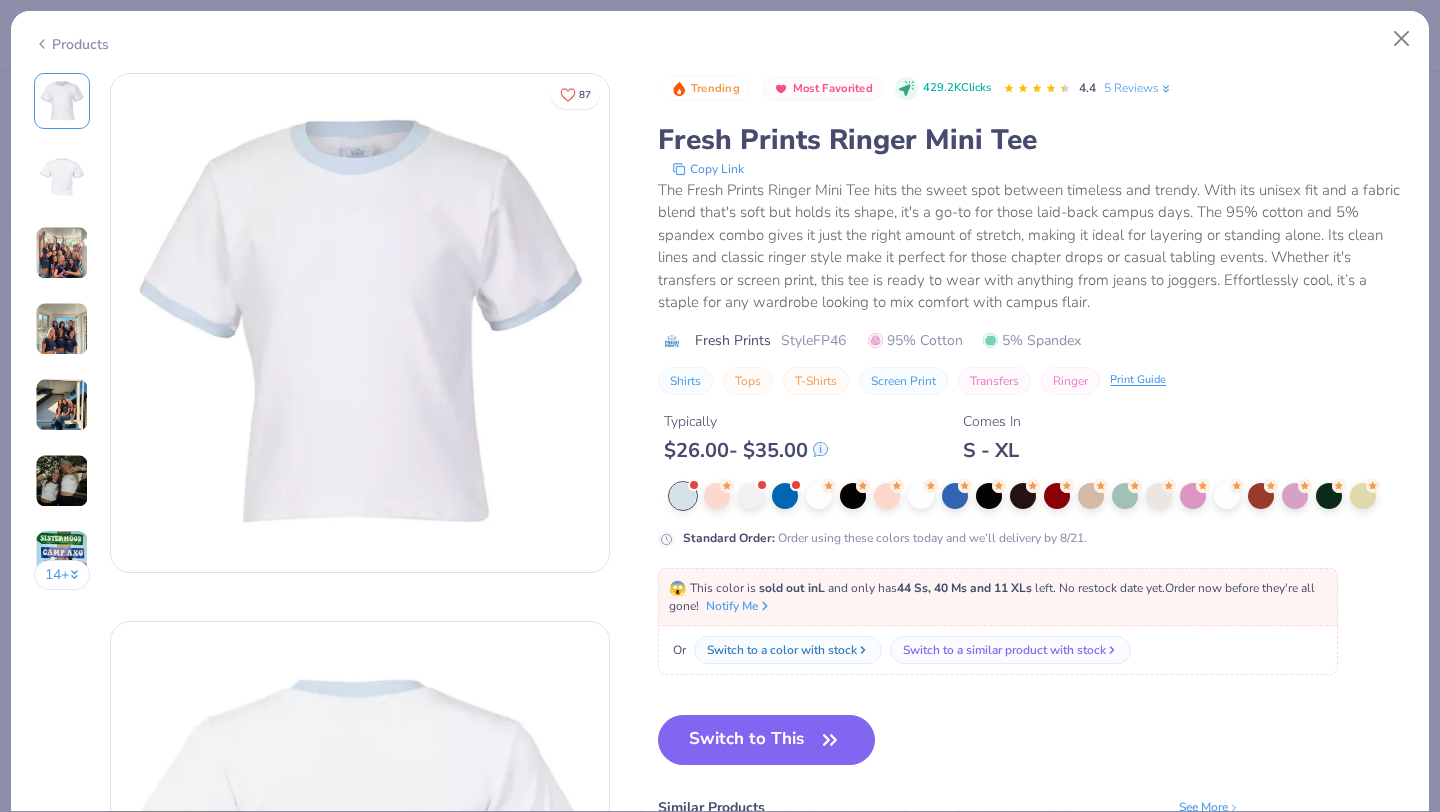 click at bounding box center [62, 253] 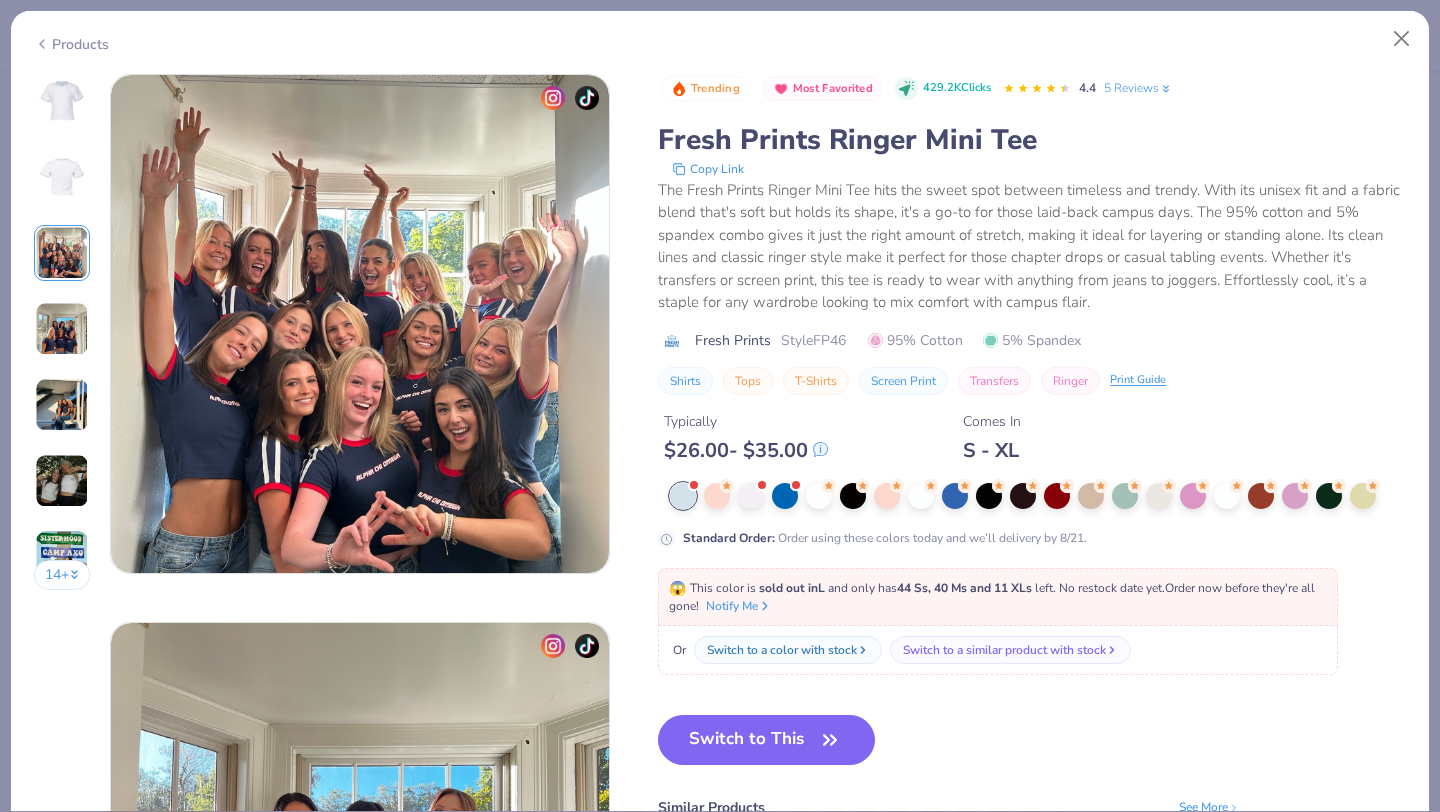 scroll, scrollTop: 1096, scrollLeft: 0, axis: vertical 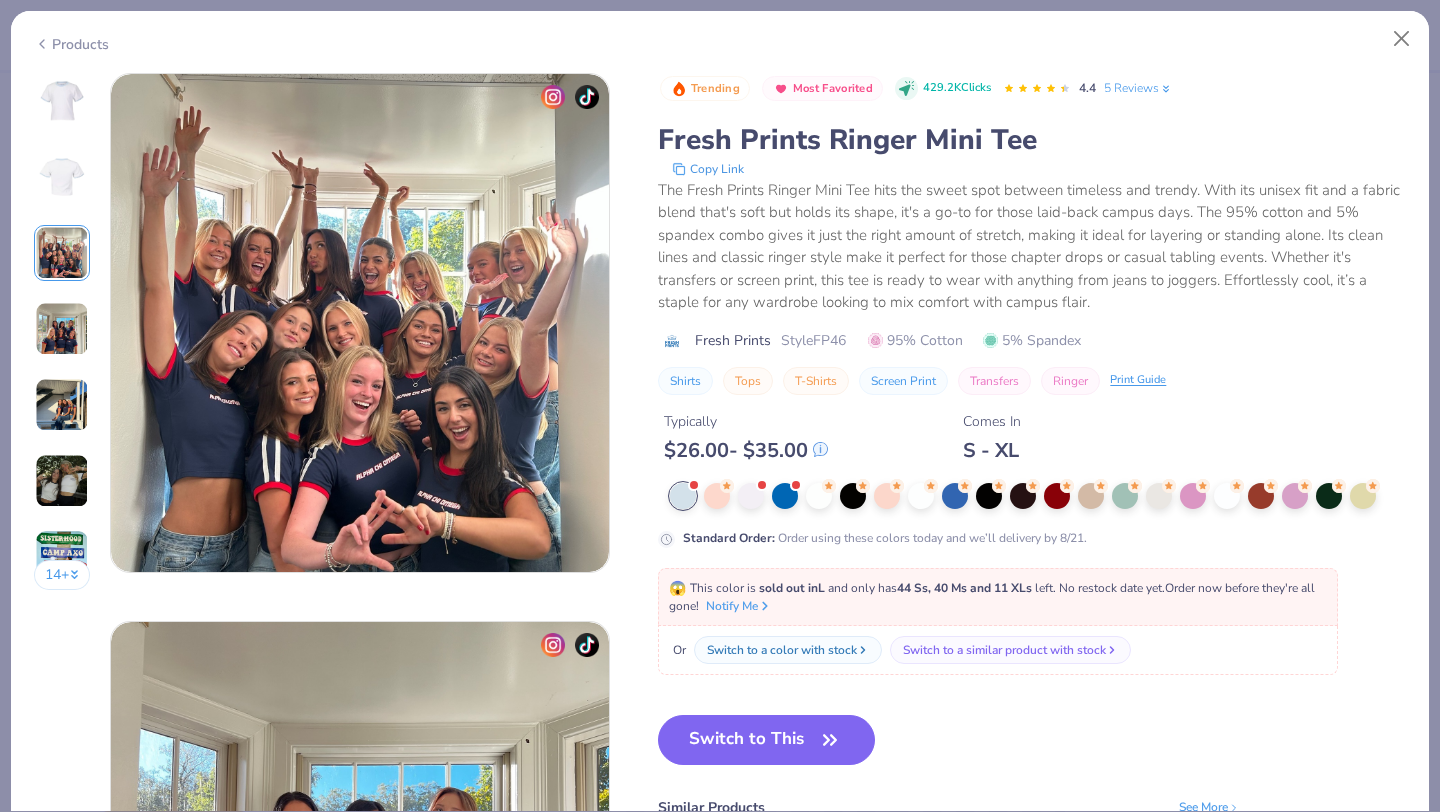 click at bounding box center [62, 329] 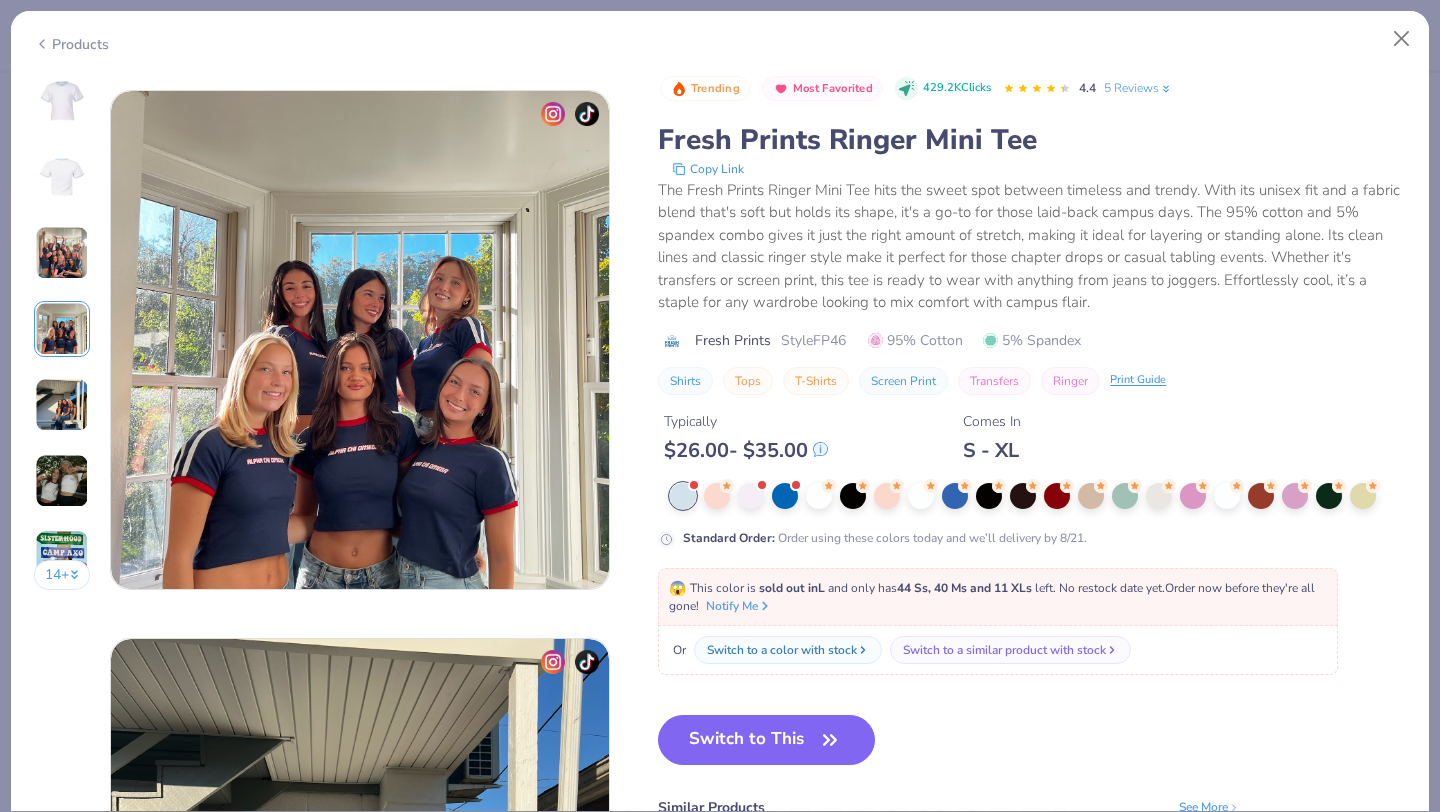 scroll, scrollTop: 1644, scrollLeft: 0, axis: vertical 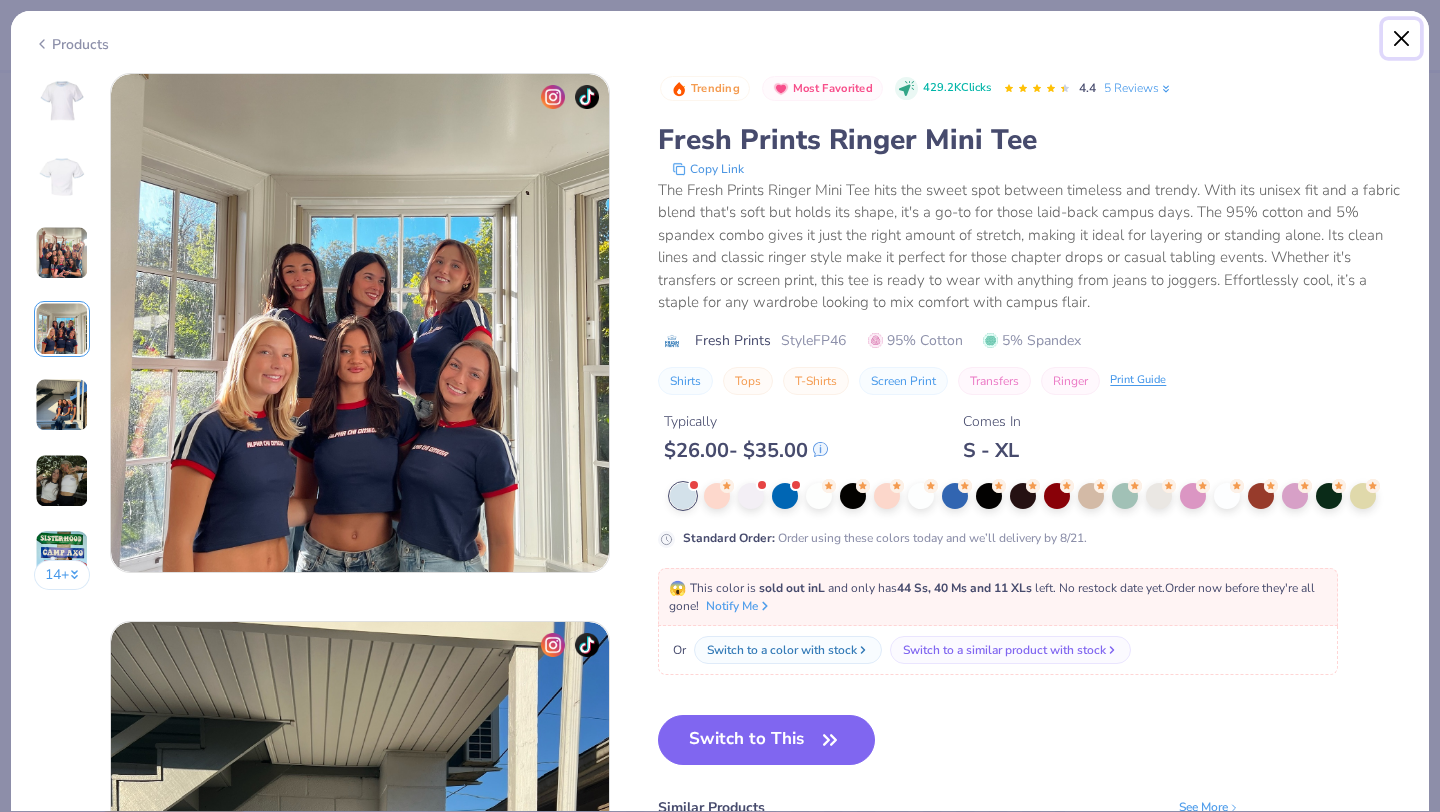 click at bounding box center (1402, 39) 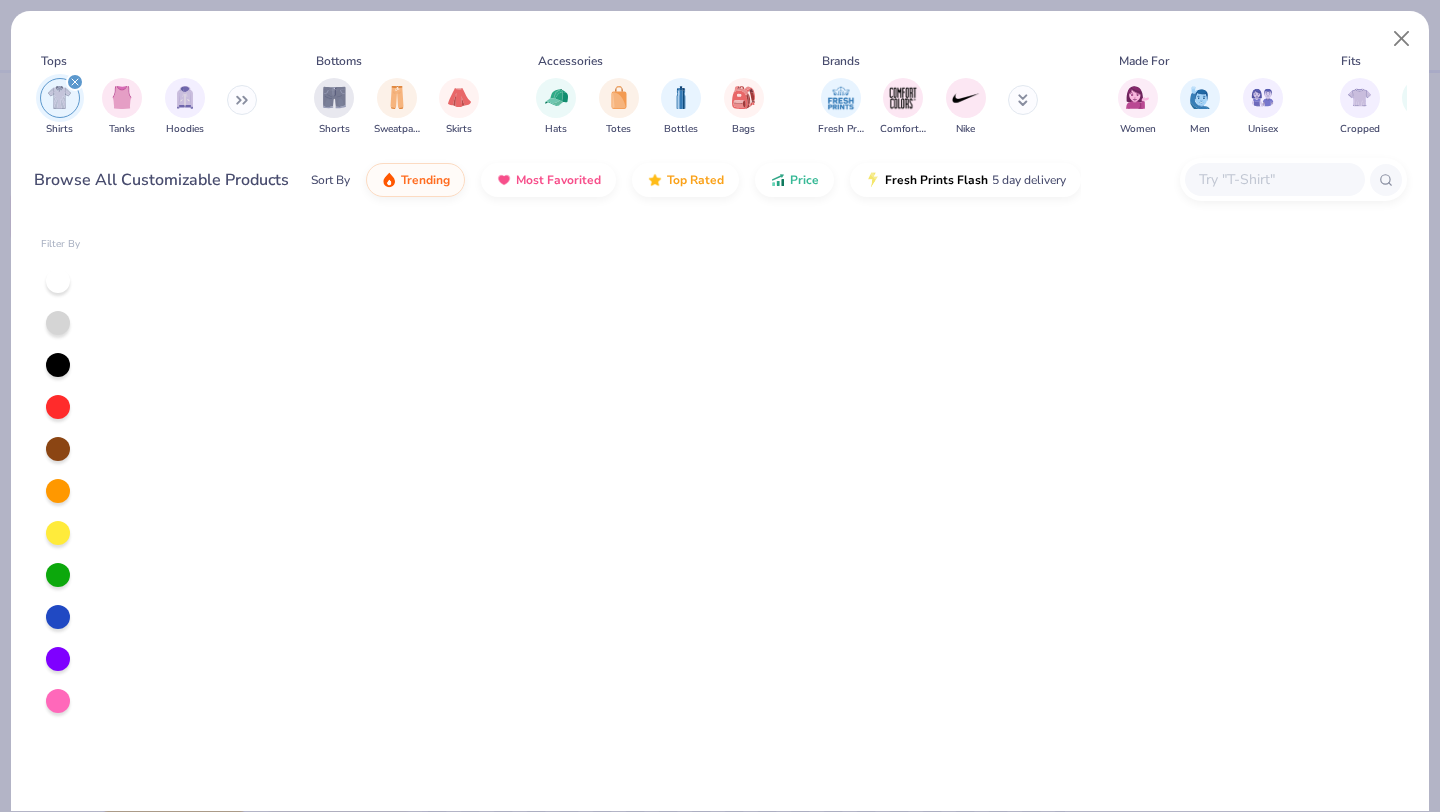 scroll, scrollTop: 0, scrollLeft: 0, axis: both 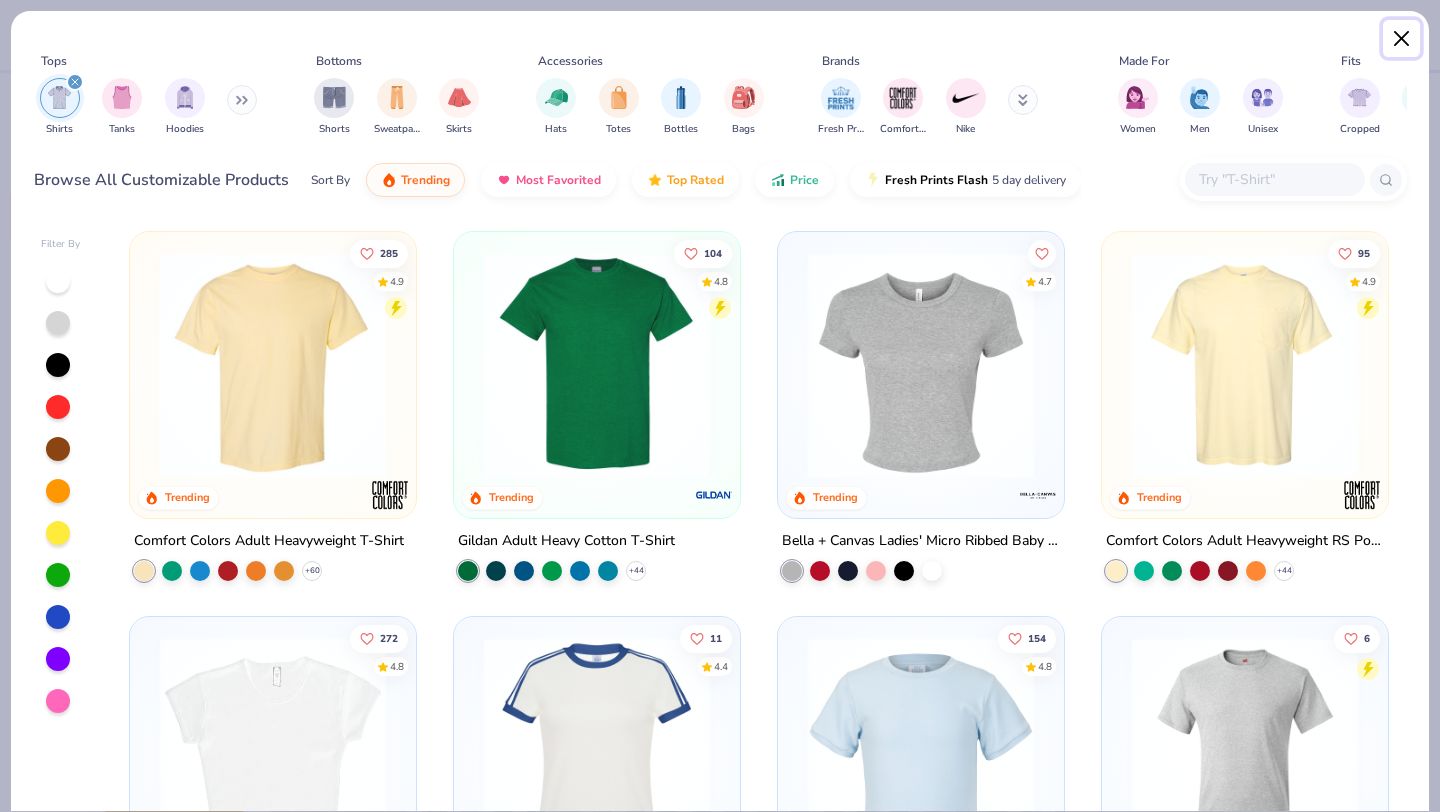click at bounding box center [1402, 39] 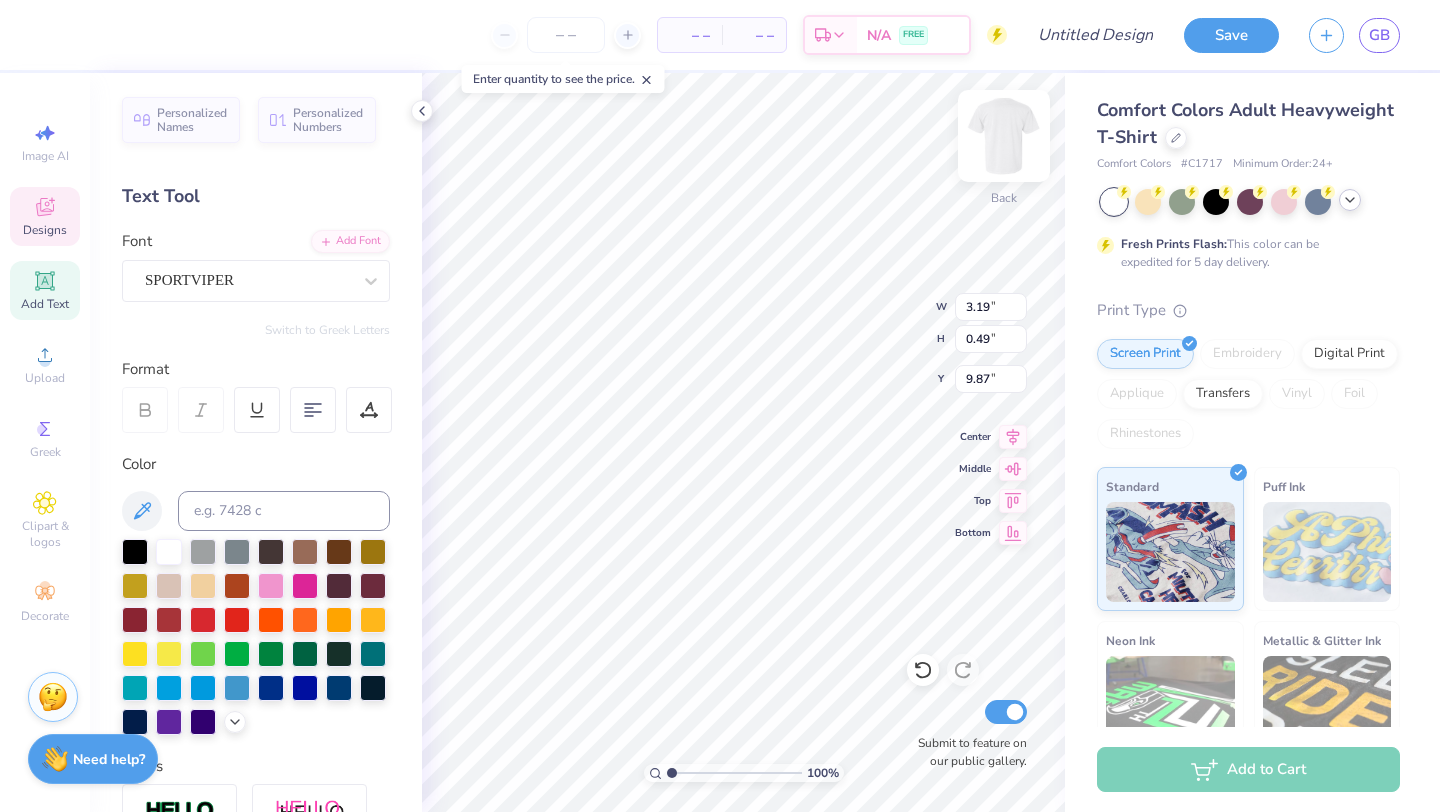 scroll, scrollTop: 0, scrollLeft: 0, axis: both 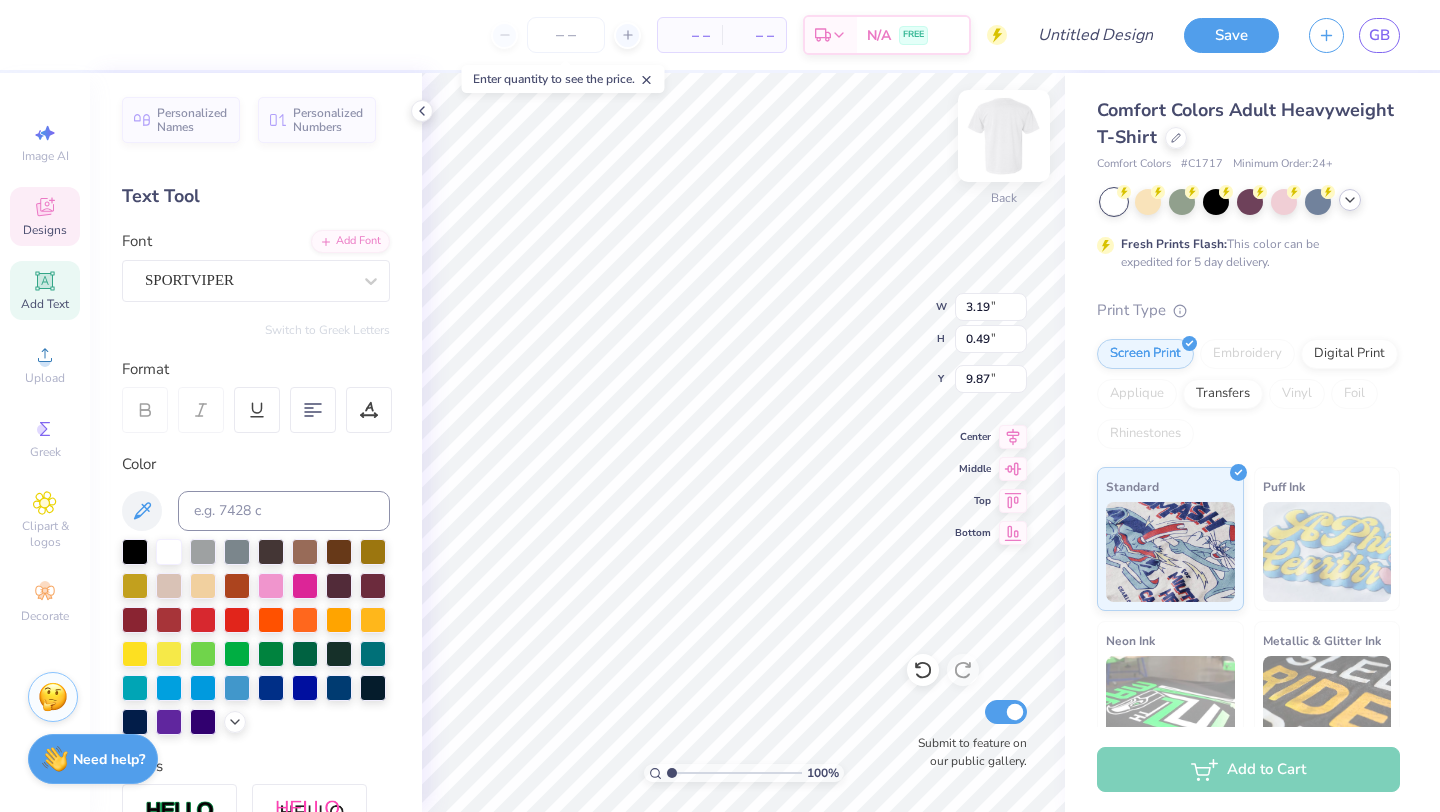 type on "S" 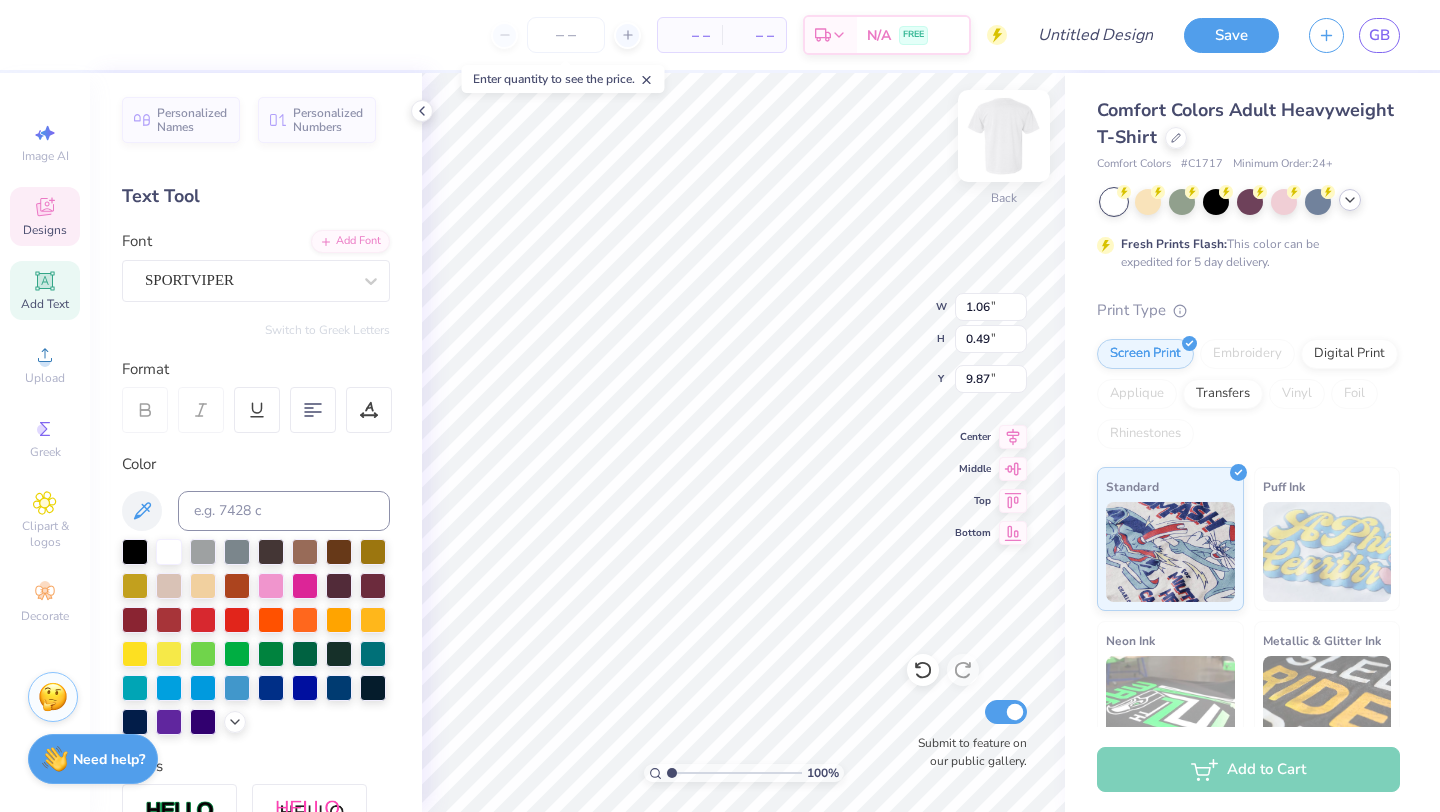 type on "0.66" 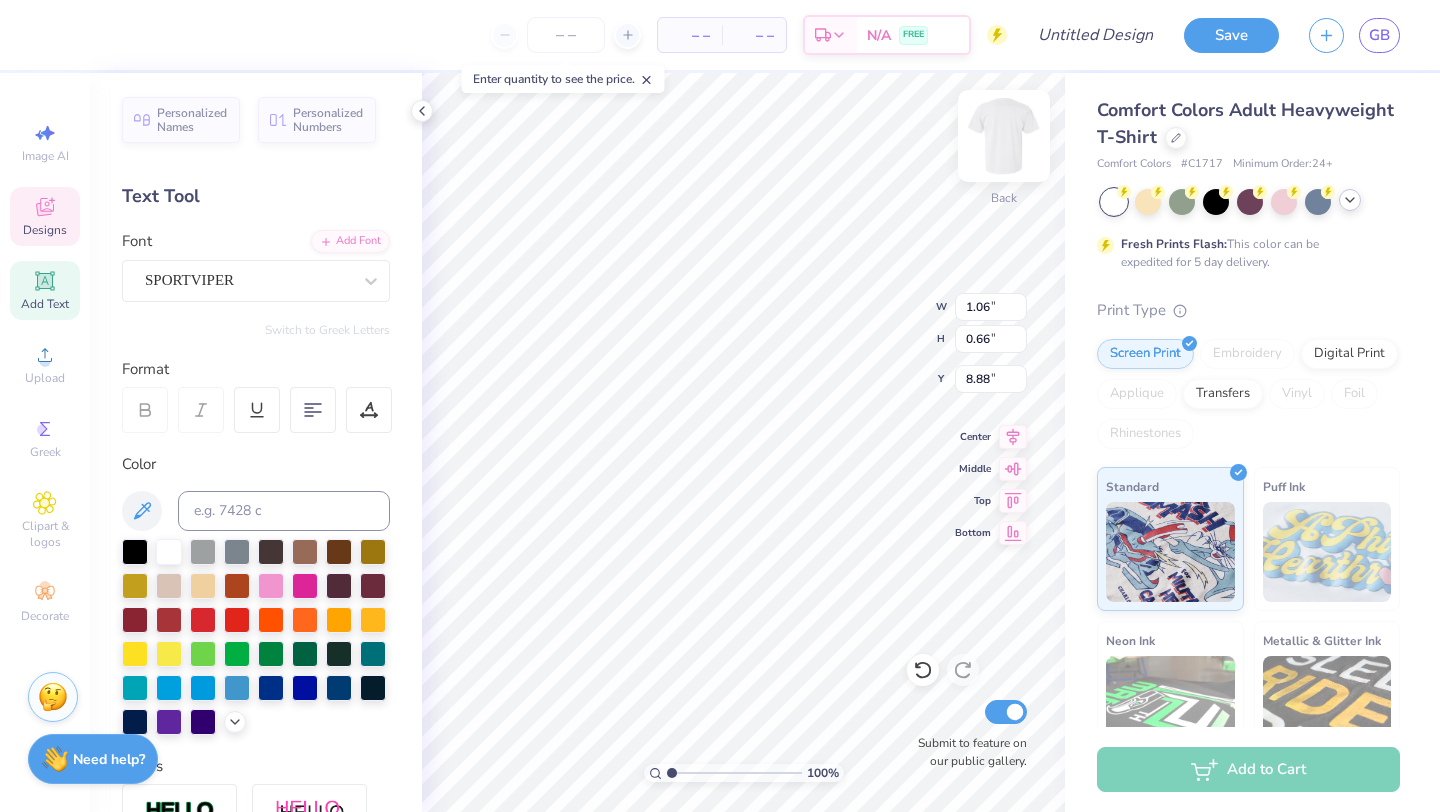 type on "3.89" 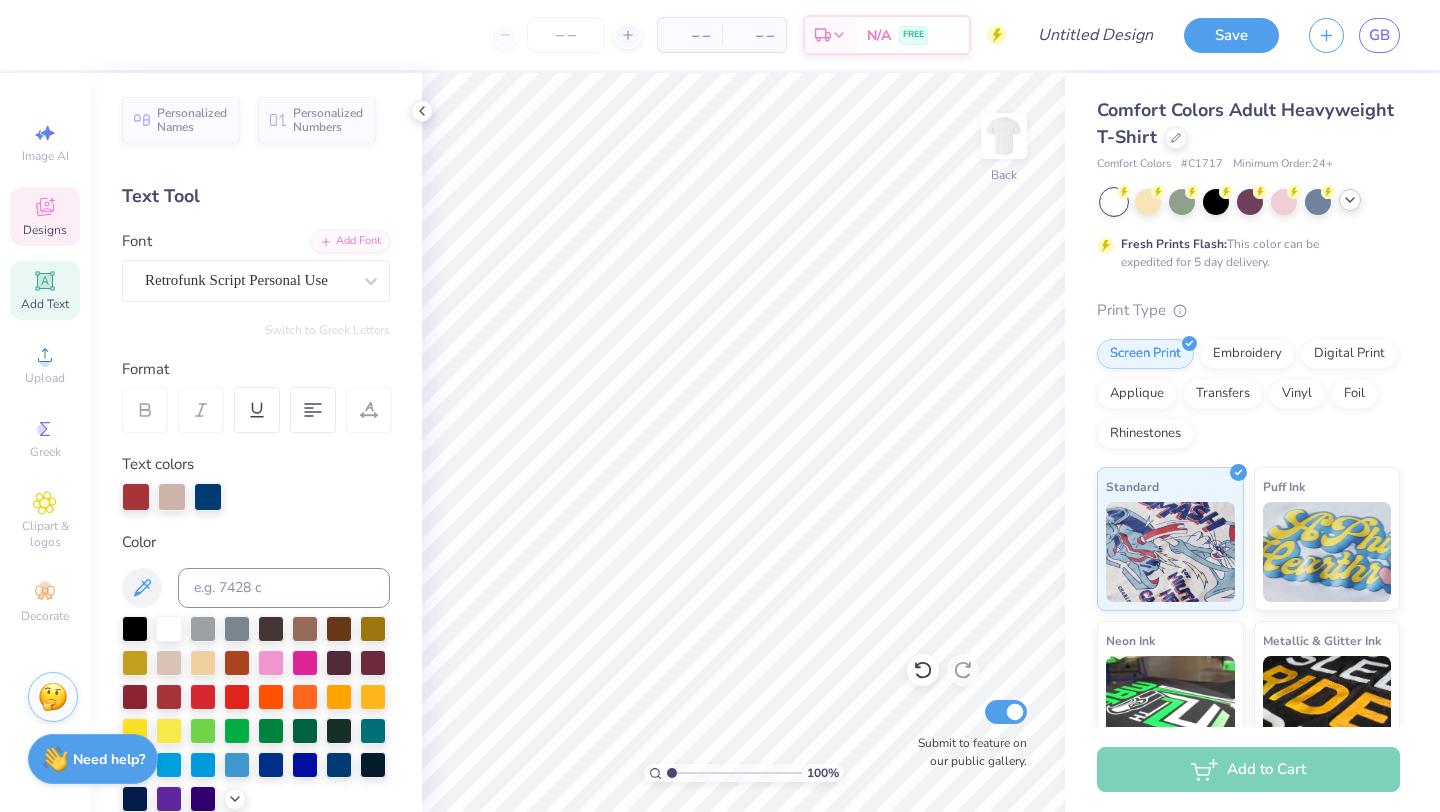click 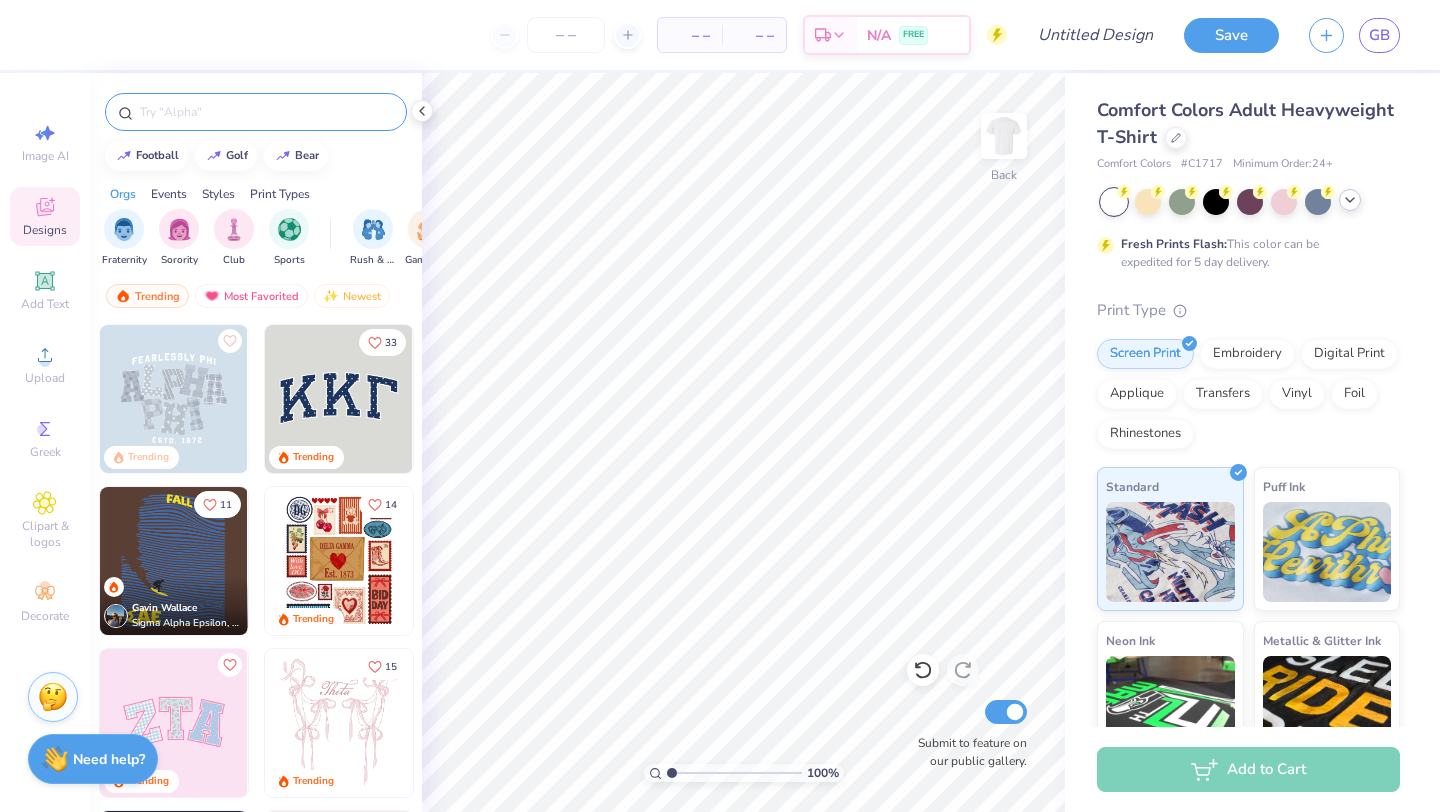 click at bounding box center [266, 112] 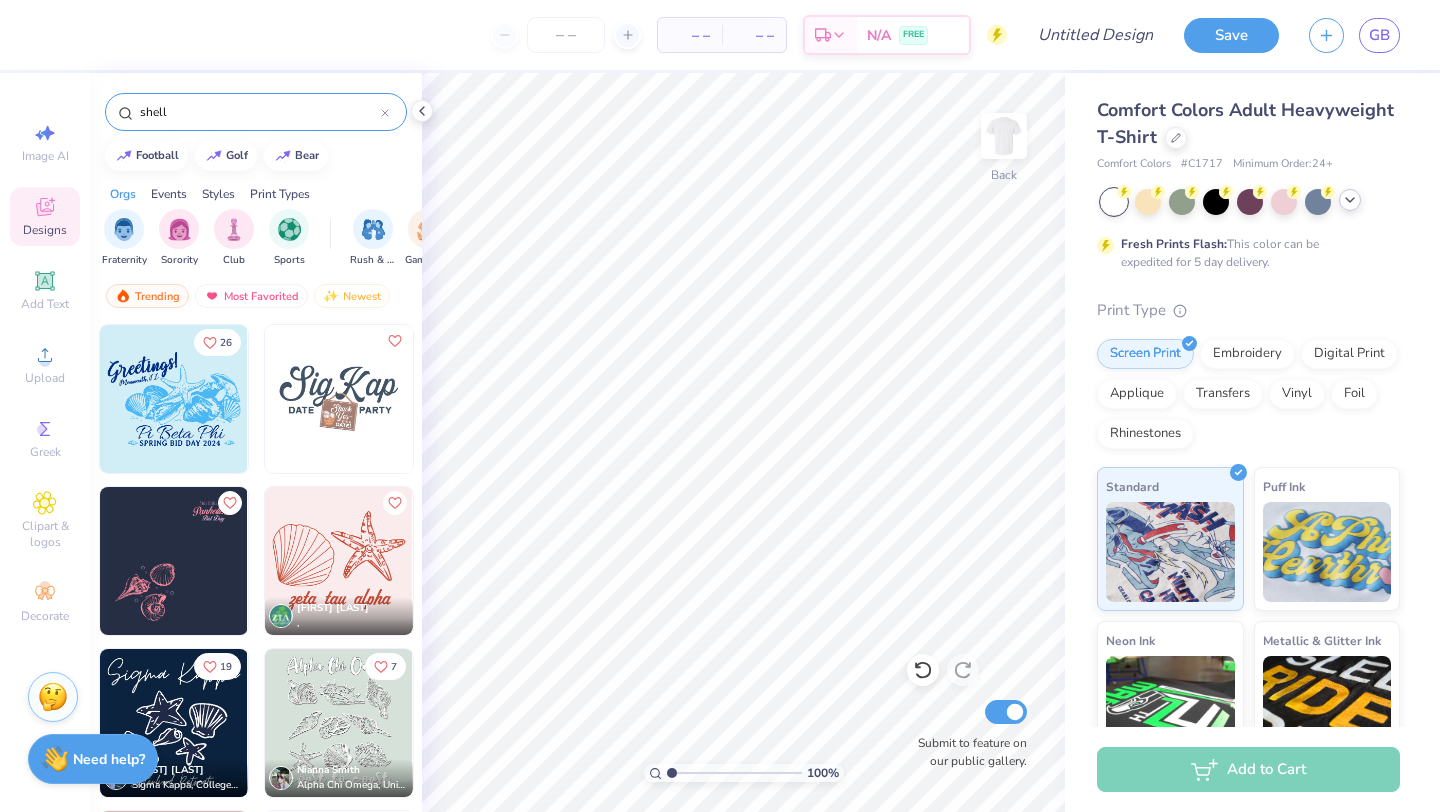 scroll, scrollTop: 3, scrollLeft: 0, axis: vertical 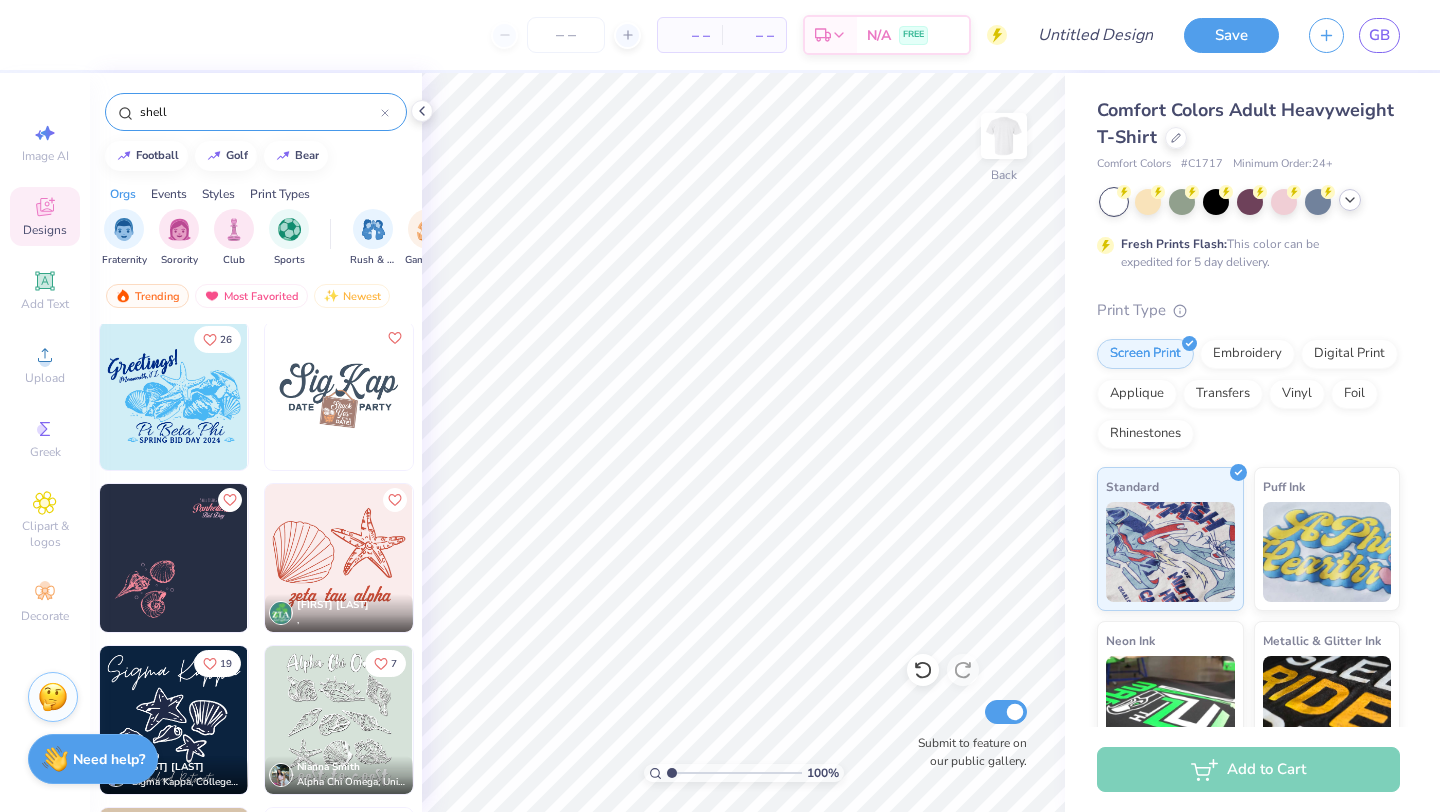 click on "shell" at bounding box center [259, 112] 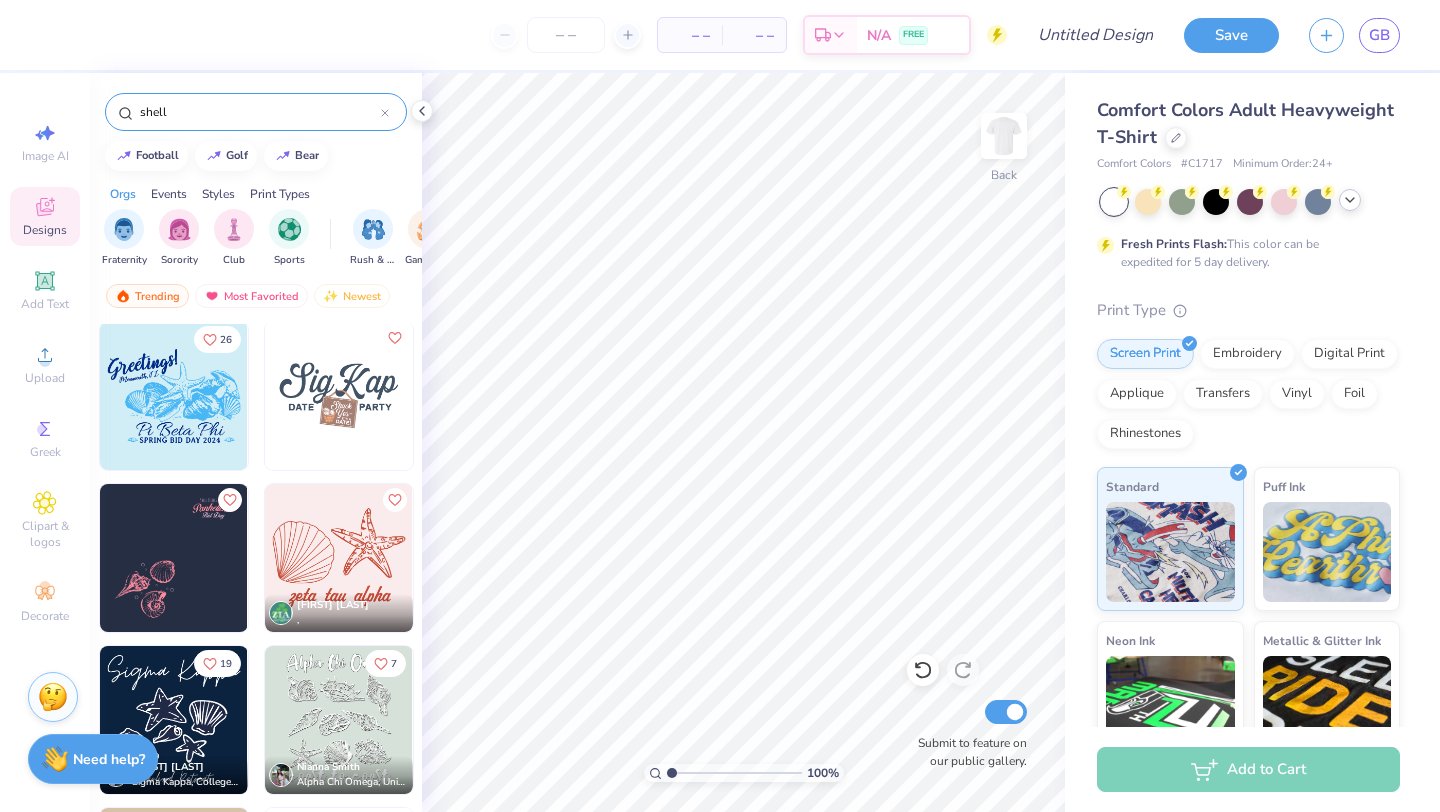 click on "shell" at bounding box center (259, 112) 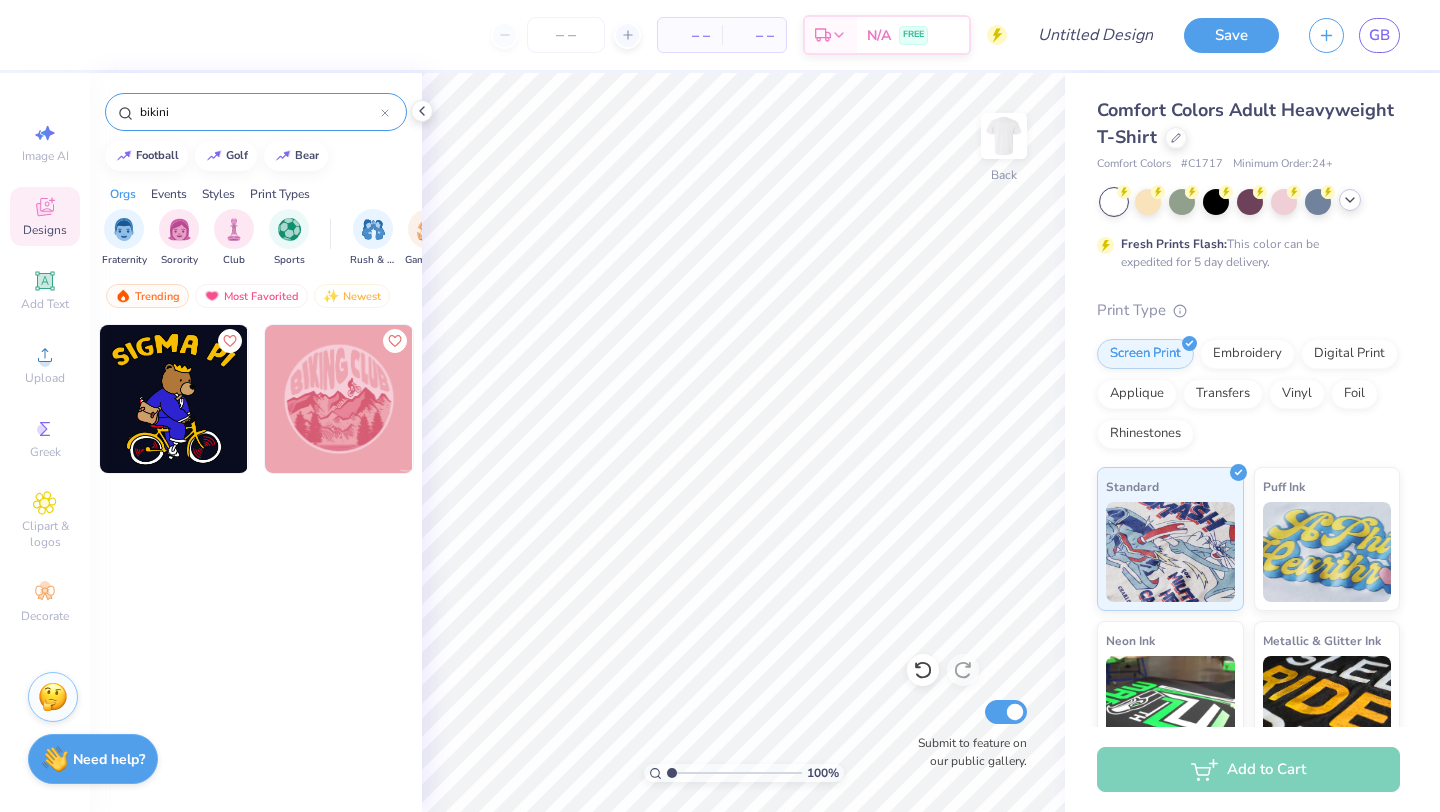 type on "bikini" 